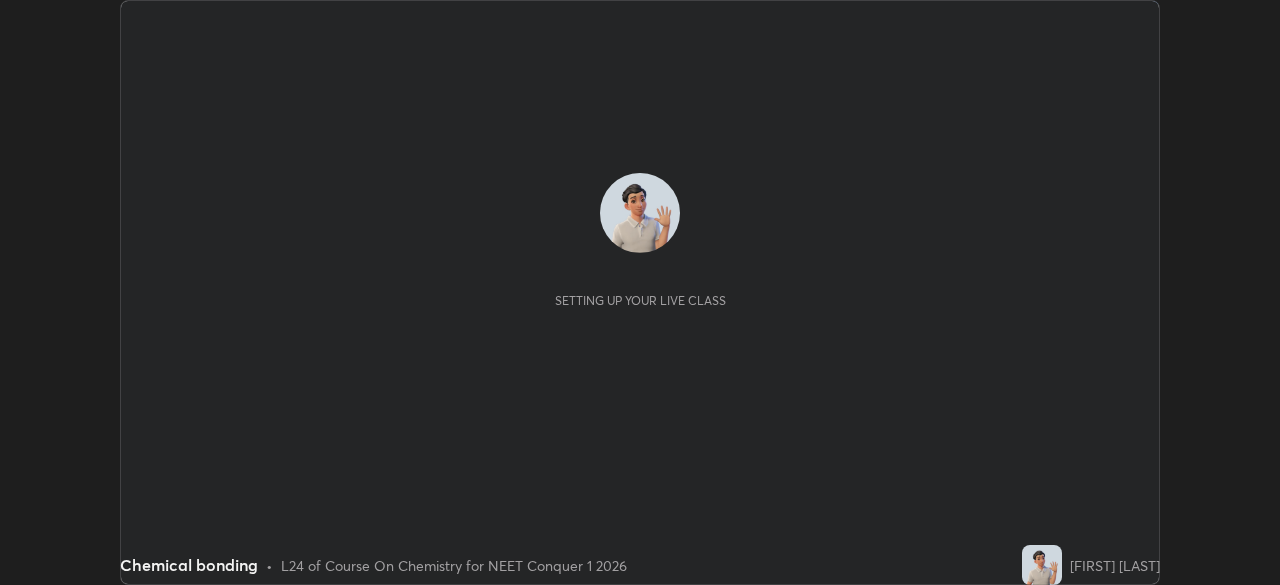 scroll, scrollTop: 0, scrollLeft: 0, axis: both 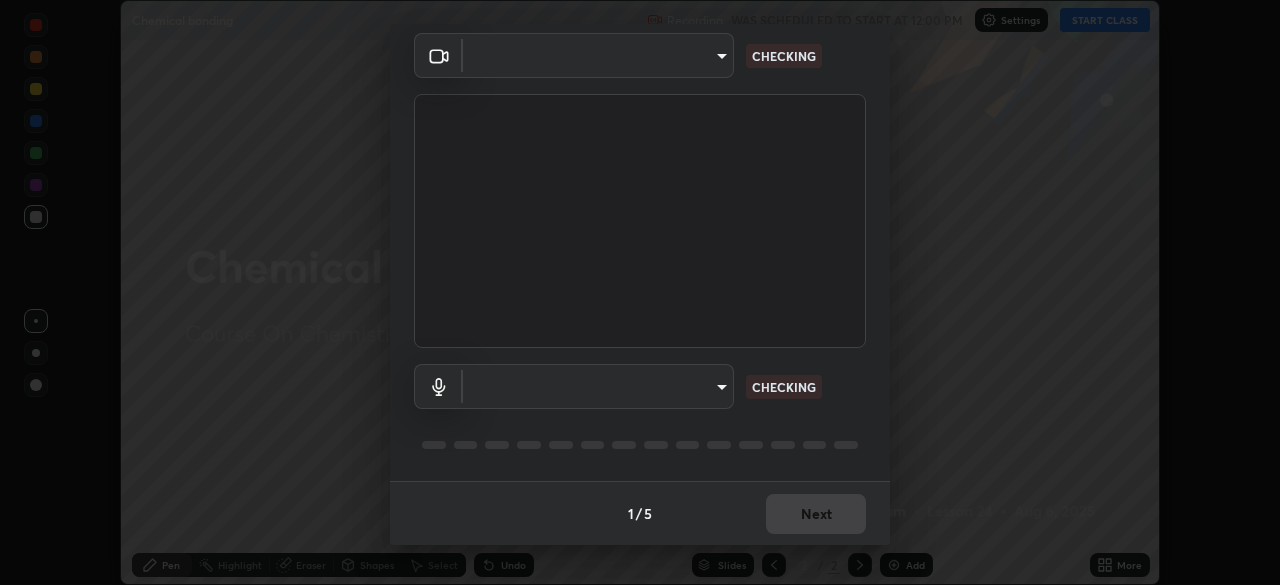 type on "bbfd6cf7026d504dd468edf870e60777175f15071da0e6f82e0d5b970fd68df4" 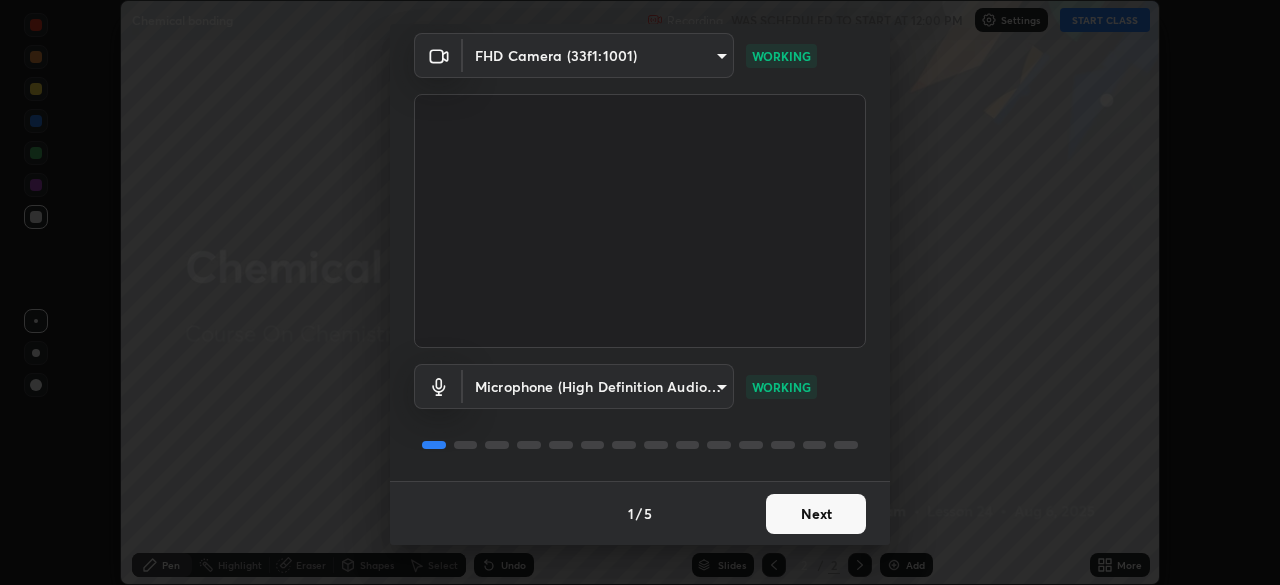 click on "Next" at bounding box center [816, 514] 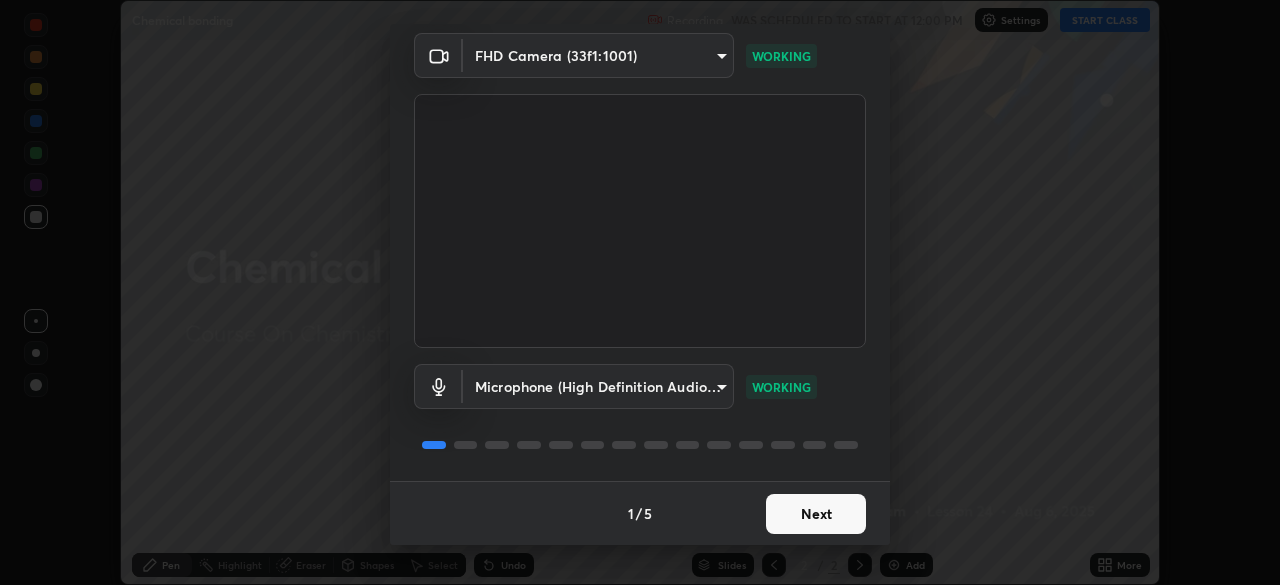 scroll, scrollTop: 0, scrollLeft: 0, axis: both 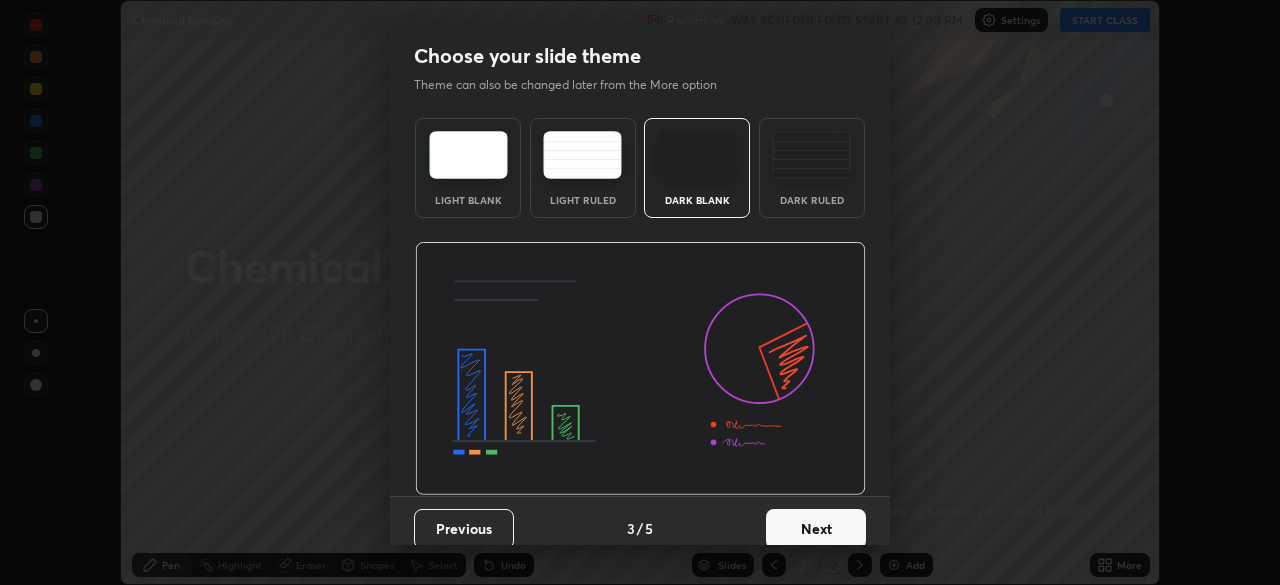 click on "Next" at bounding box center (816, 529) 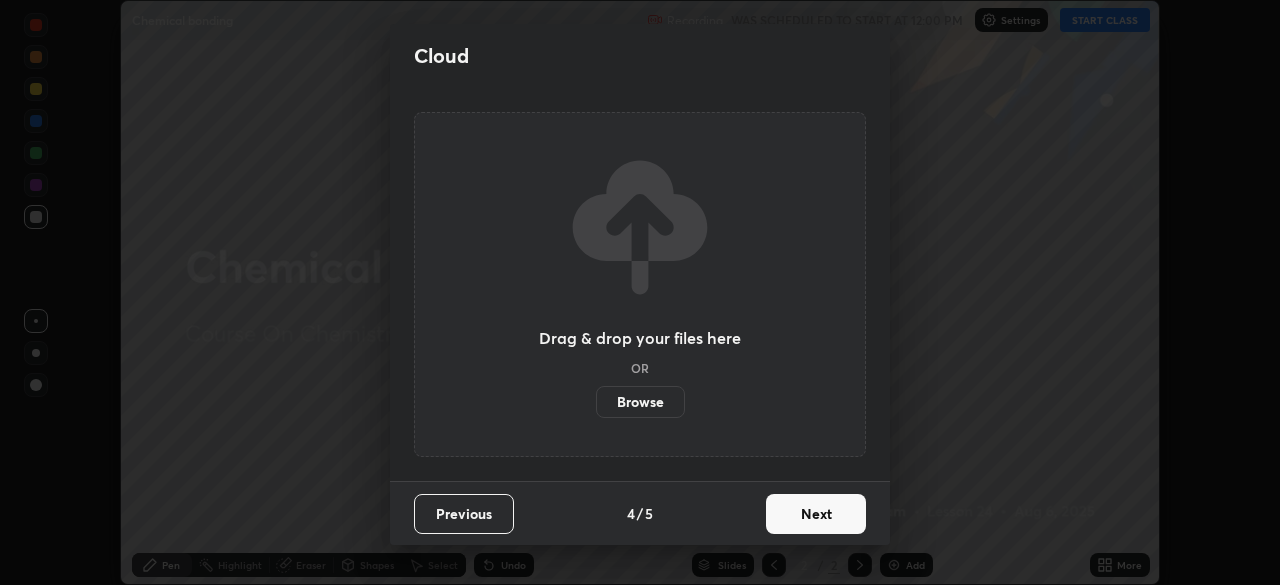 click on "Next" at bounding box center (816, 514) 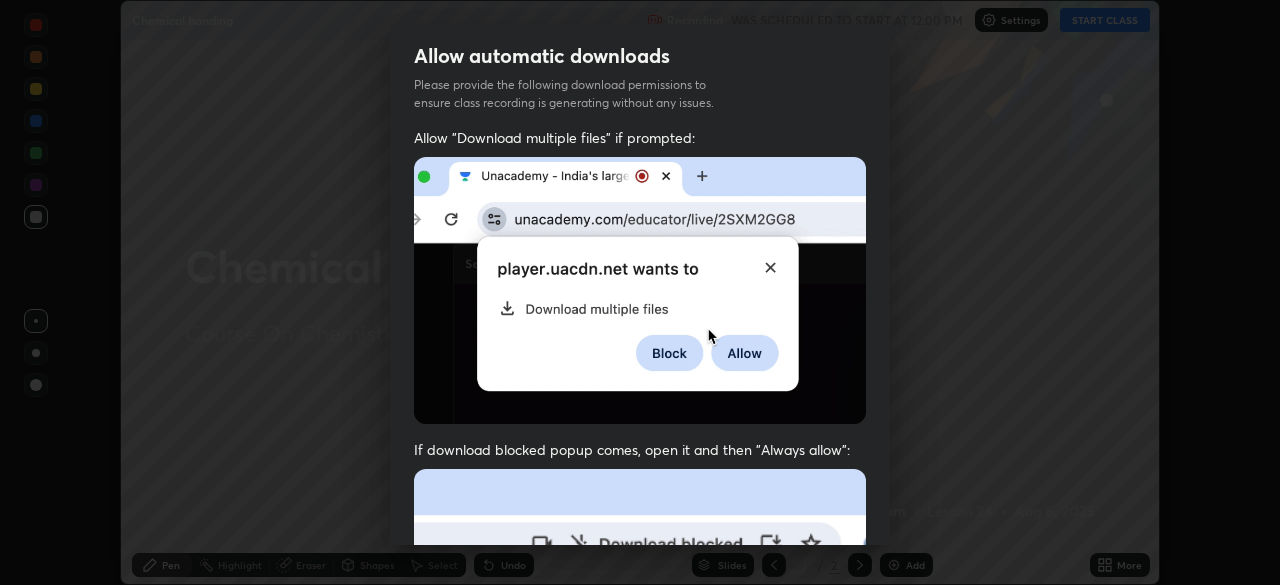 click at bounding box center [640, 687] 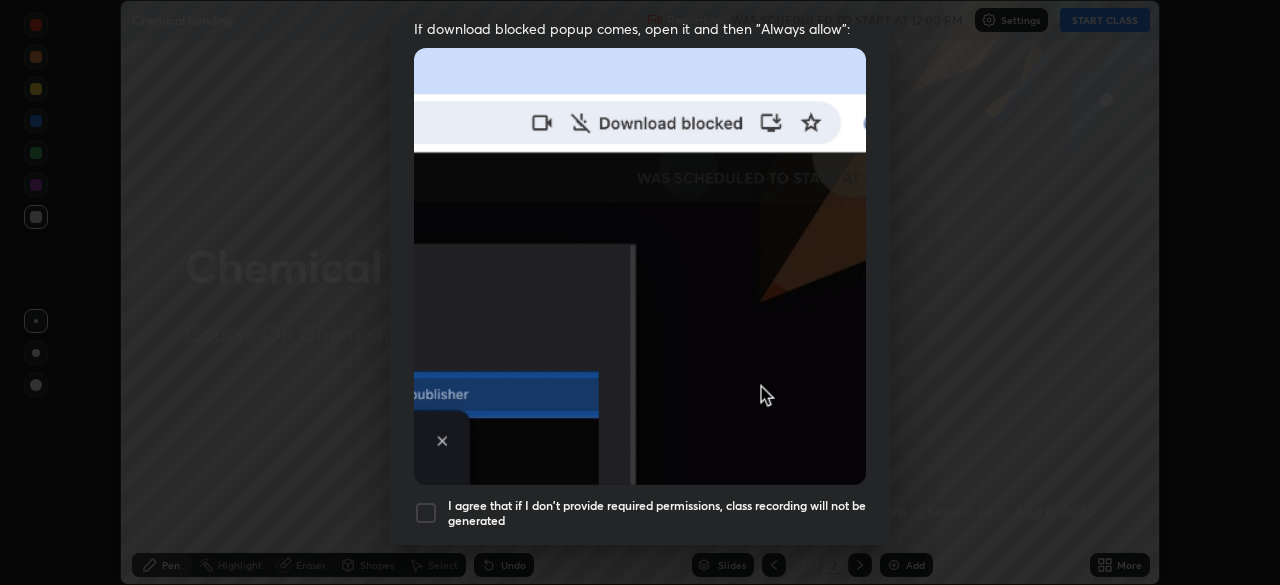 scroll, scrollTop: 479, scrollLeft: 0, axis: vertical 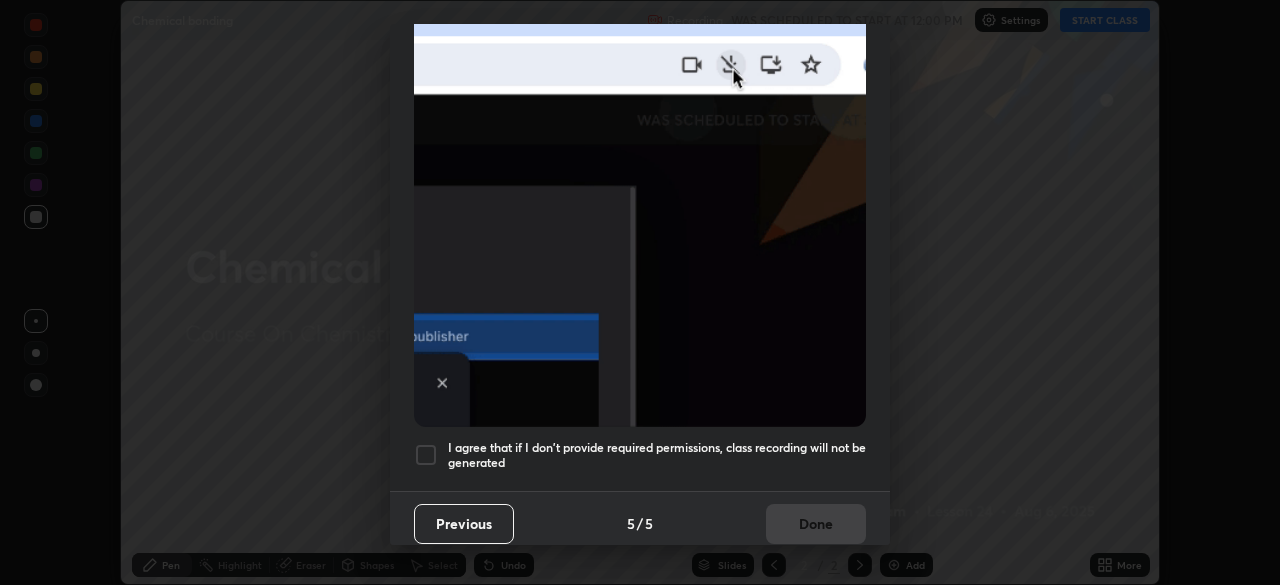 click on "I agree that if I don't provide required permissions, class recording will not be generated" at bounding box center [657, 455] 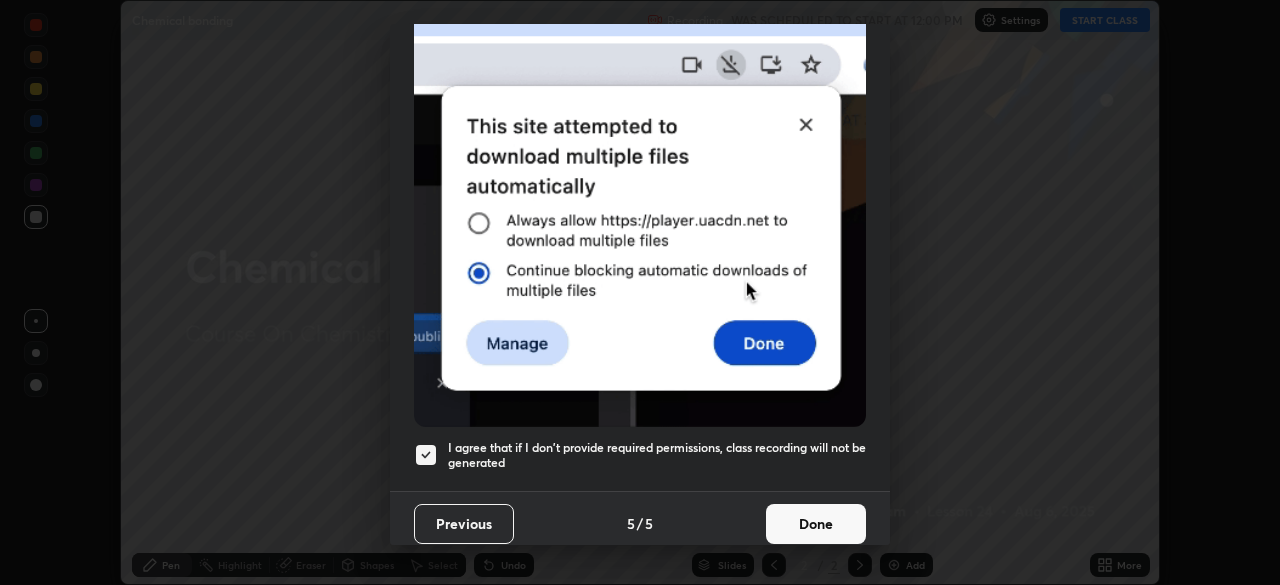 click on "Done" at bounding box center [816, 524] 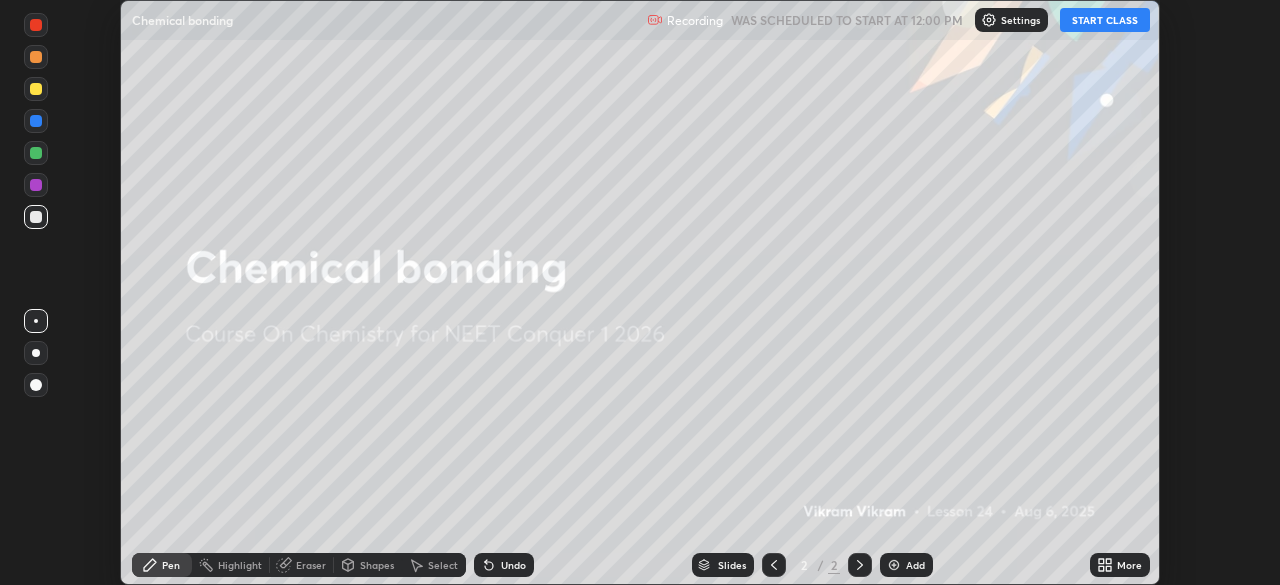 click at bounding box center [894, 565] 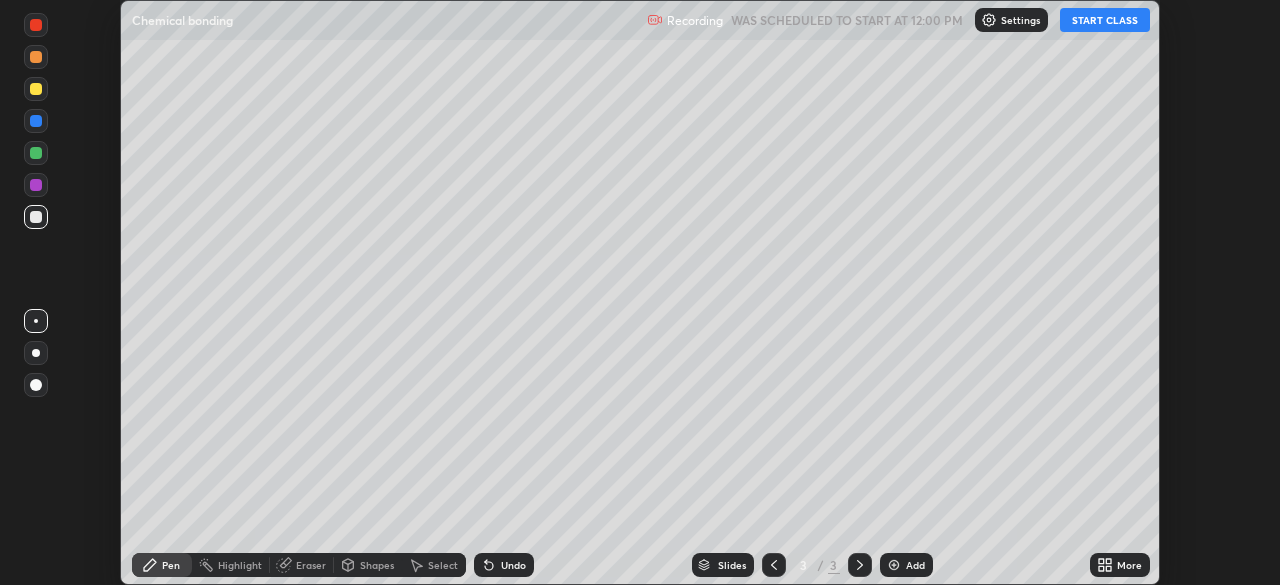 click on "START CLASS" at bounding box center (1105, 20) 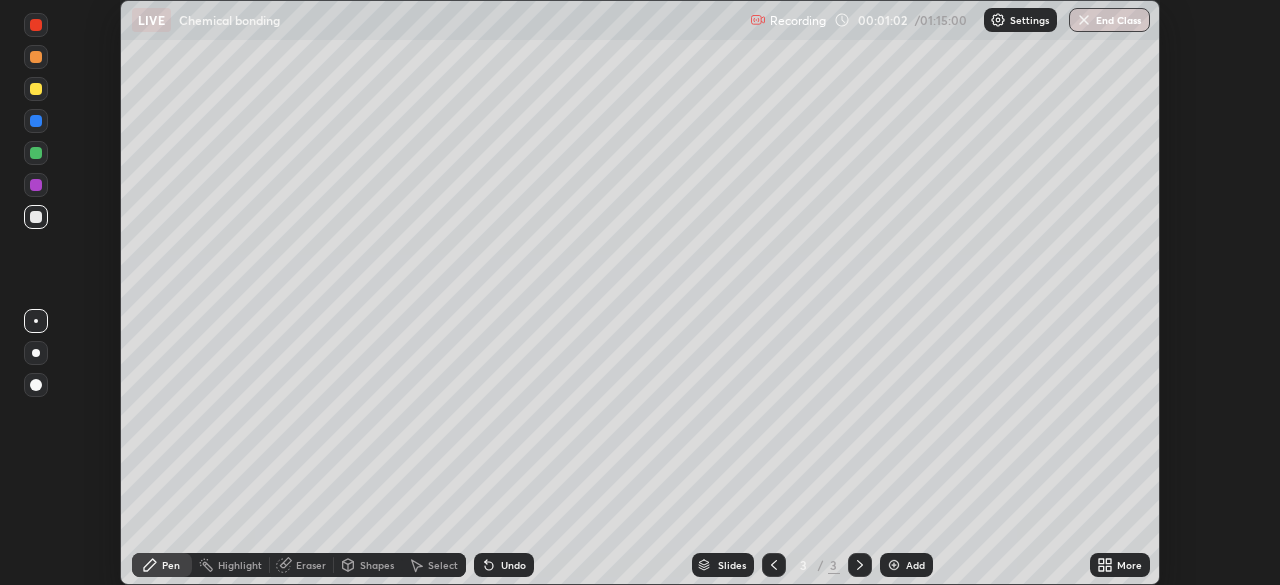 click on "Shapes" at bounding box center (377, 565) 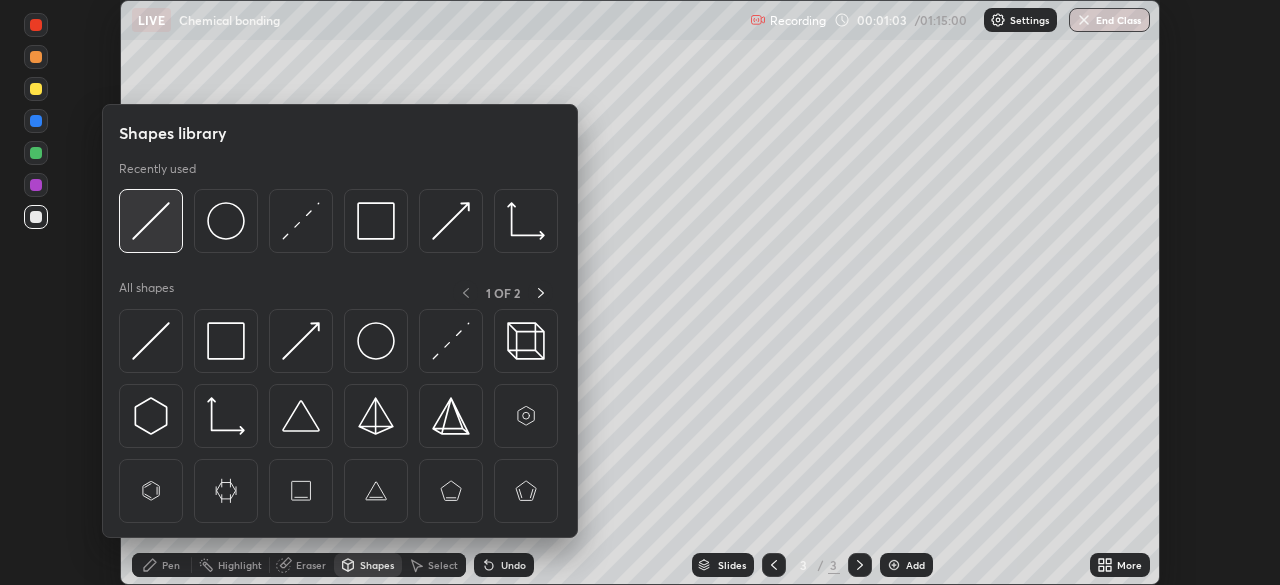 click at bounding box center (151, 221) 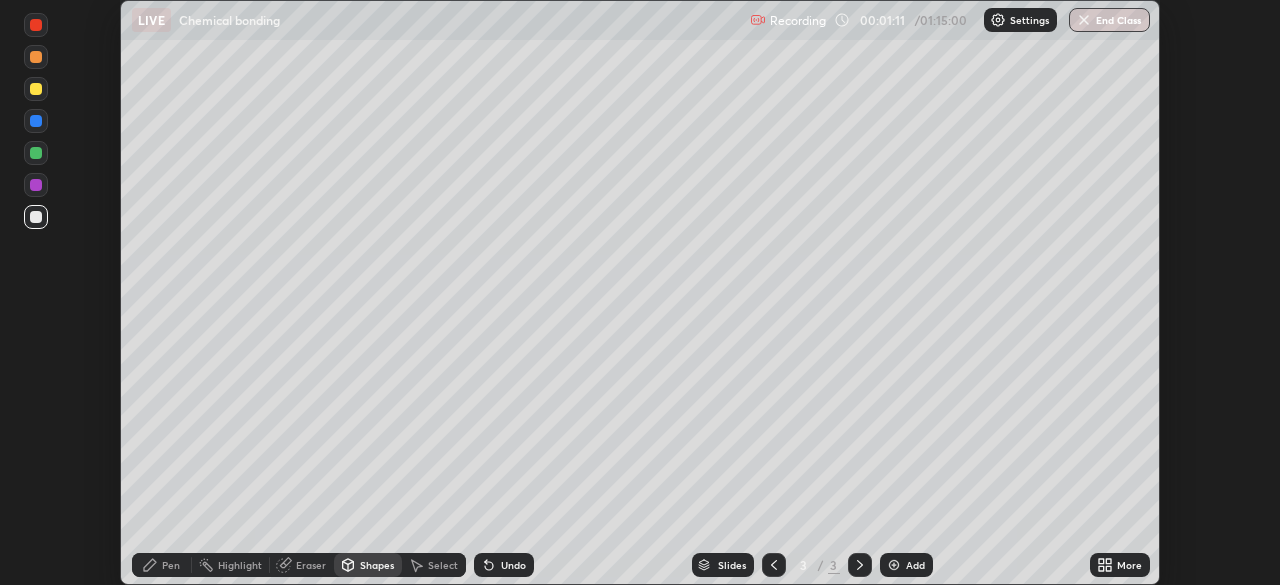 click on "Pen" at bounding box center (171, 565) 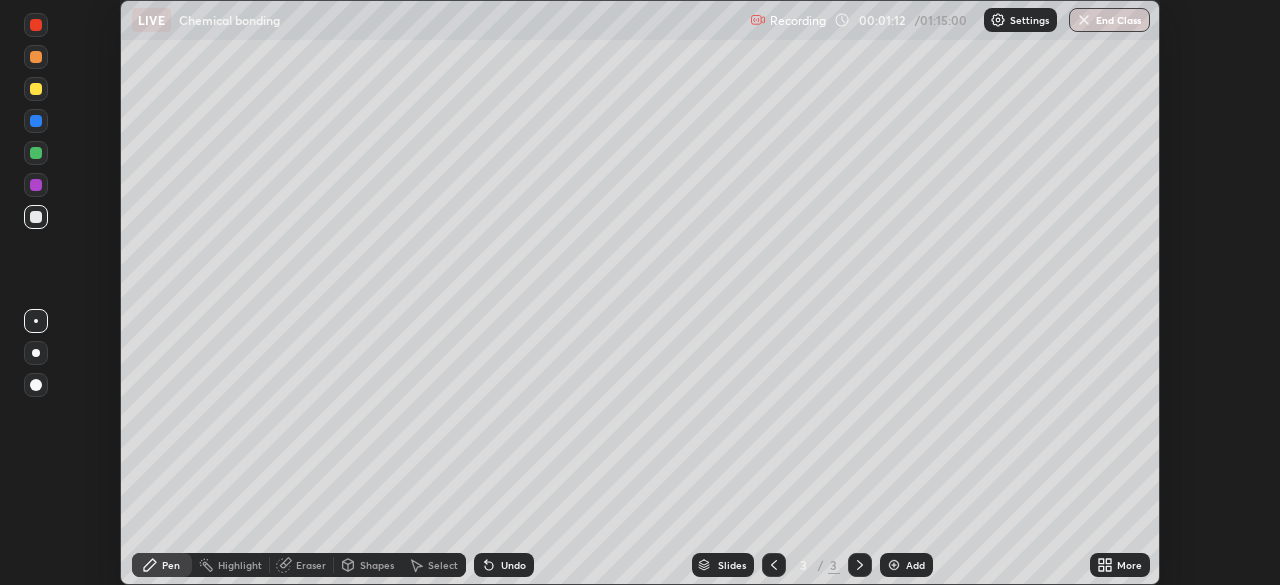 click at bounding box center (36, 89) 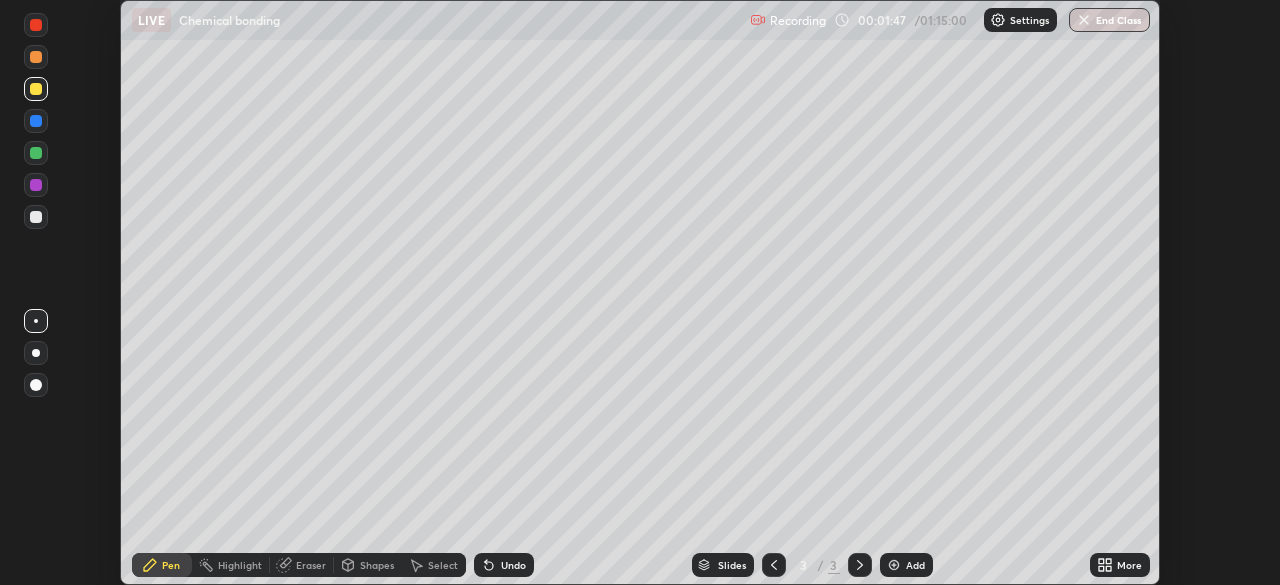 click 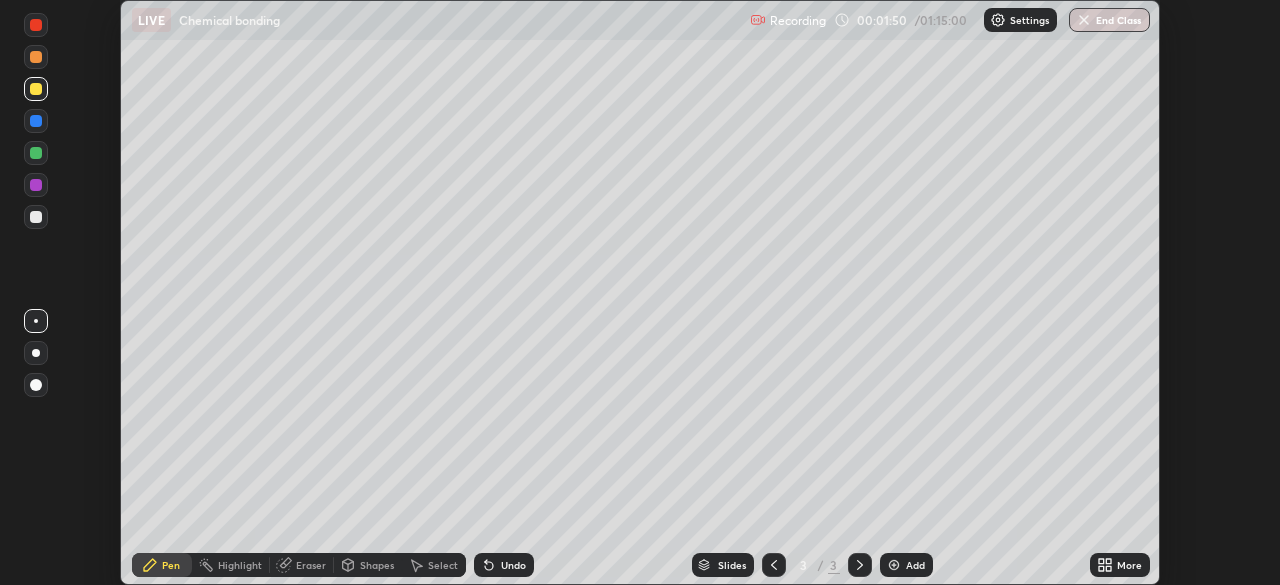click on "Undo" at bounding box center (504, 565) 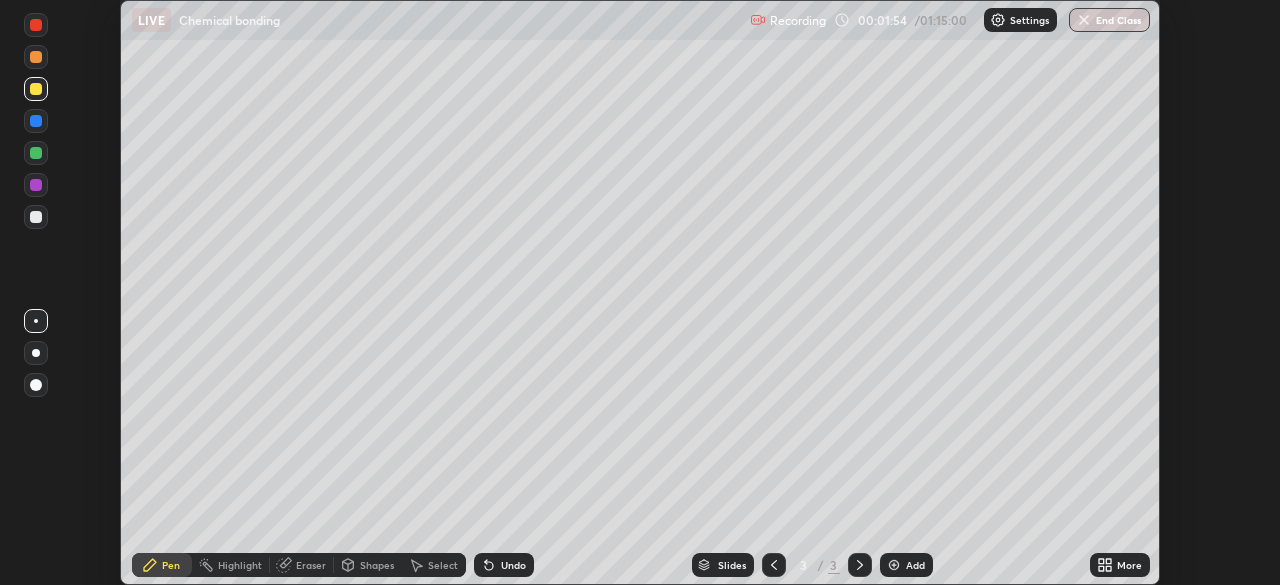 click on "Undo" at bounding box center (504, 565) 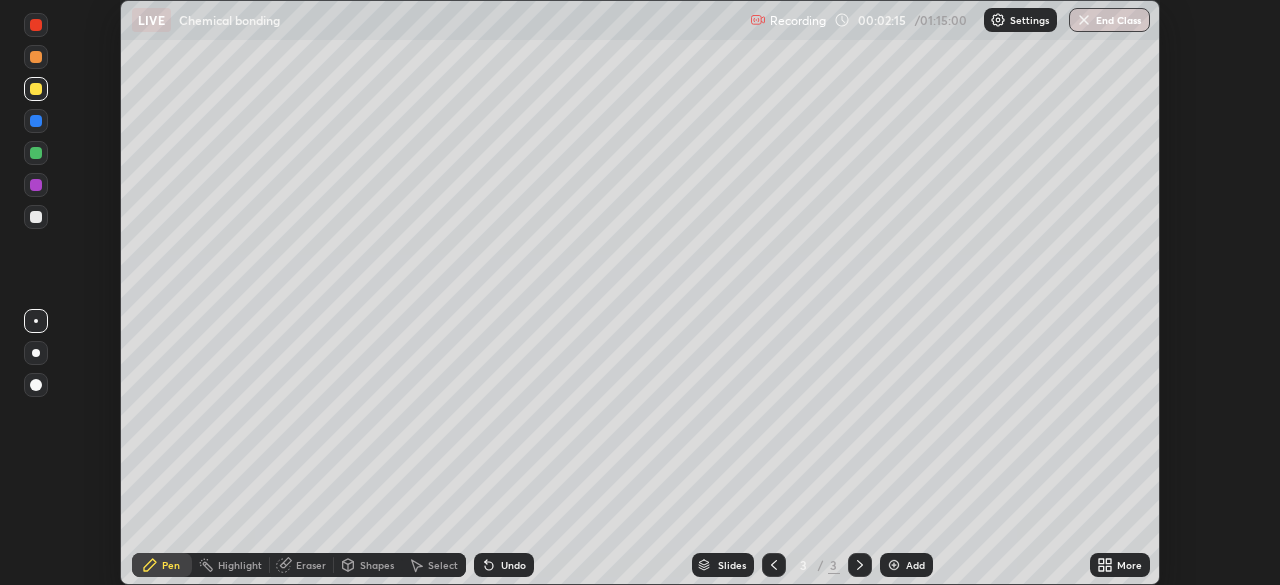 click on "Highlight" at bounding box center (240, 565) 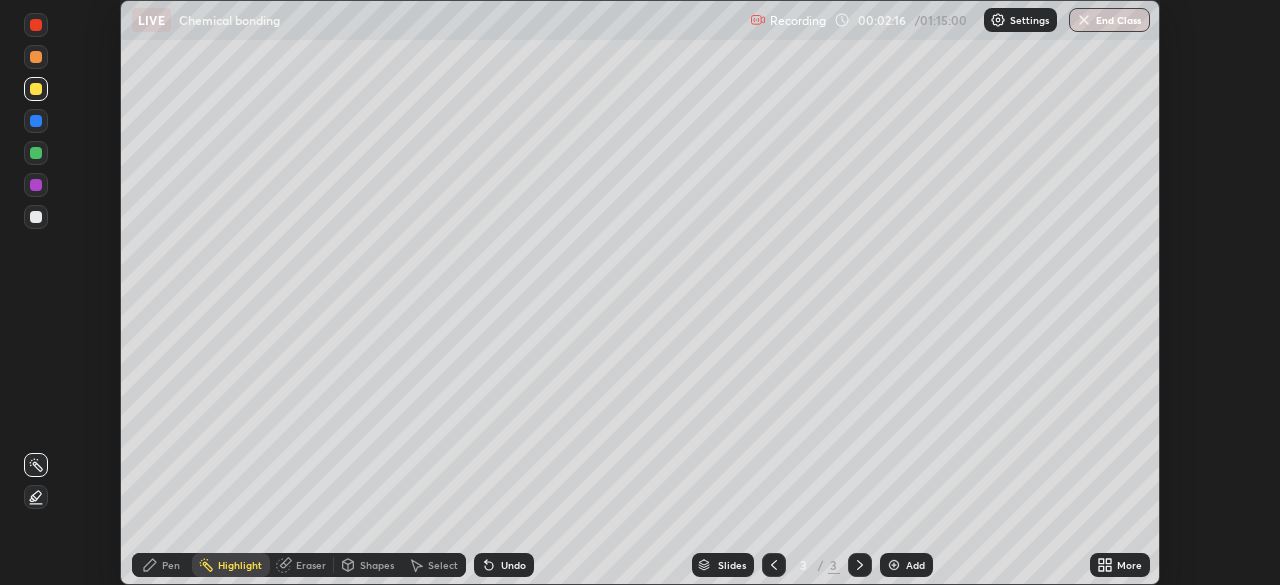 click on "Pen" at bounding box center (162, 565) 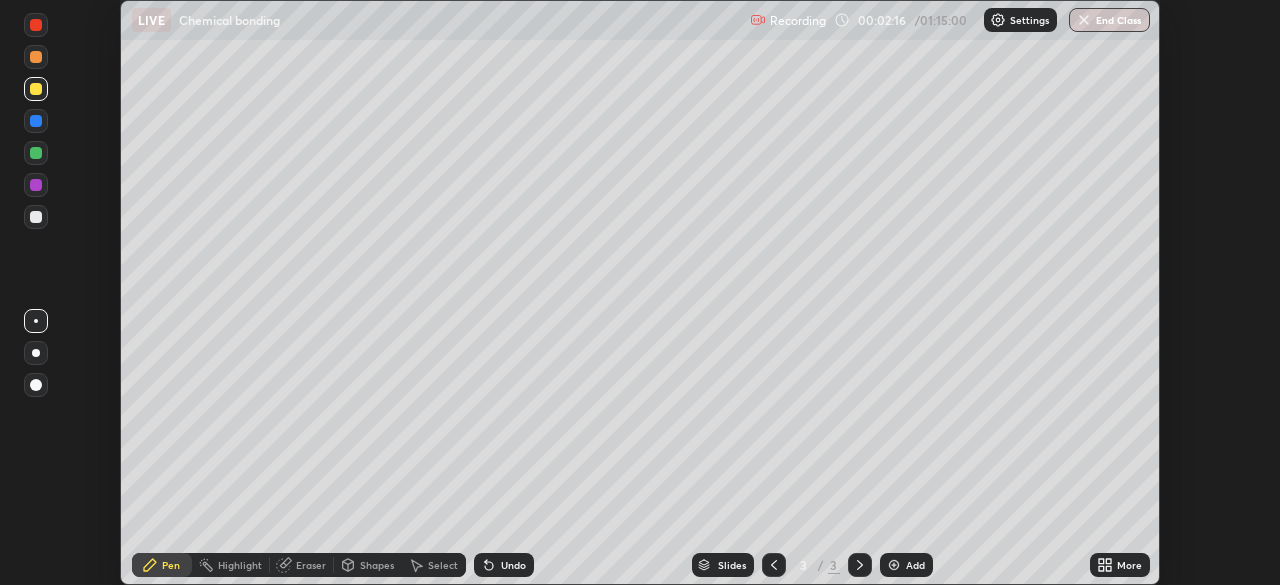 click at bounding box center [36, 385] 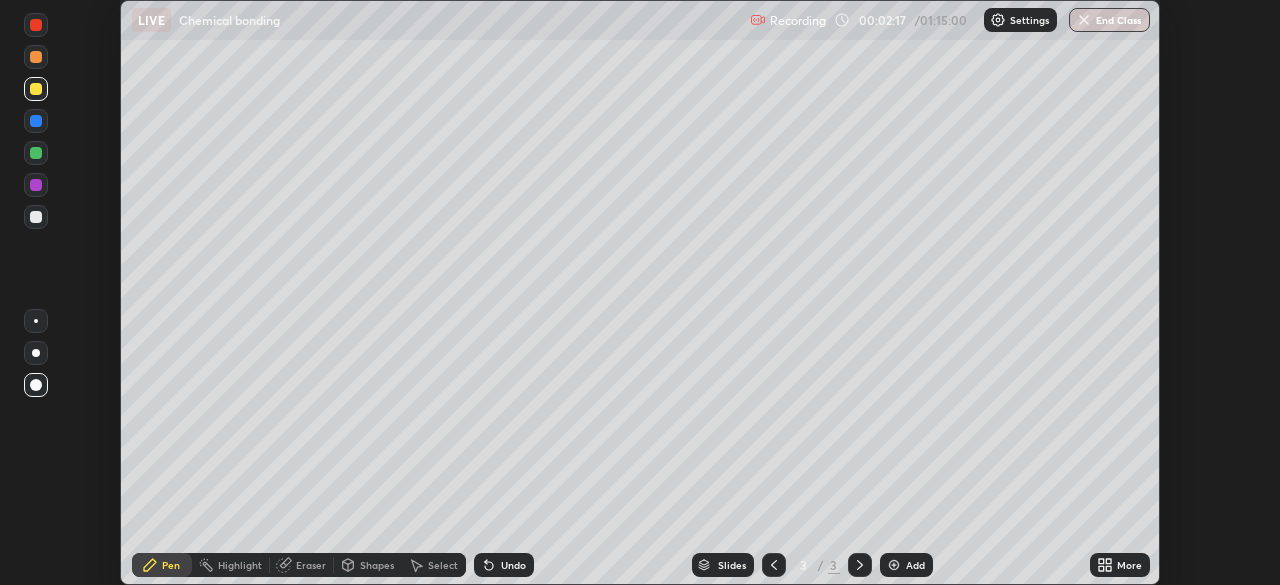 click at bounding box center (36, 217) 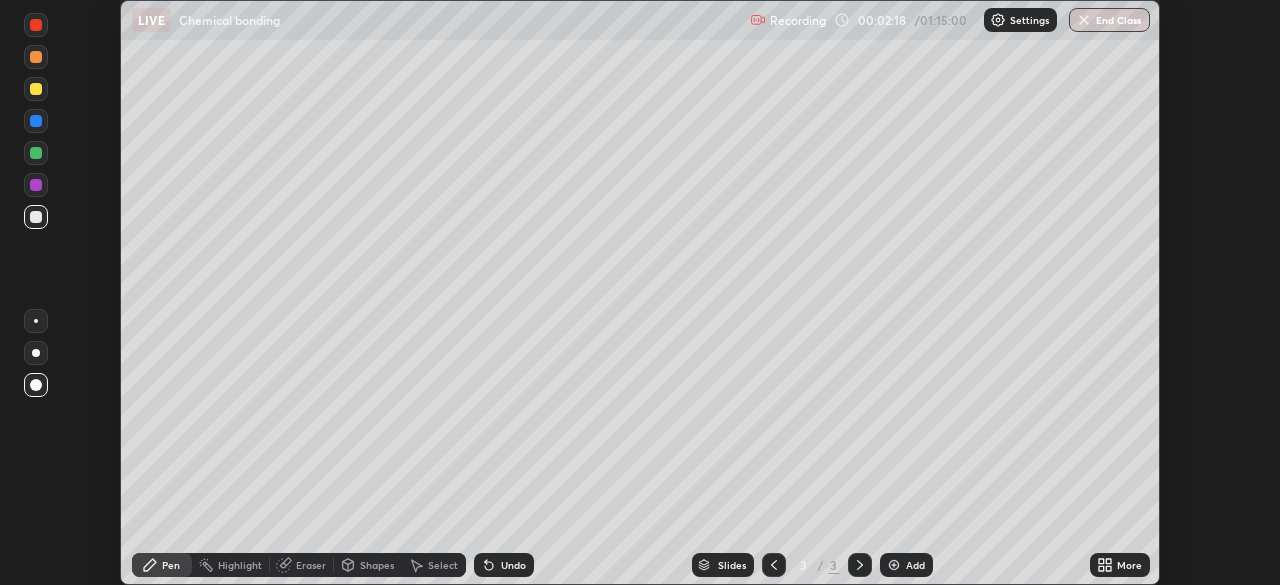 click at bounding box center (36, 185) 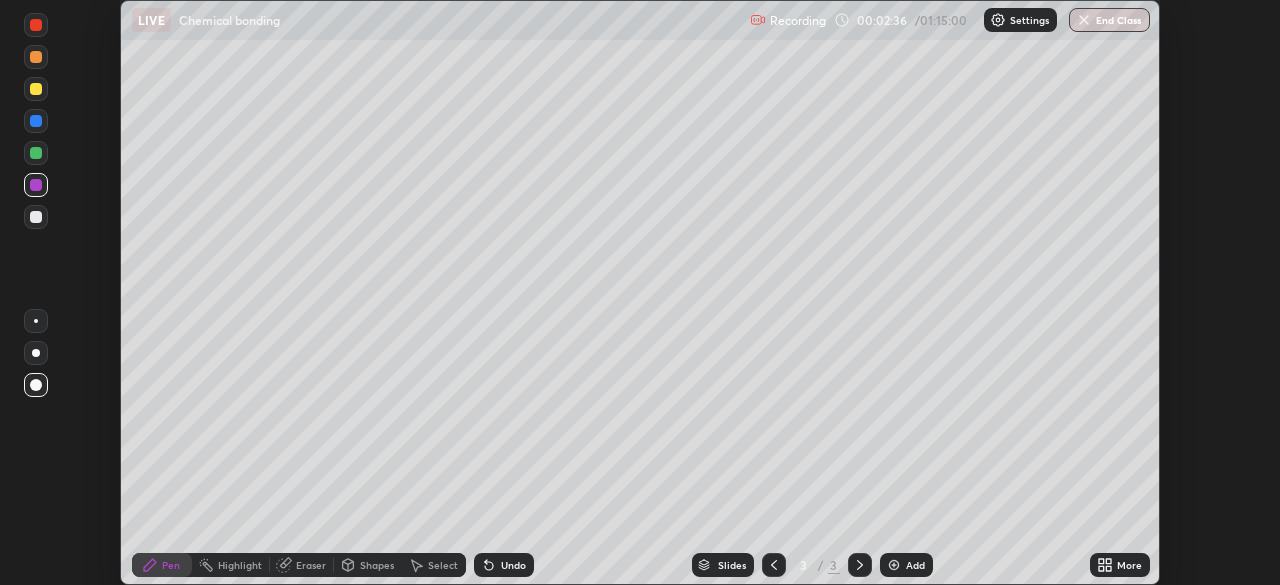 click at bounding box center [36, 217] 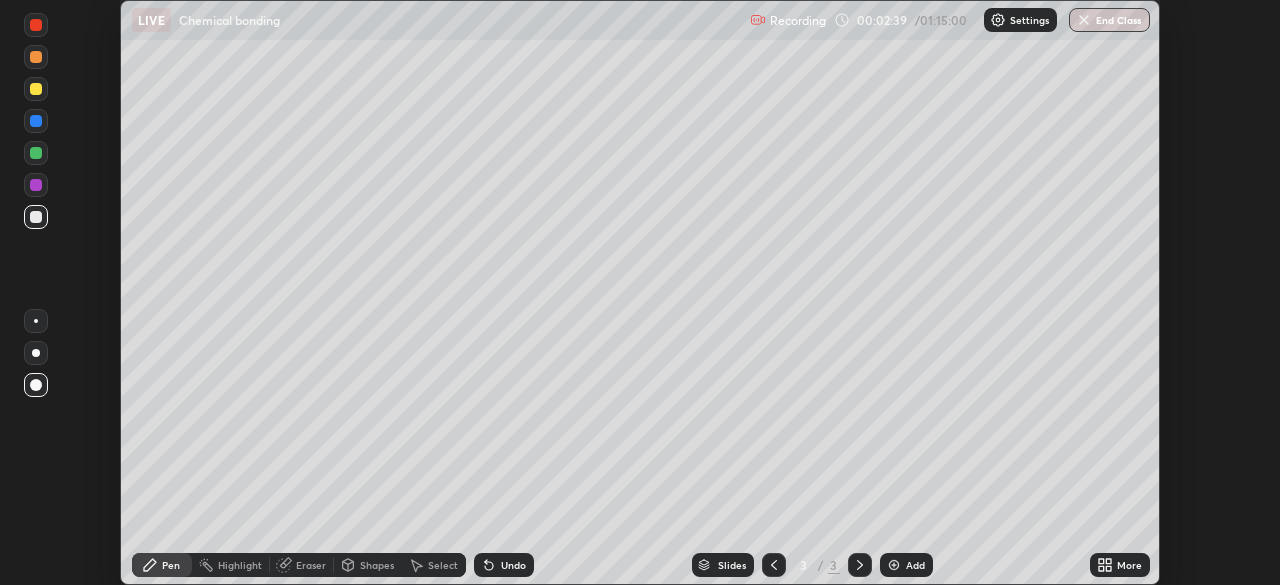 click on "Undo" at bounding box center (513, 565) 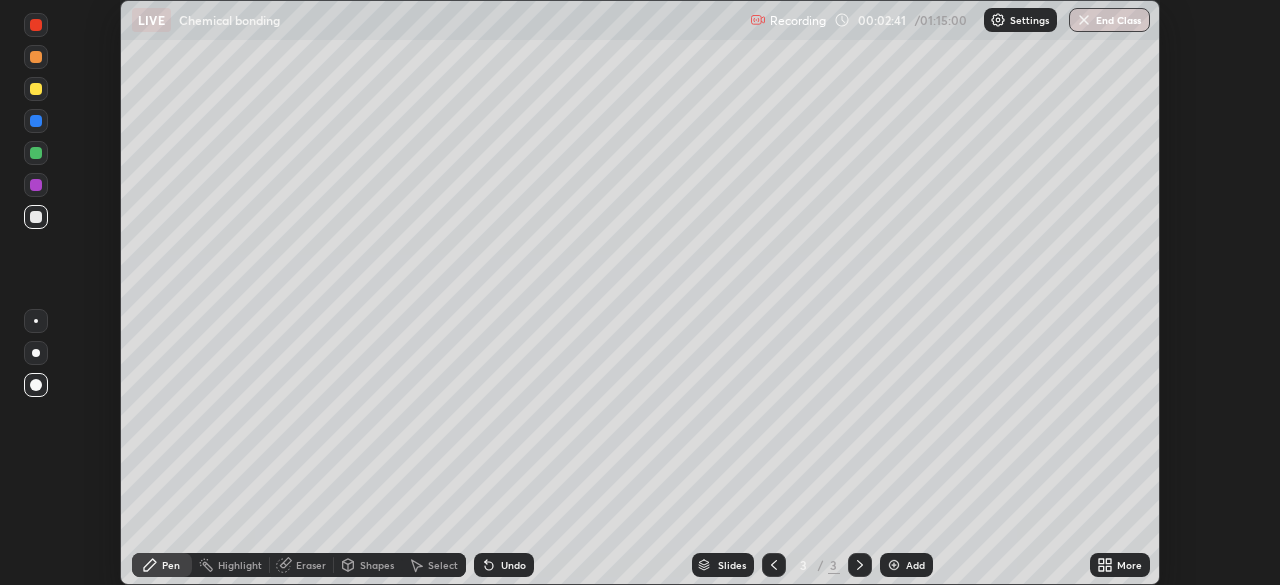 click on "Undo" at bounding box center (504, 565) 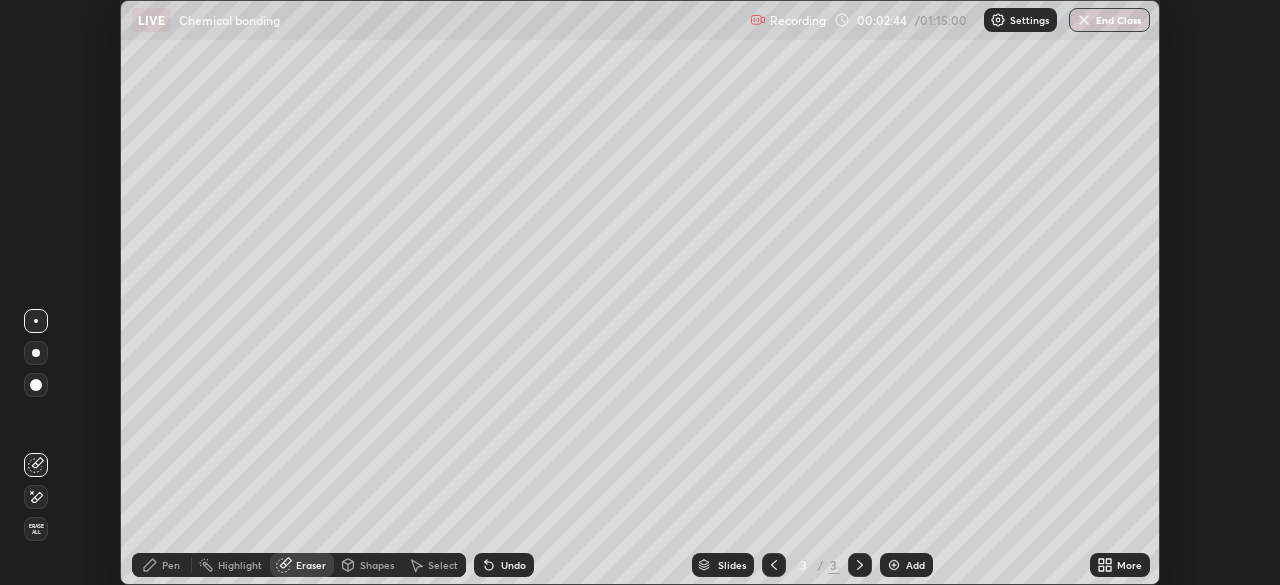 click on "Pen" at bounding box center [171, 565] 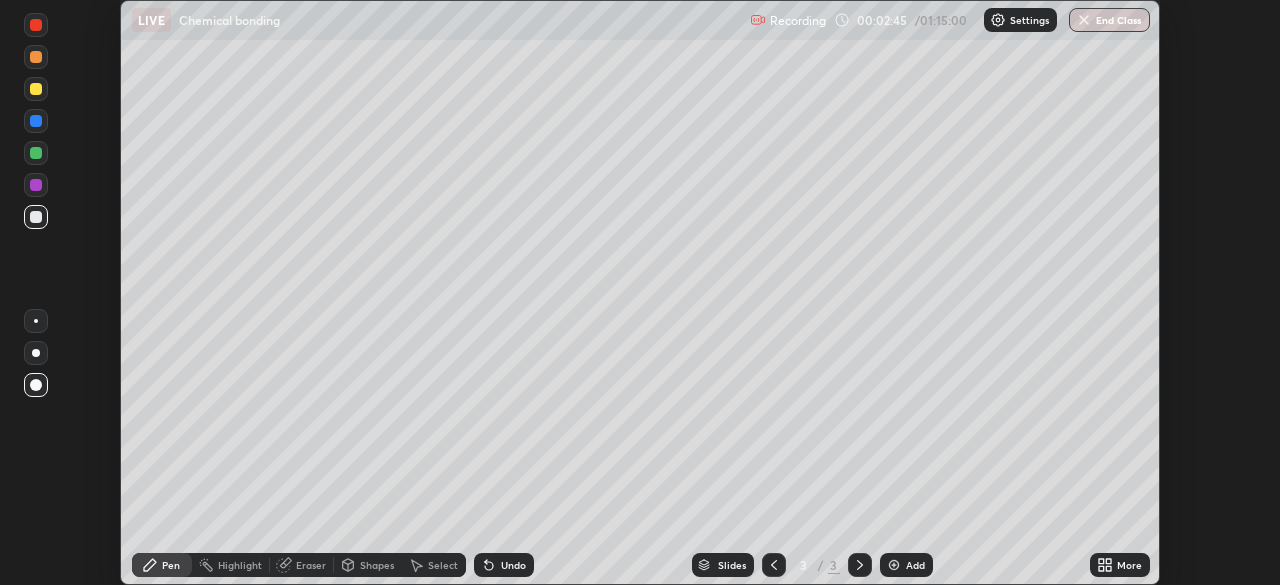 click at bounding box center [36, 89] 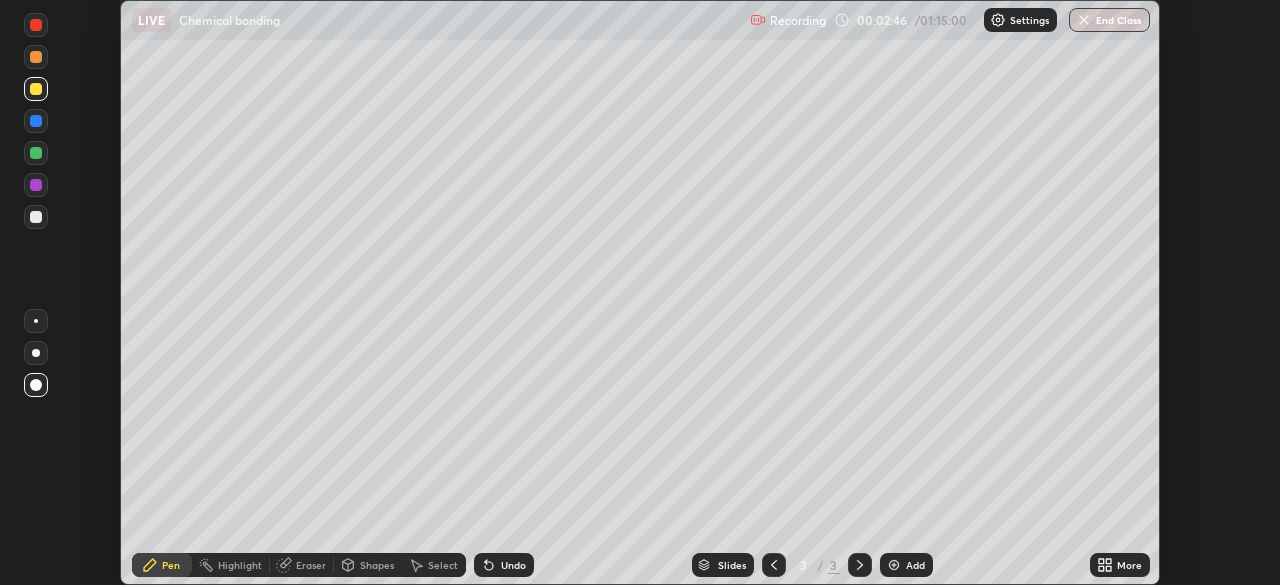 click at bounding box center (36, 321) 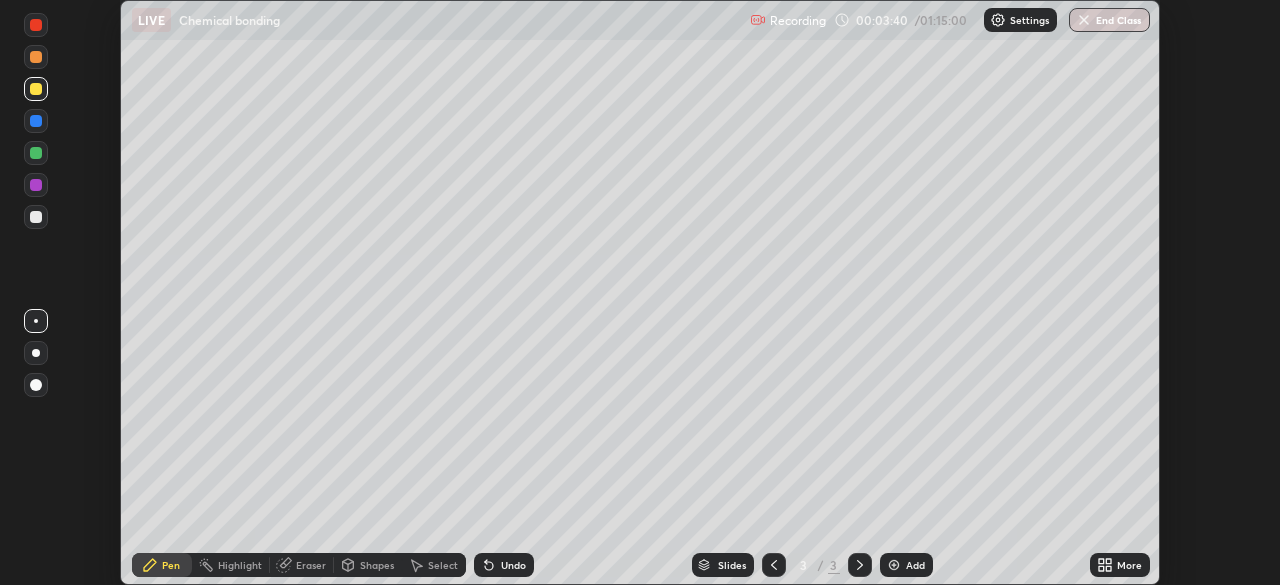 click at bounding box center [36, 217] 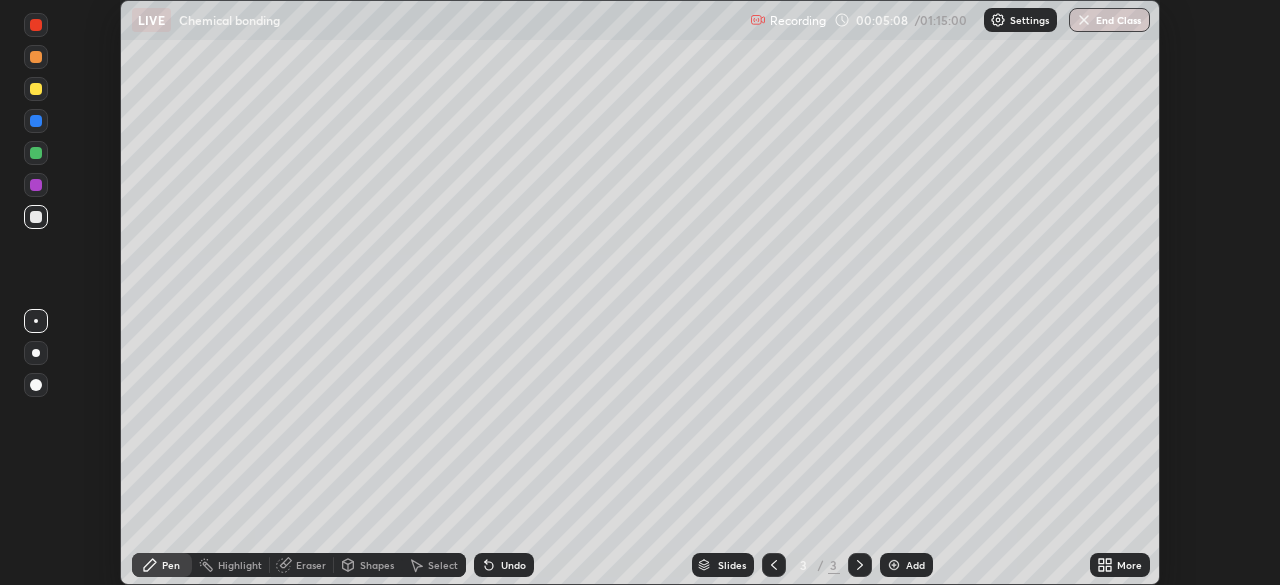 click 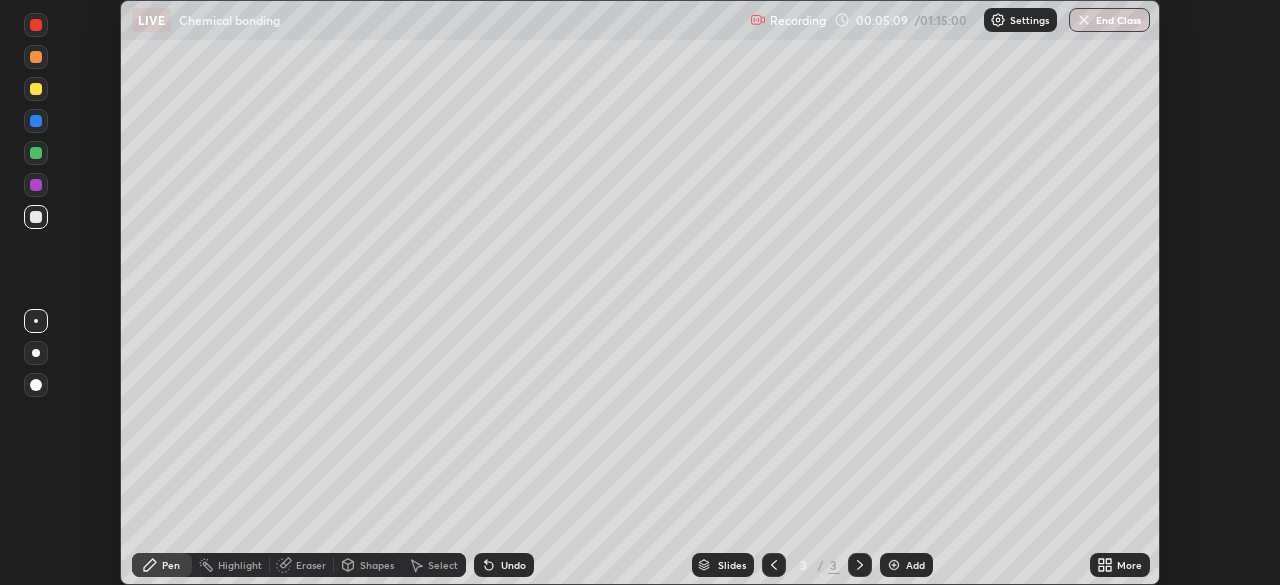 click 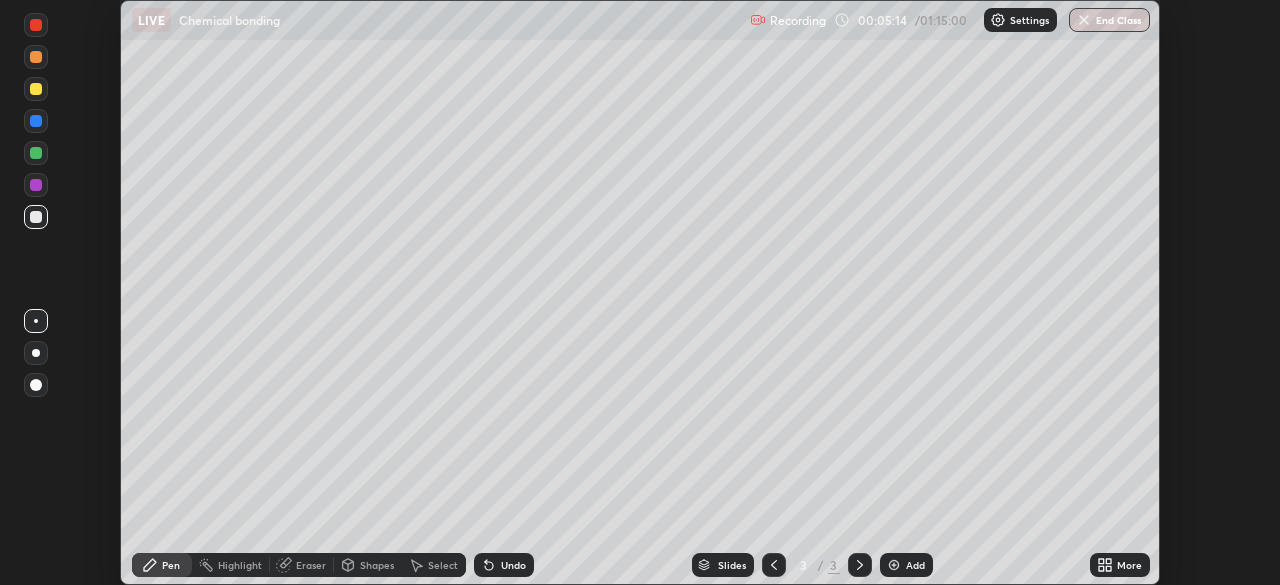 click on "Shapes" at bounding box center [377, 565] 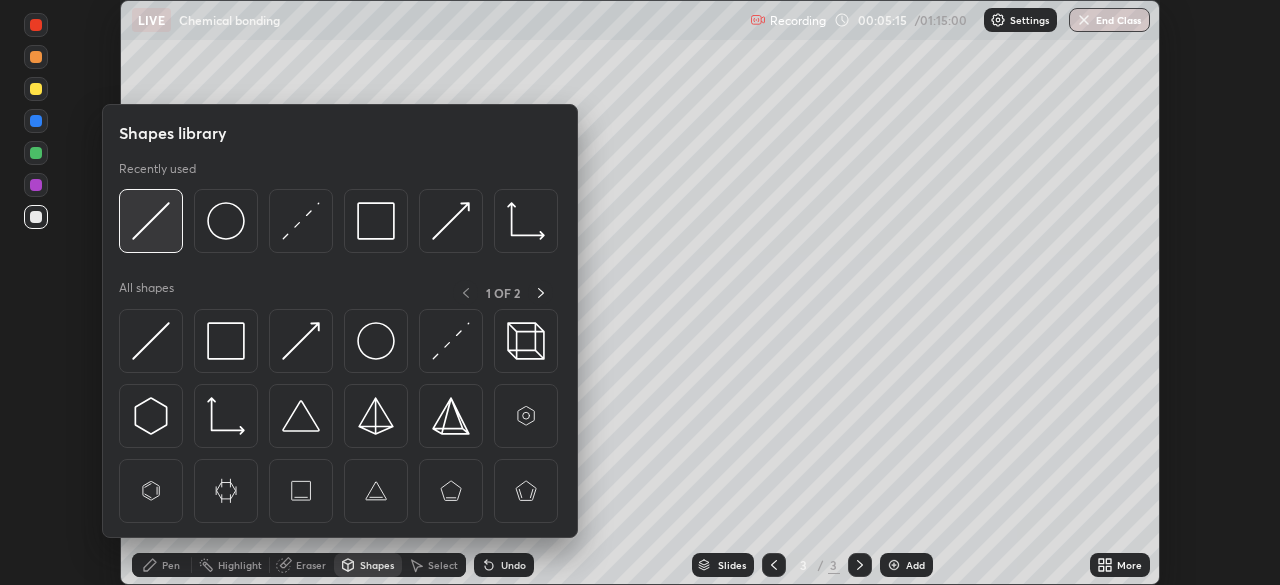 click at bounding box center (151, 221) 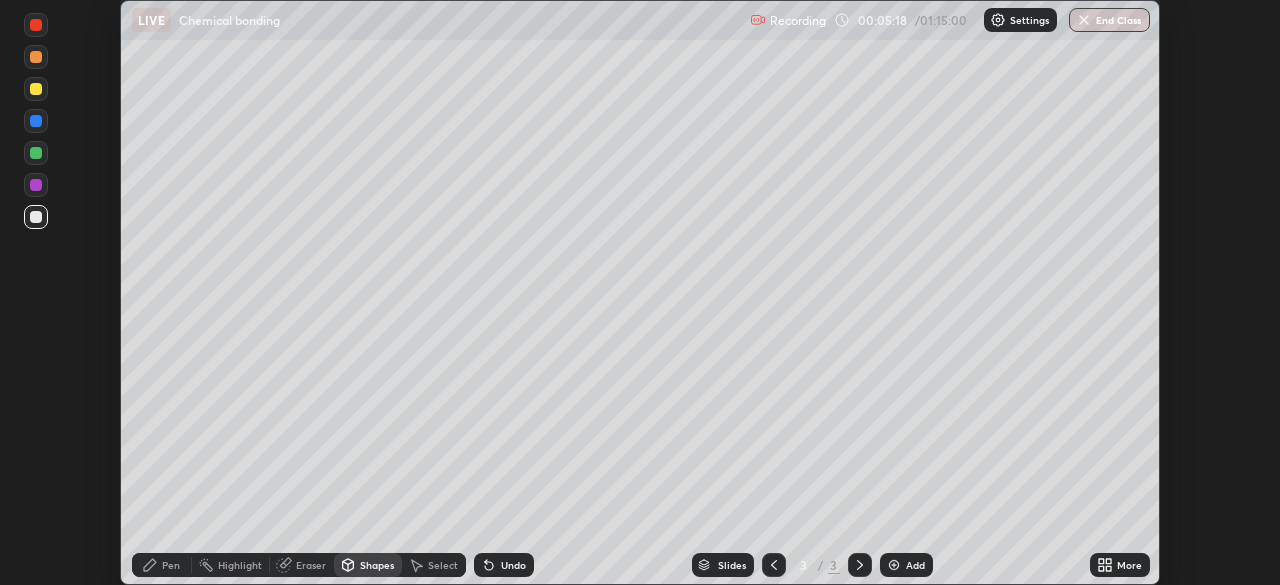 click at bounding box center [36, 153] 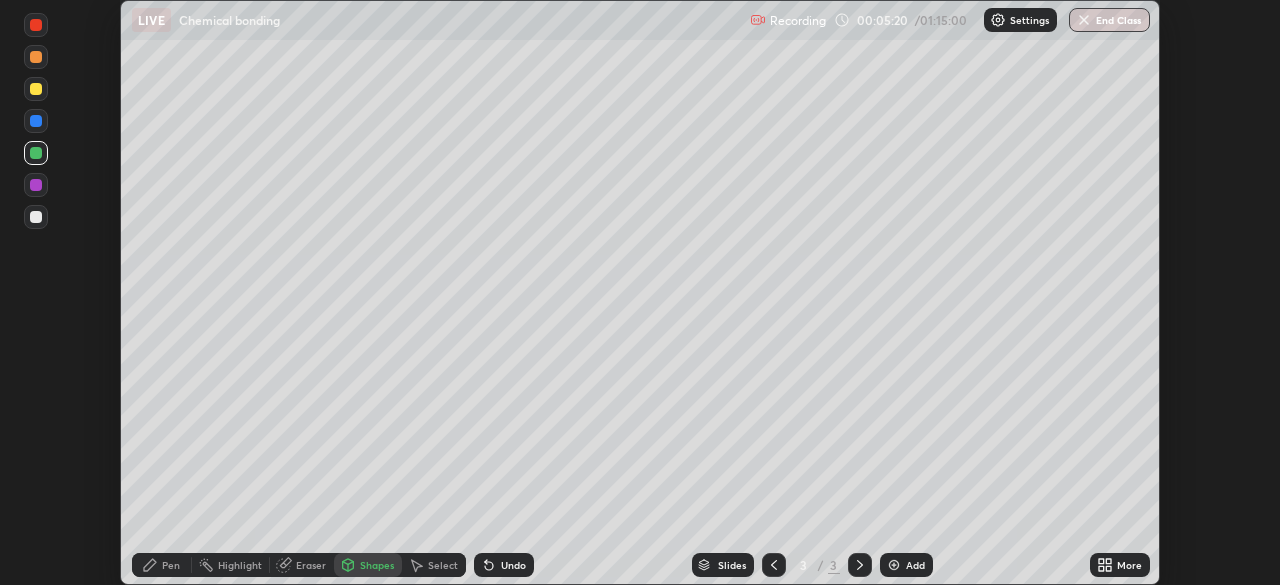 click on "Undo" at bounding box center [513, 565] 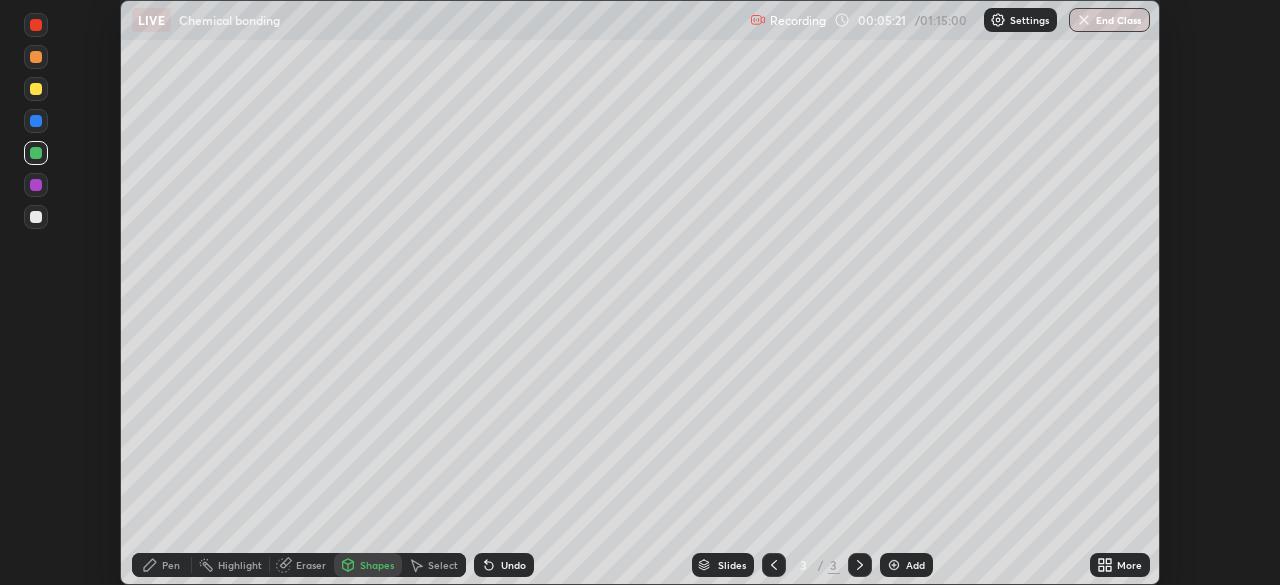 click on "Pen" at bounding box center (171, 565) 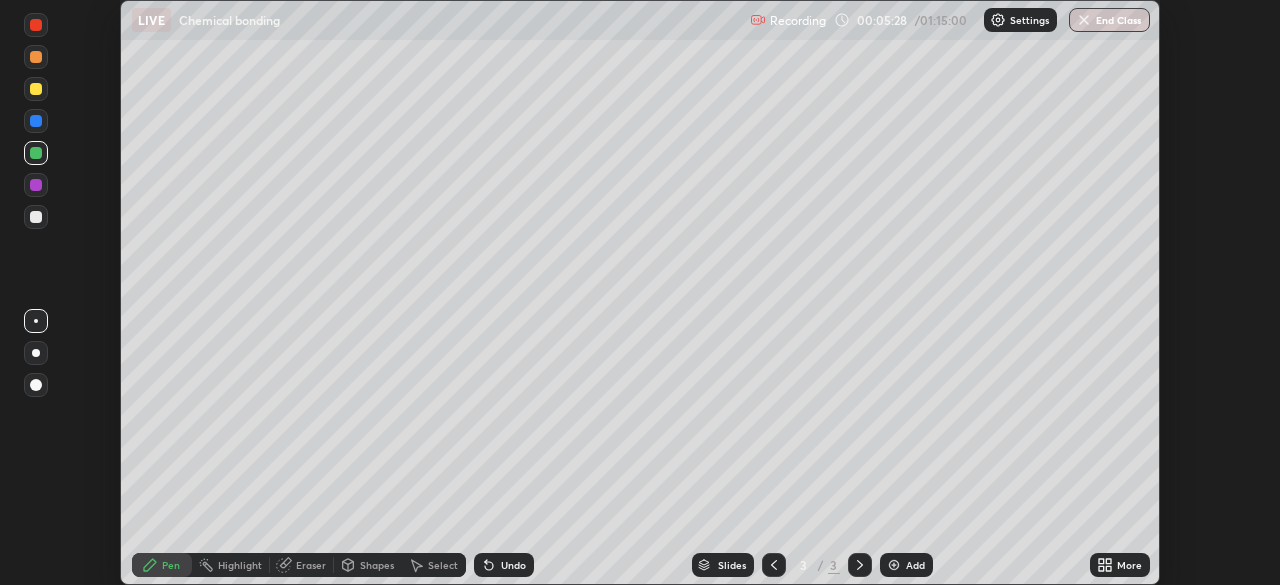 click at bounding box center (36, 185) 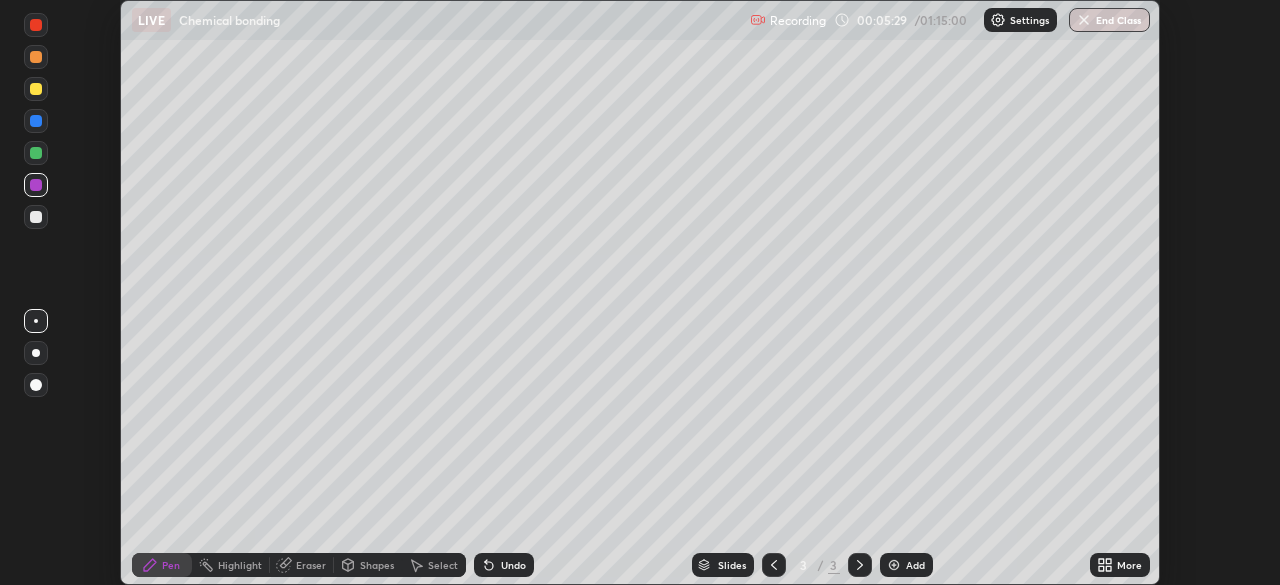click at bounding box center (36, 385) 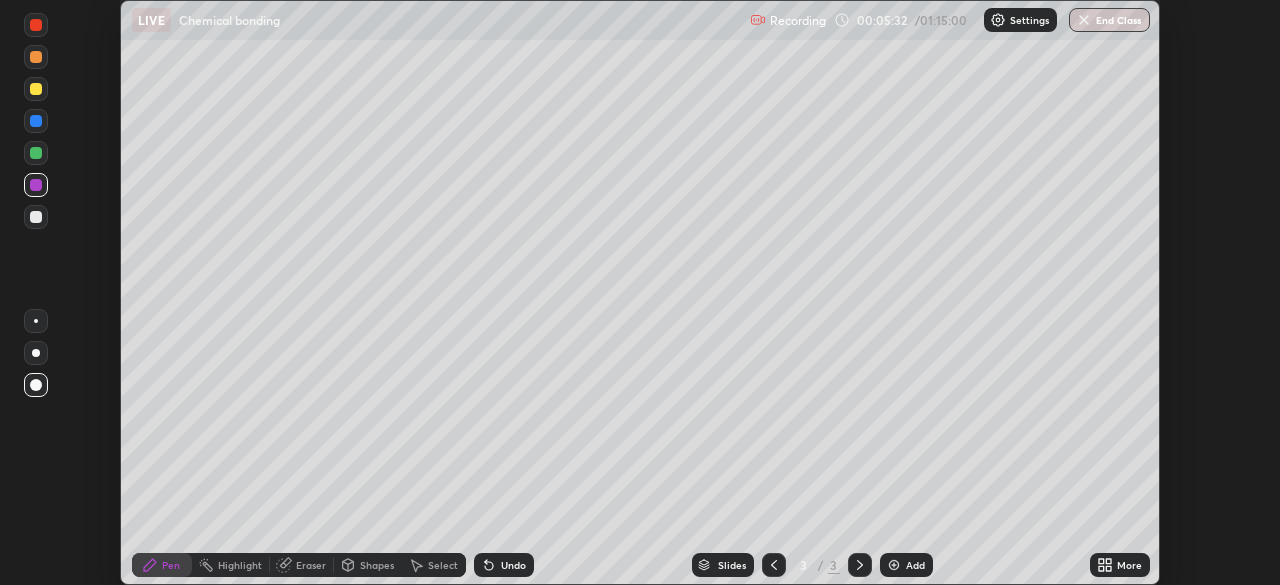 click at bounding box center [36, 121] 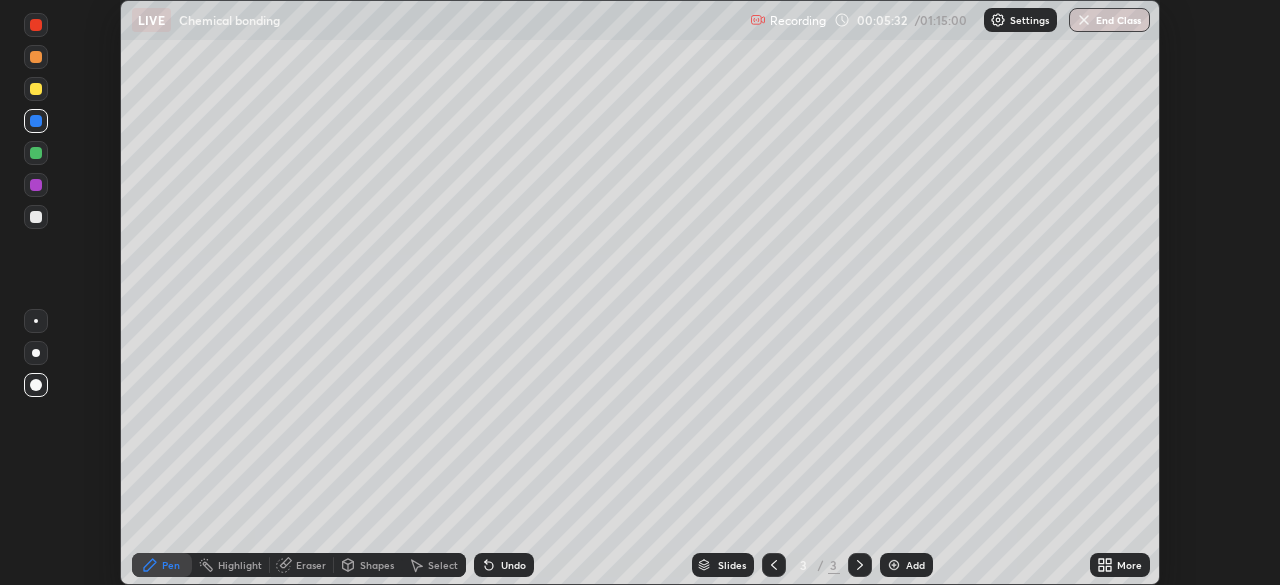 click at bounding box center [36, 217] 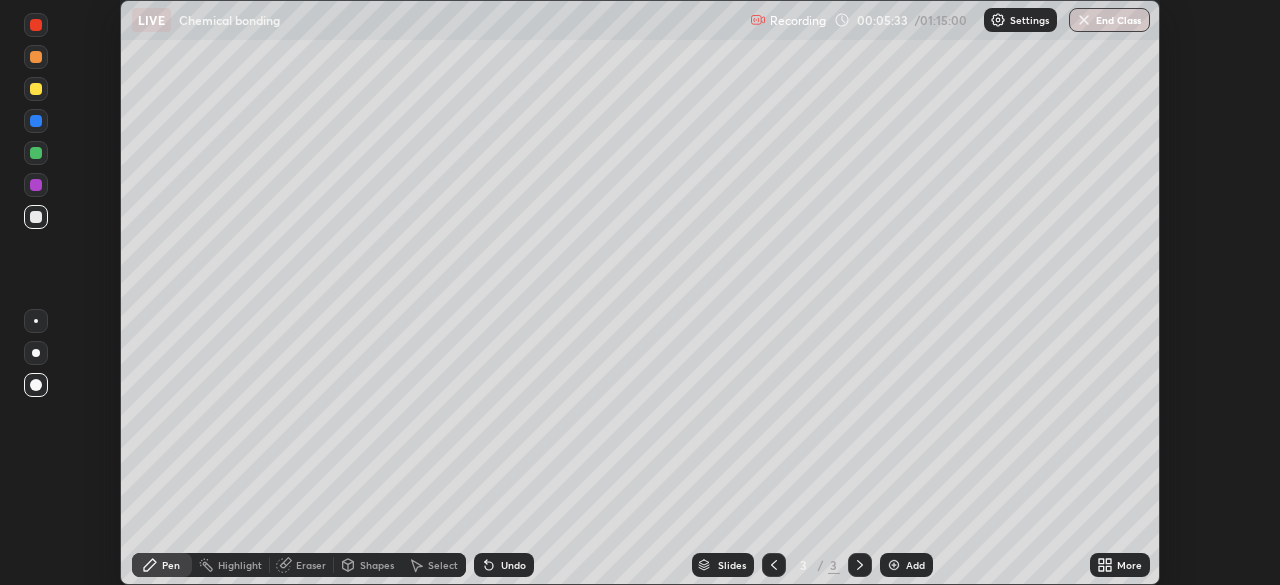 click at bounding box center [36, 321] 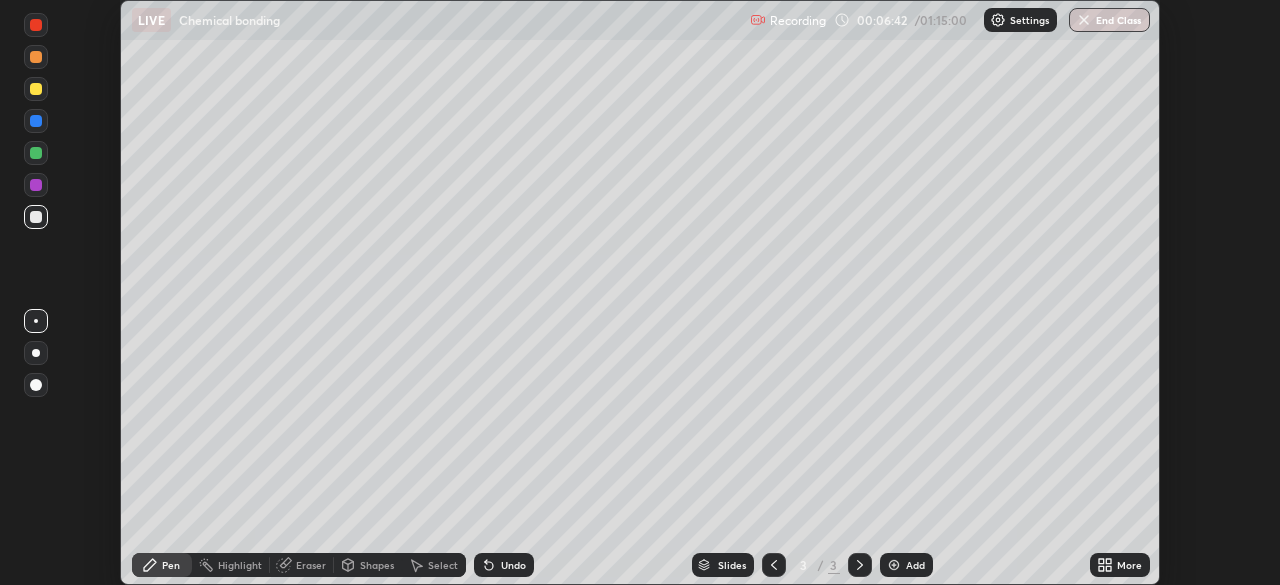 click at bounding box center (36, 185) 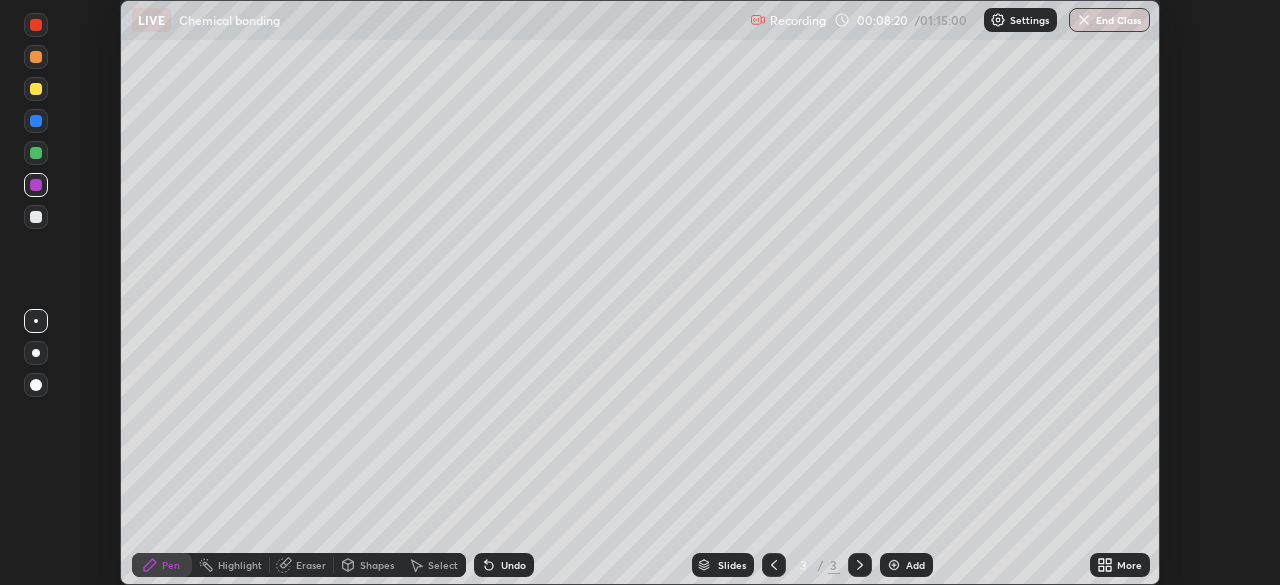 click on "Shapes" at bounding box center [377, 565] 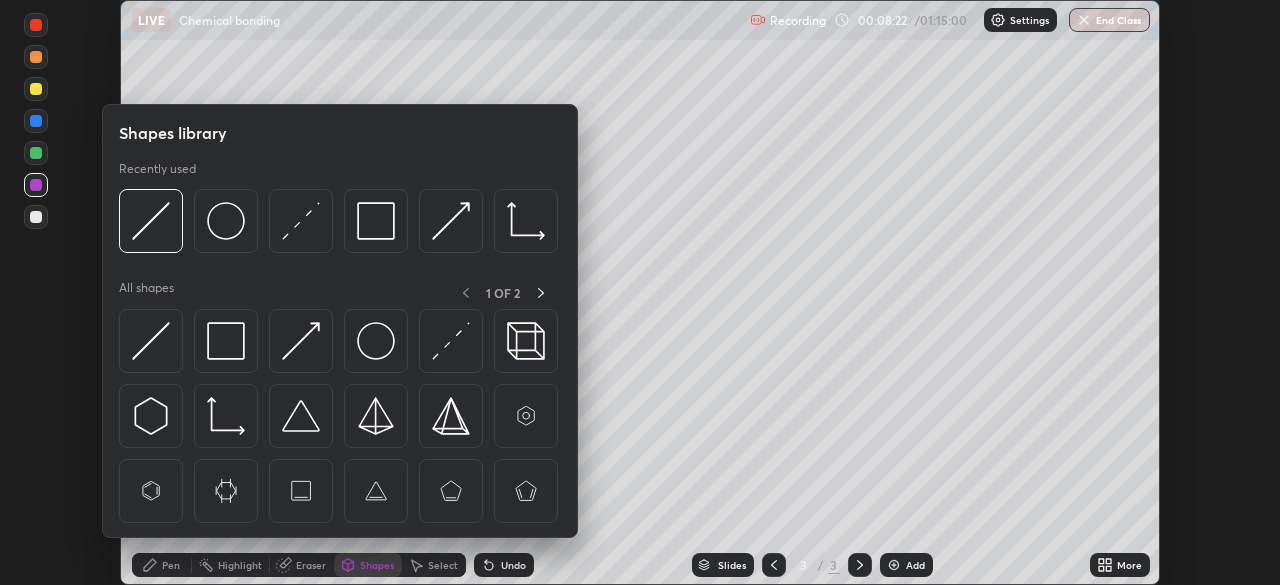 click on "Eraser" at bounding box center (311, 565) 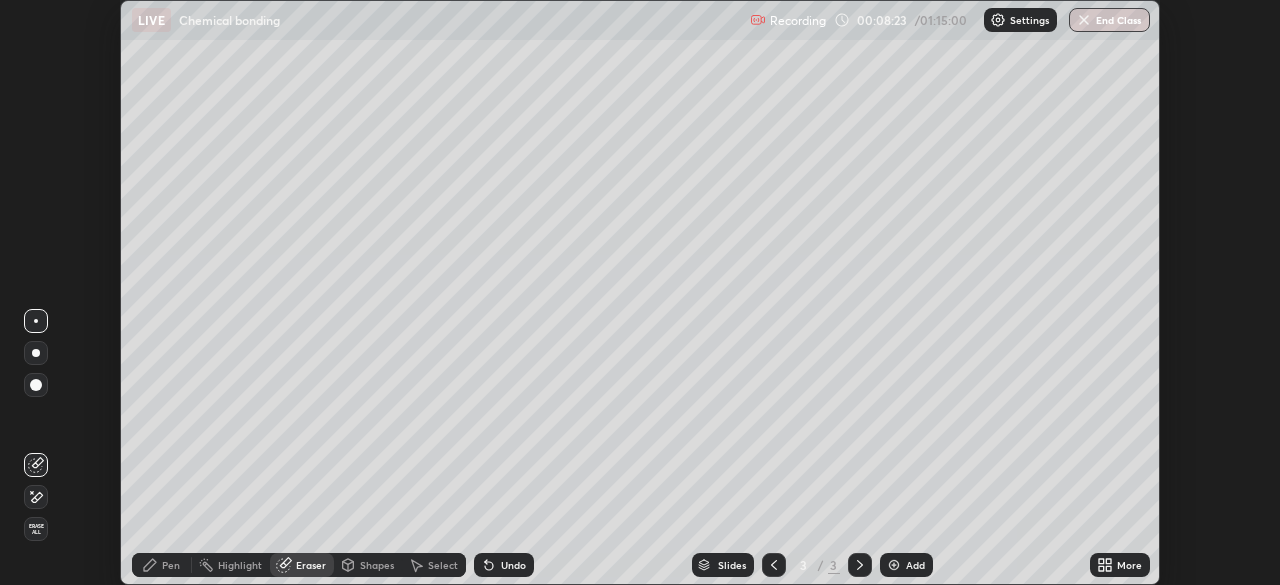click 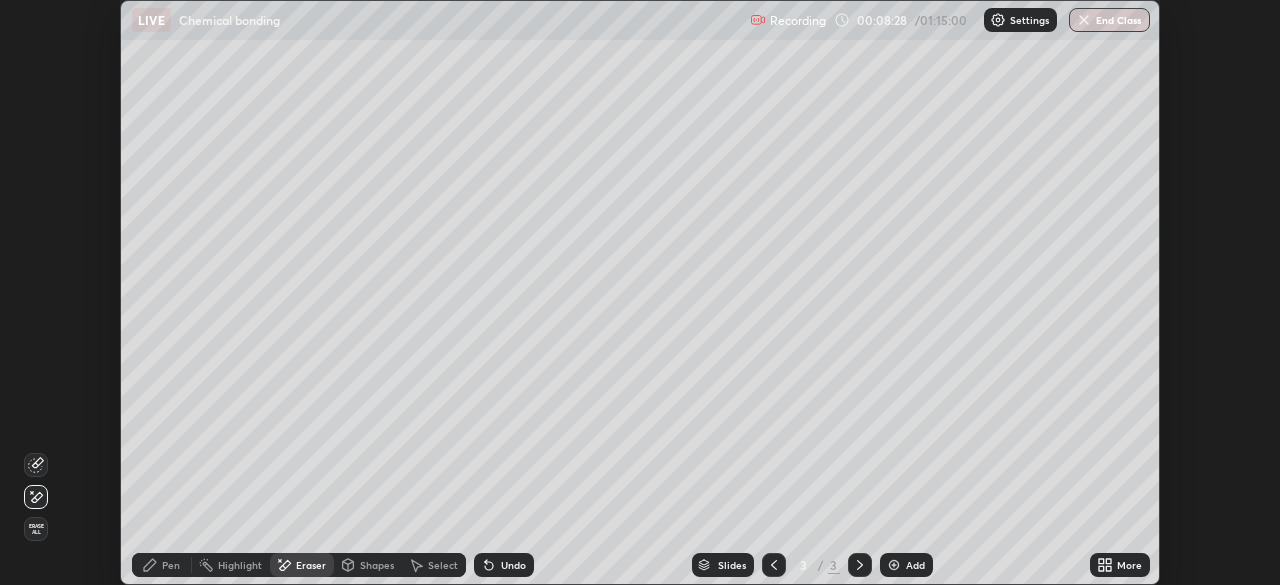 click on "Shapes" at bounding box center (377, 565) 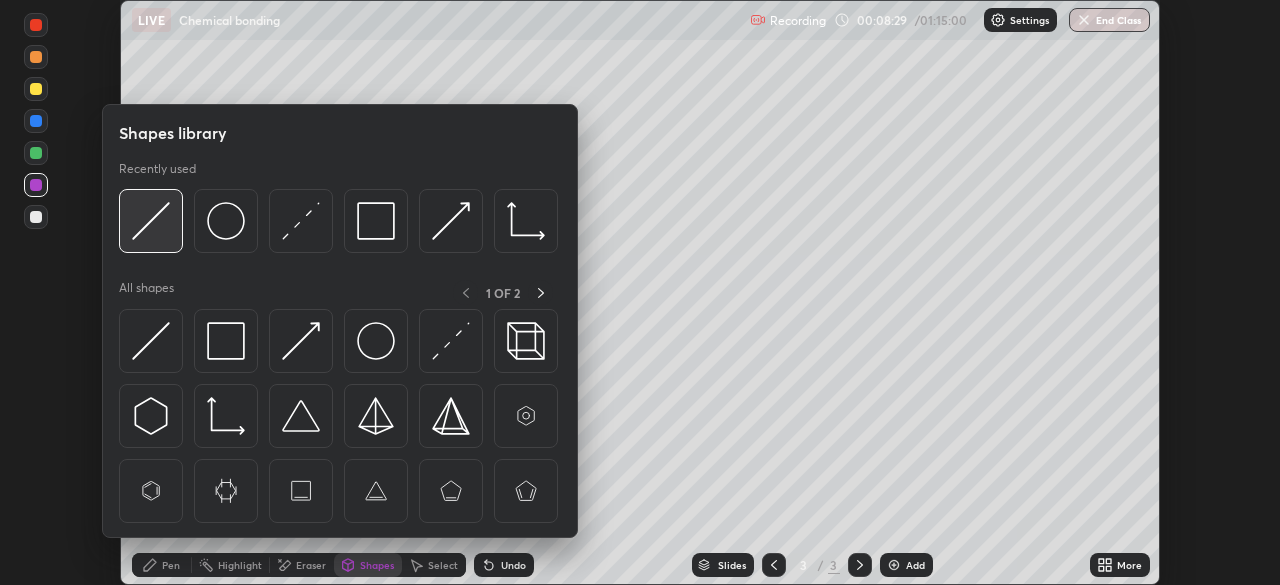 click at bounding box center (151, 221) 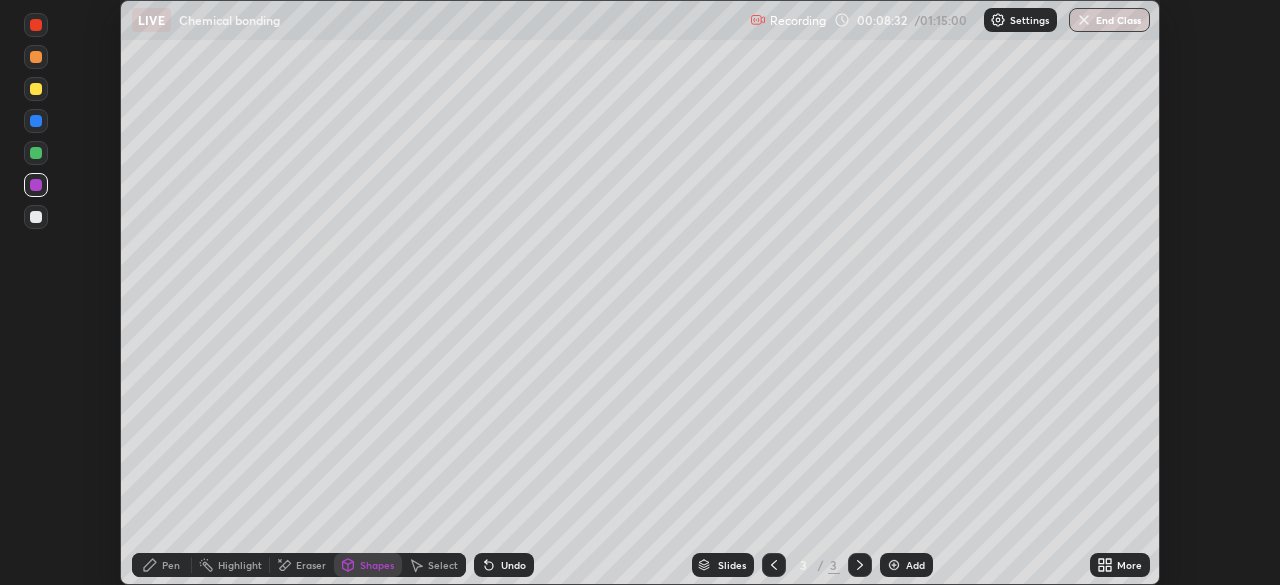 click at bounding box center [36, 153] 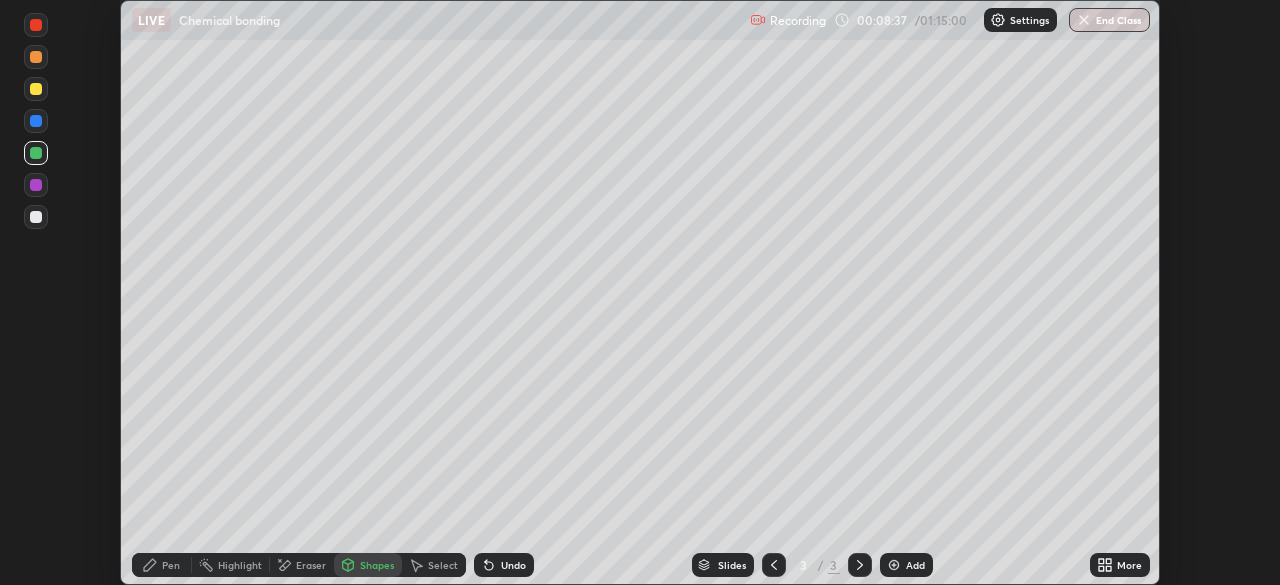 click on "Undo" at bounding box center (504, 565) 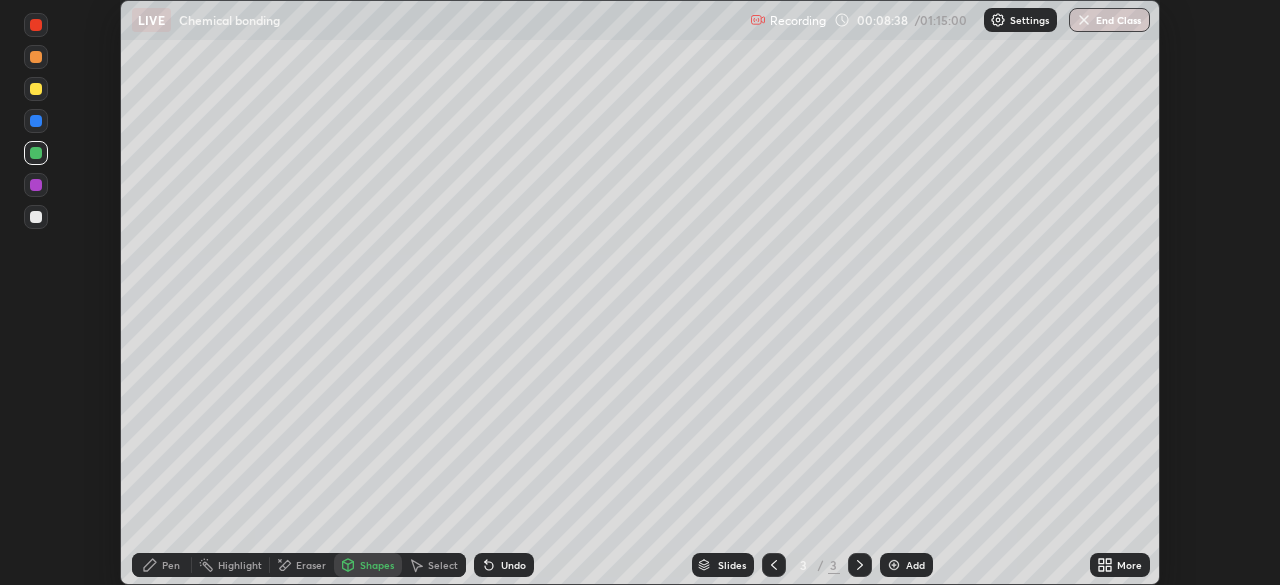 click on "Pen" at bounding box center [171, 565] 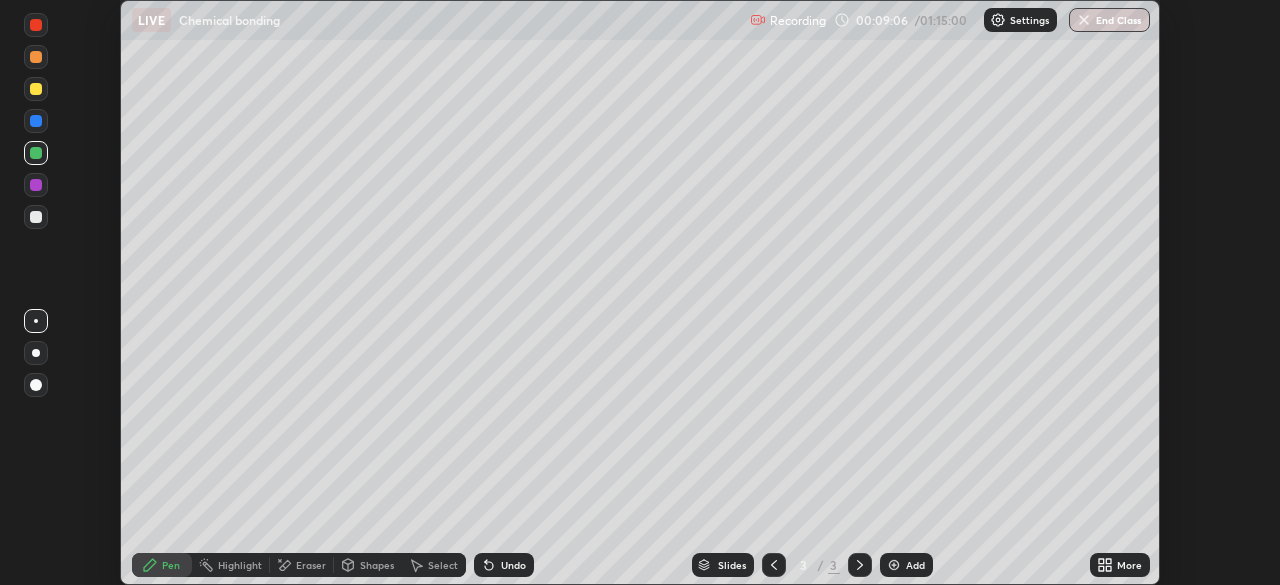 click on "Undo" at bounding box center (513, 565) 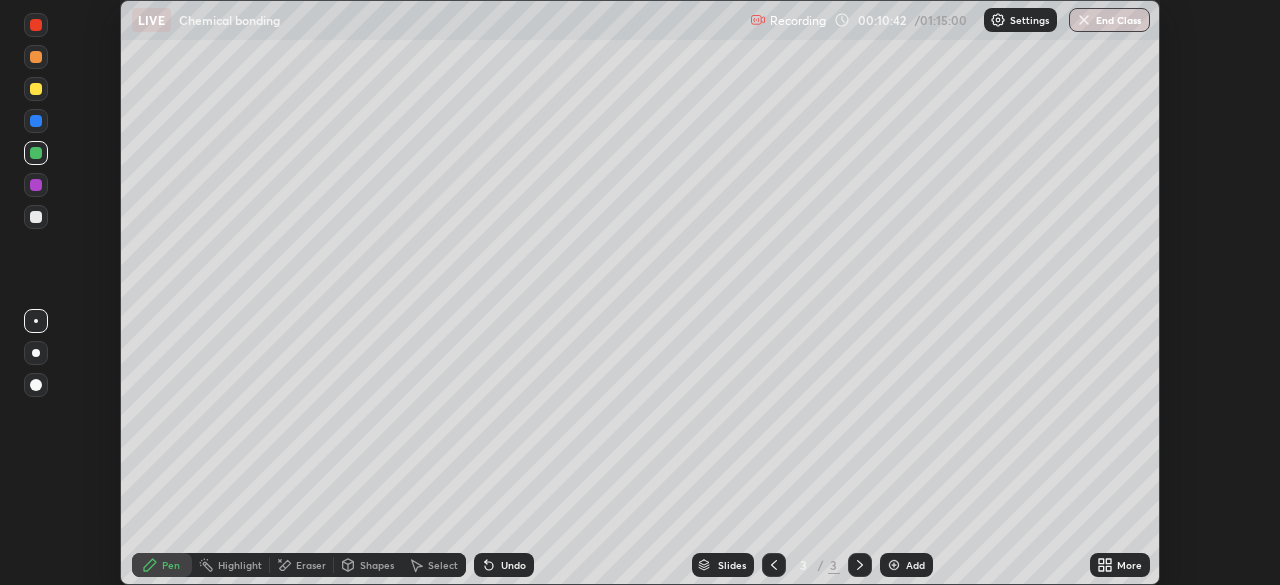 click on "Add" at bounding box center (906, 565) 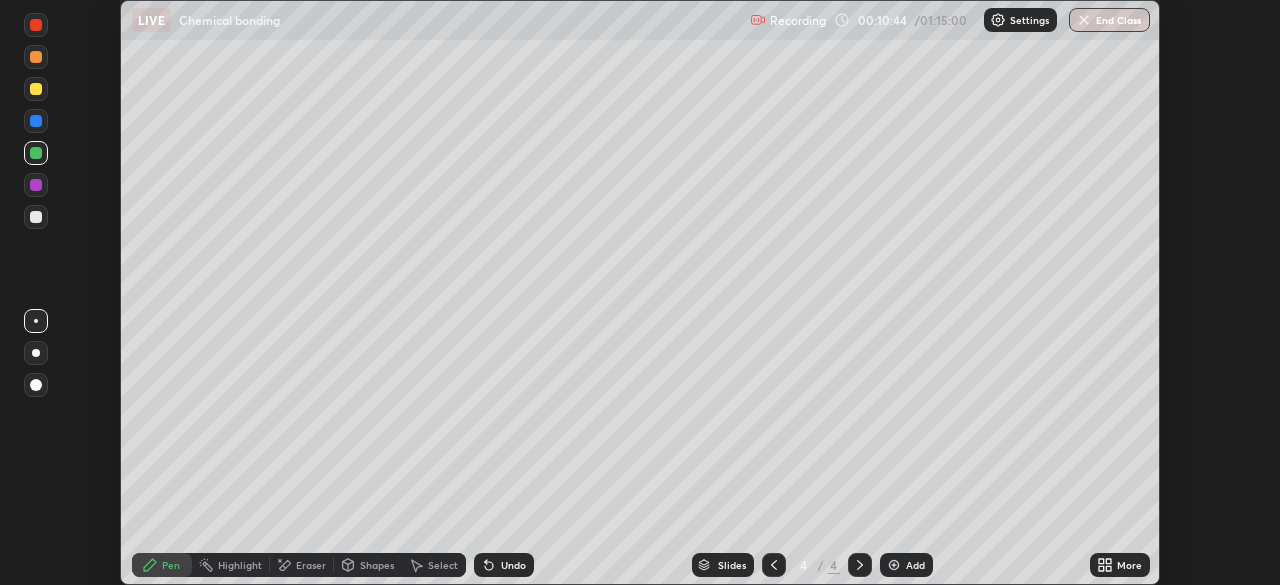 click at bounding box center [36, 121] 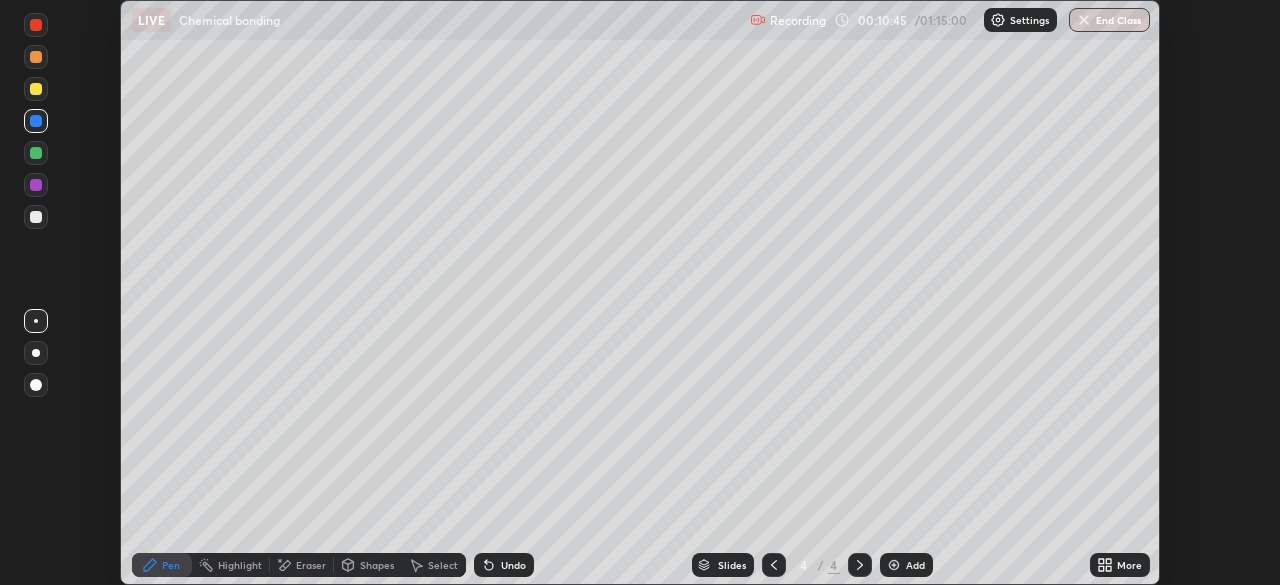 click at bounding box center [36, 217] 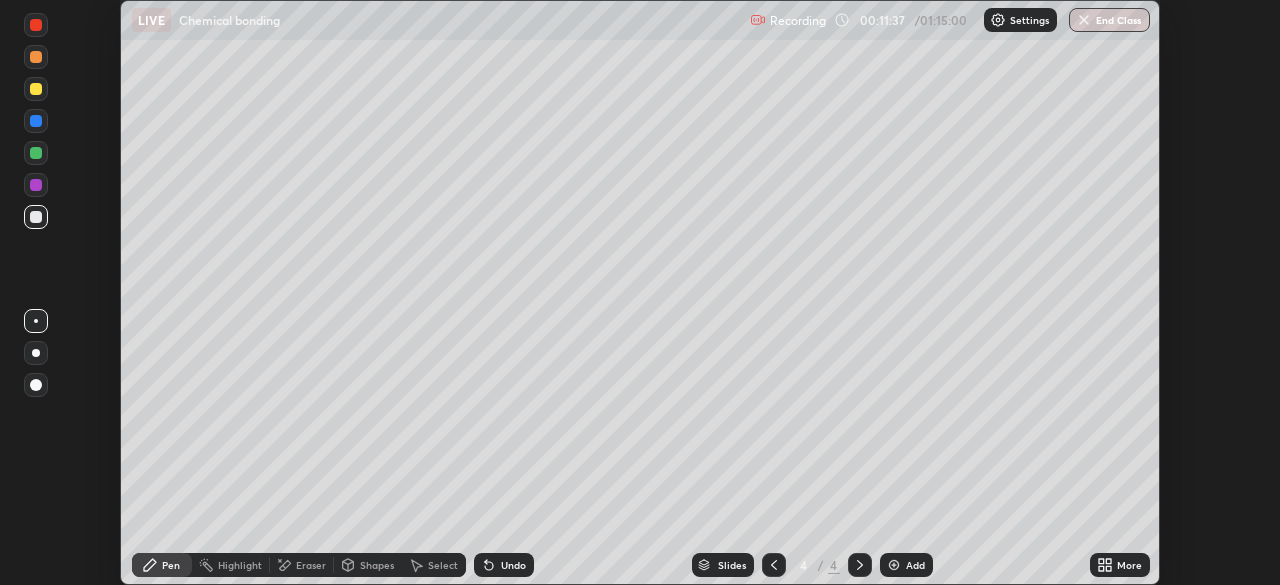 click on "Shapes" at bounding box center (377, 565) 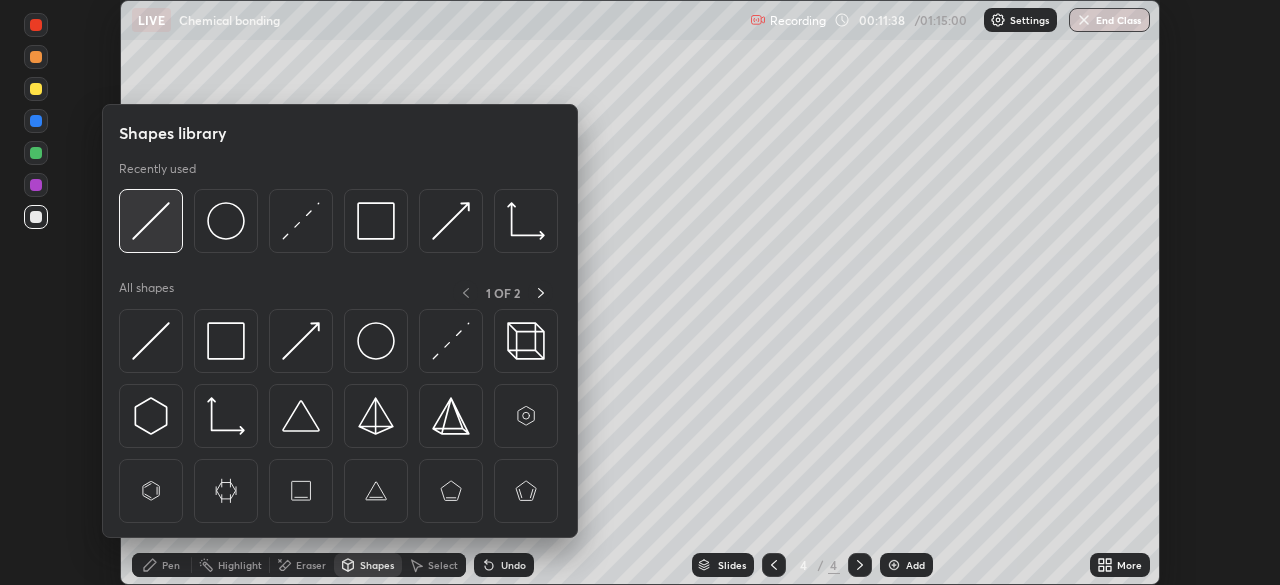 click at bounding box center [151, 221] 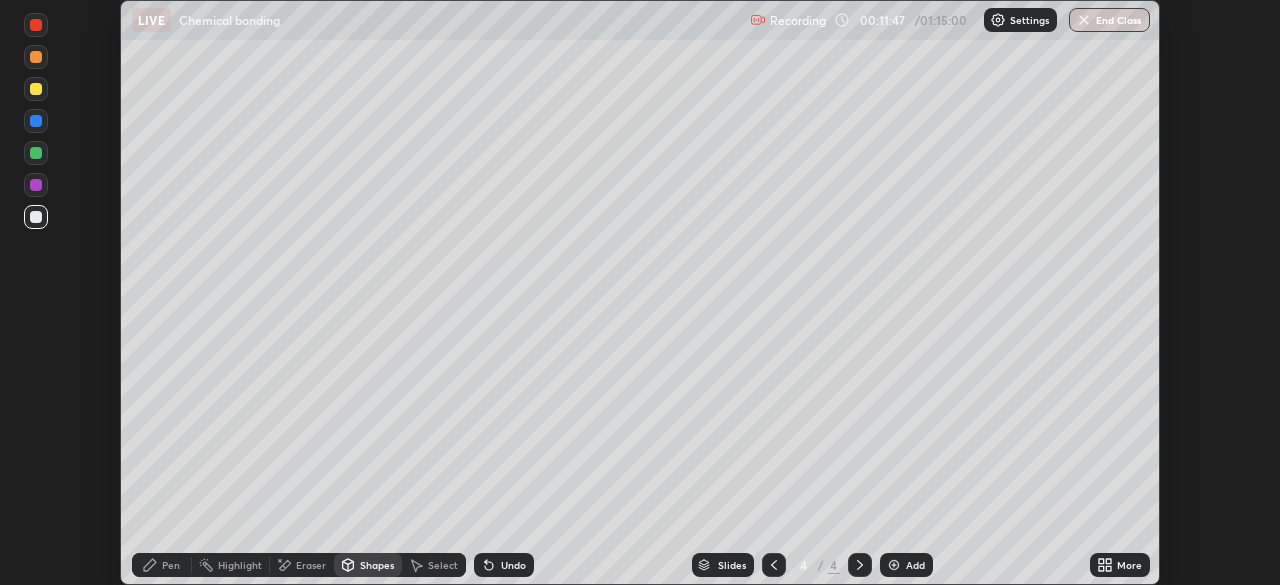 click at bounding box center [36, 185] 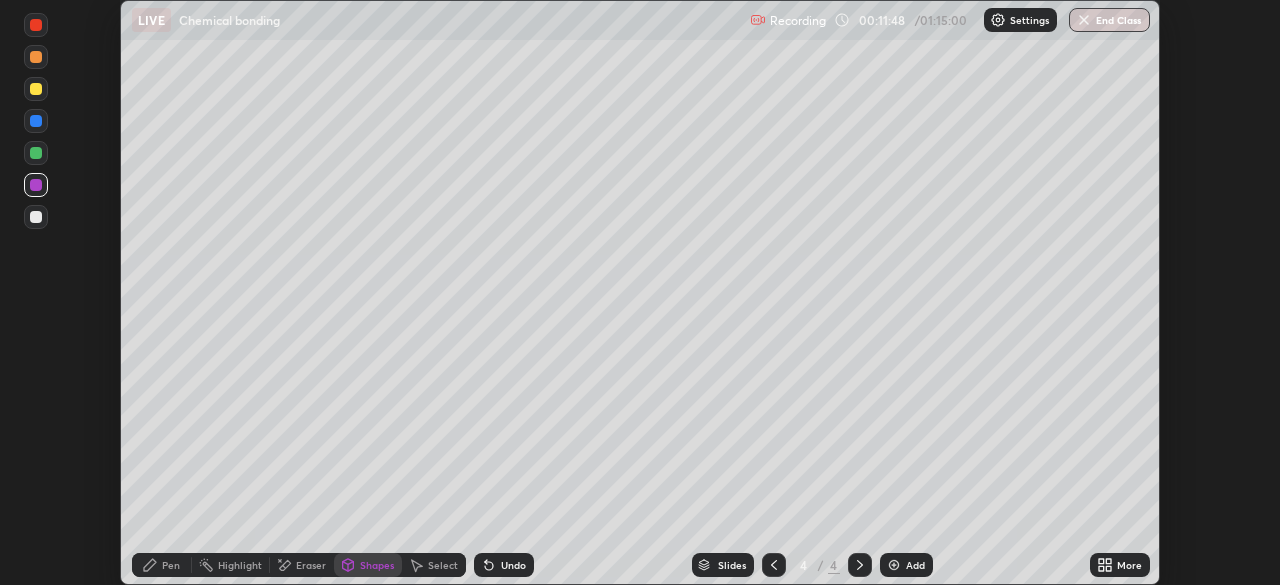 click on "Pen" at bounding box center [171, 565] 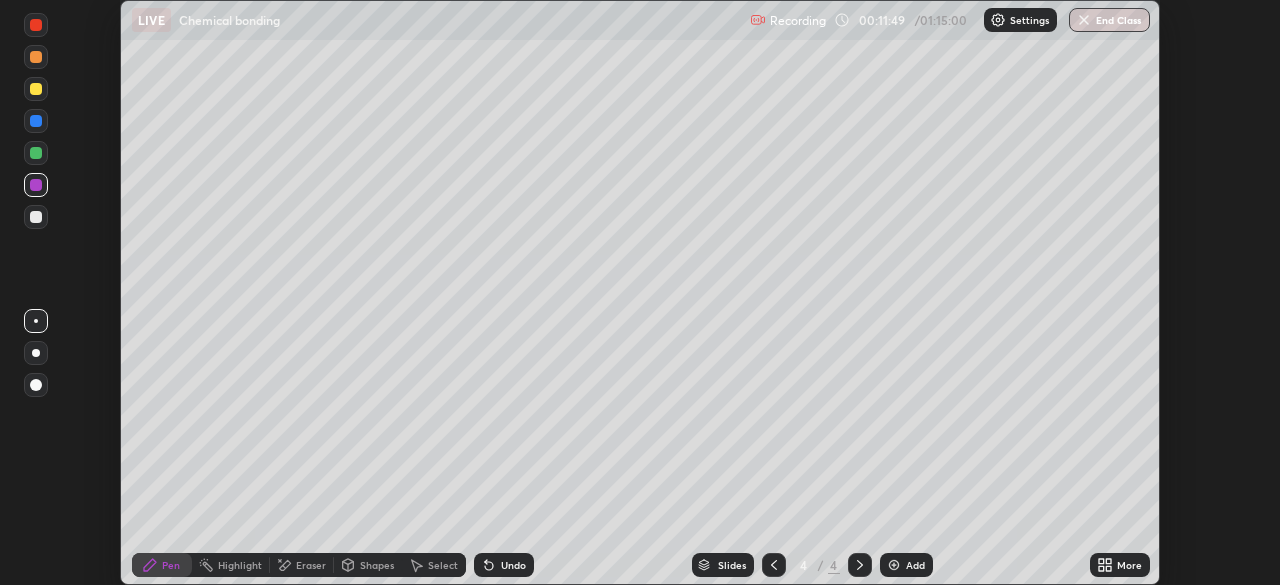 click at bounding box center (36, 385) 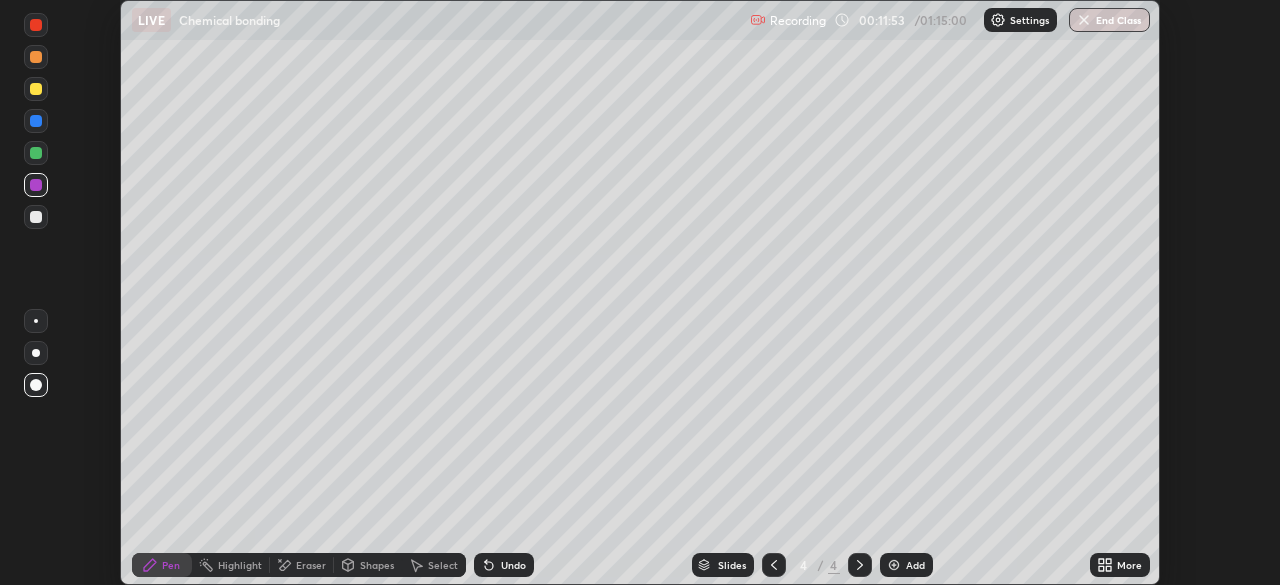 click at bounding box center [36, 89] 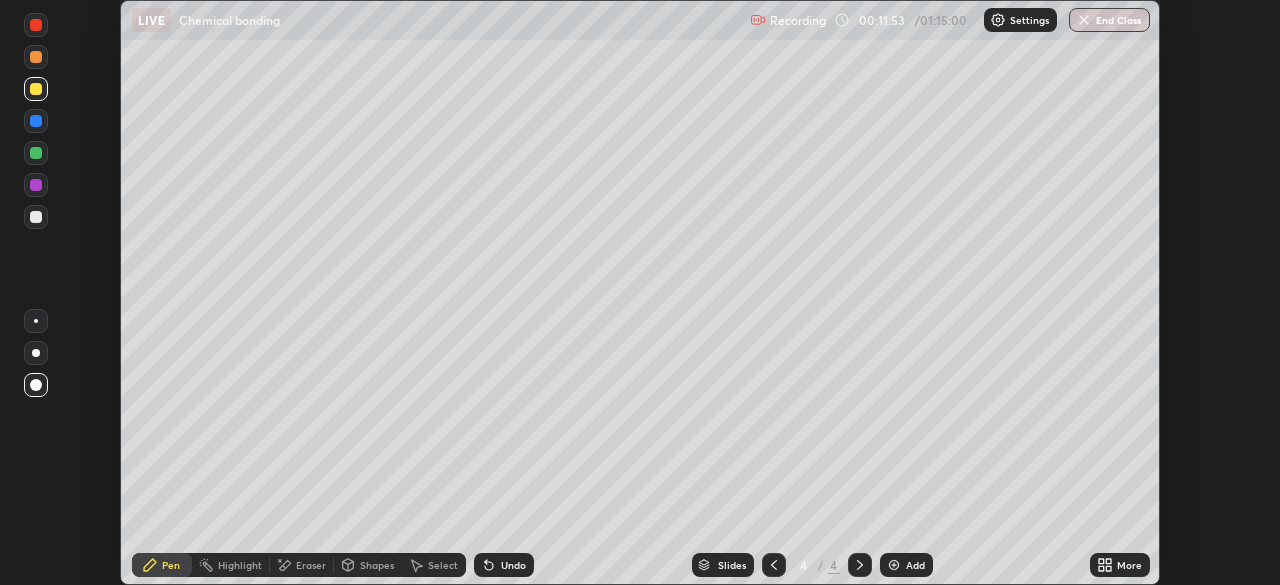click at bounding box center (36, 89) 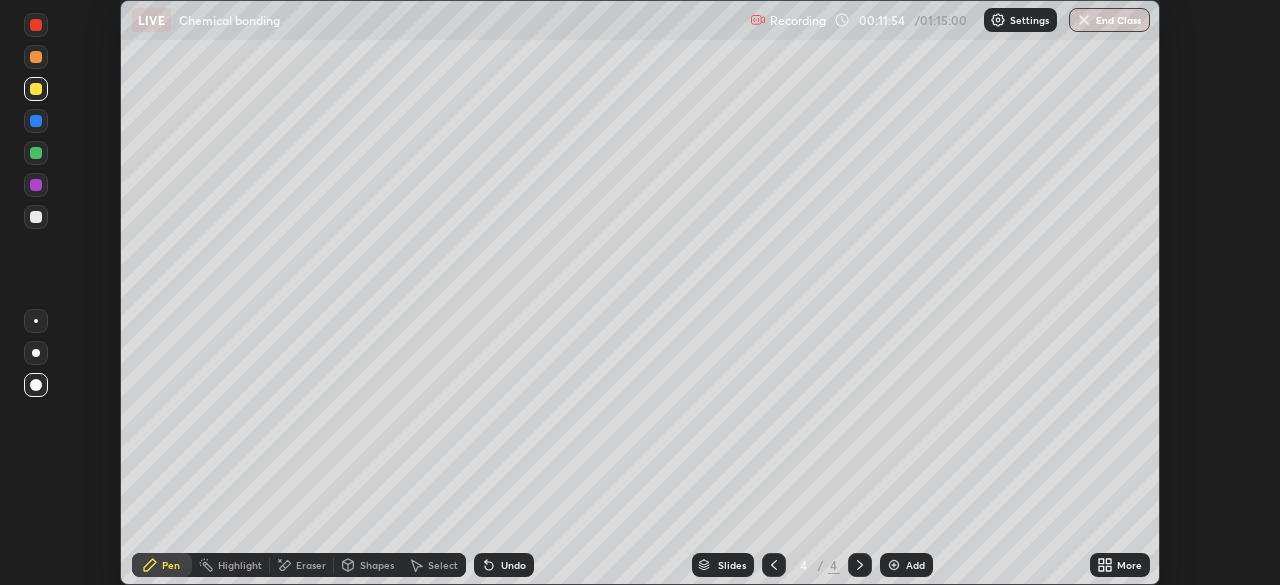 click at bounding box center [36, 321] 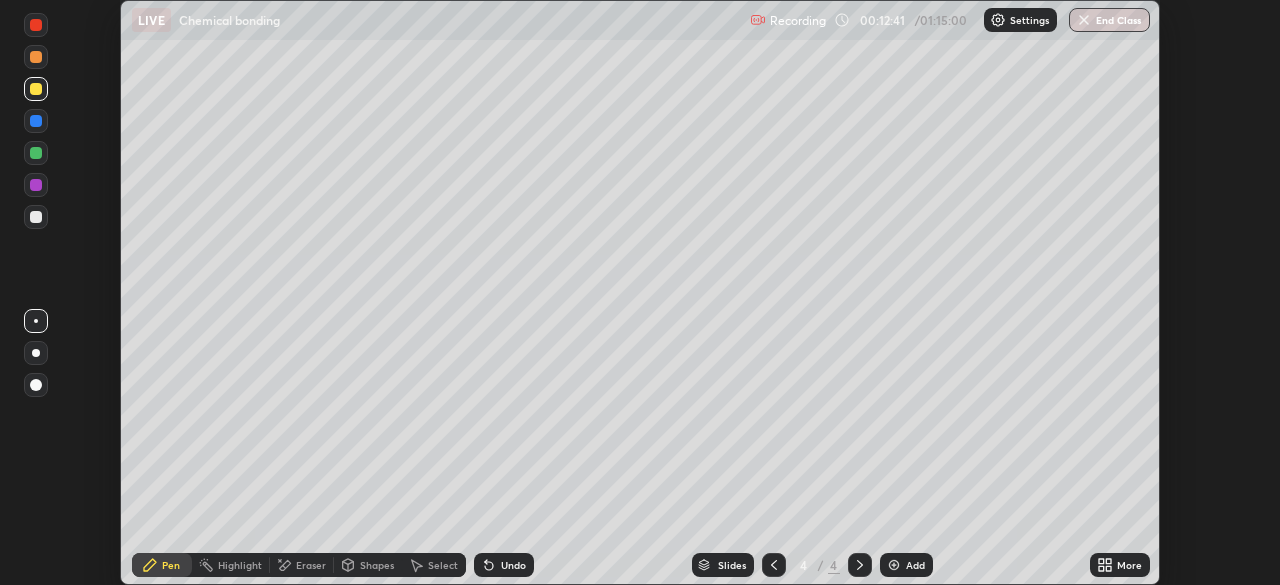 click 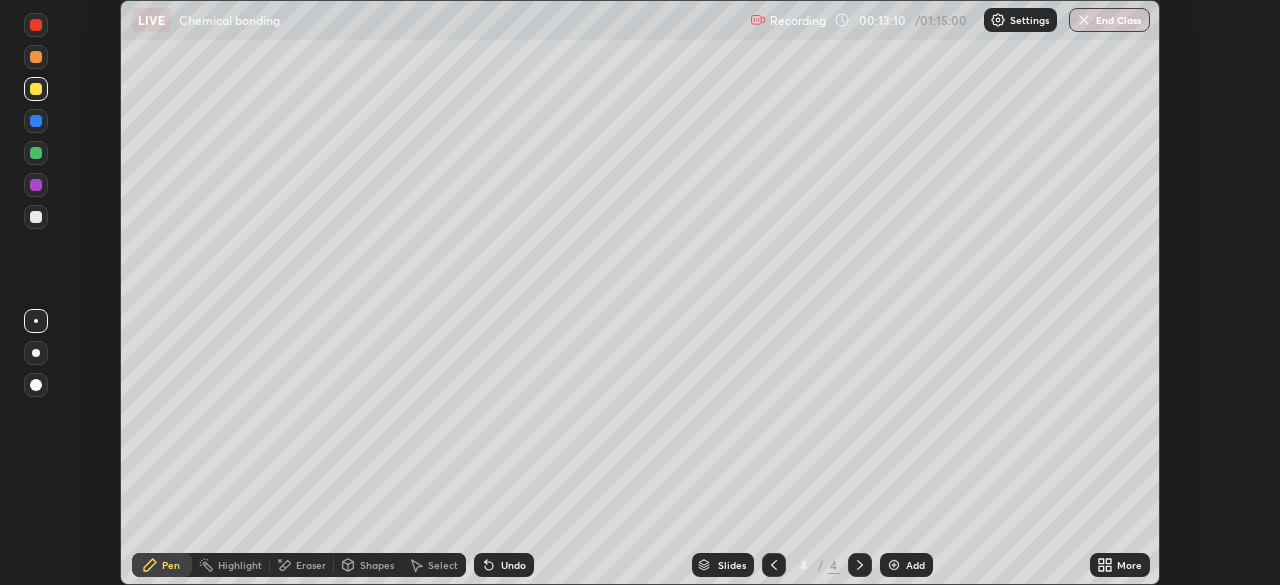 click on "Shapes" at bounding box center (377, 565) 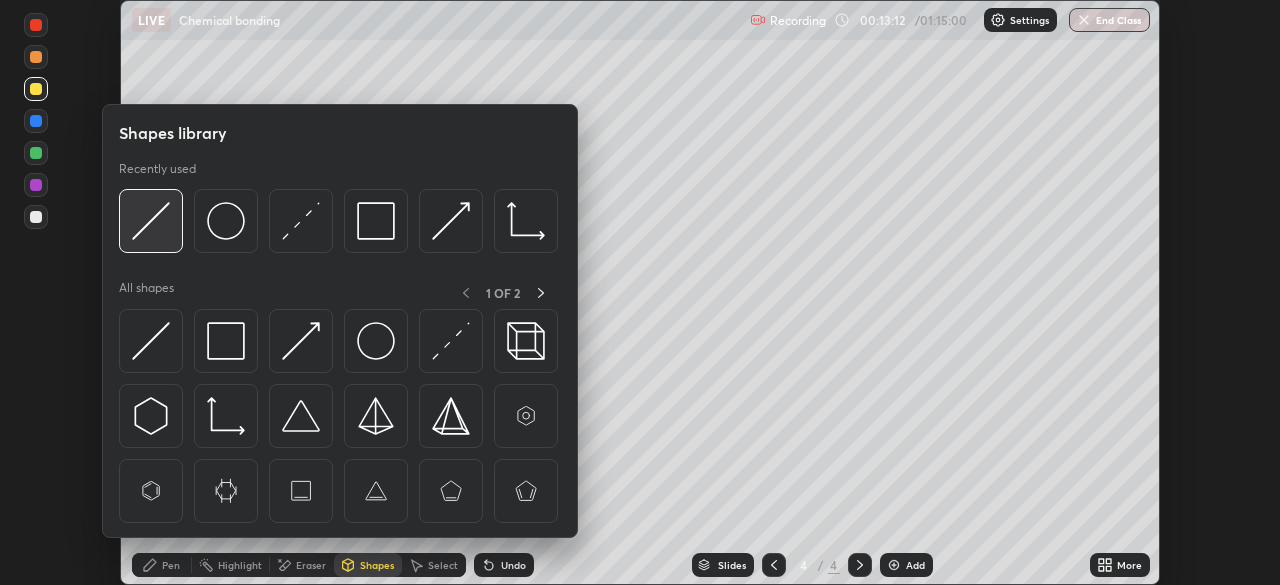 click at bounding box center (151, 221) 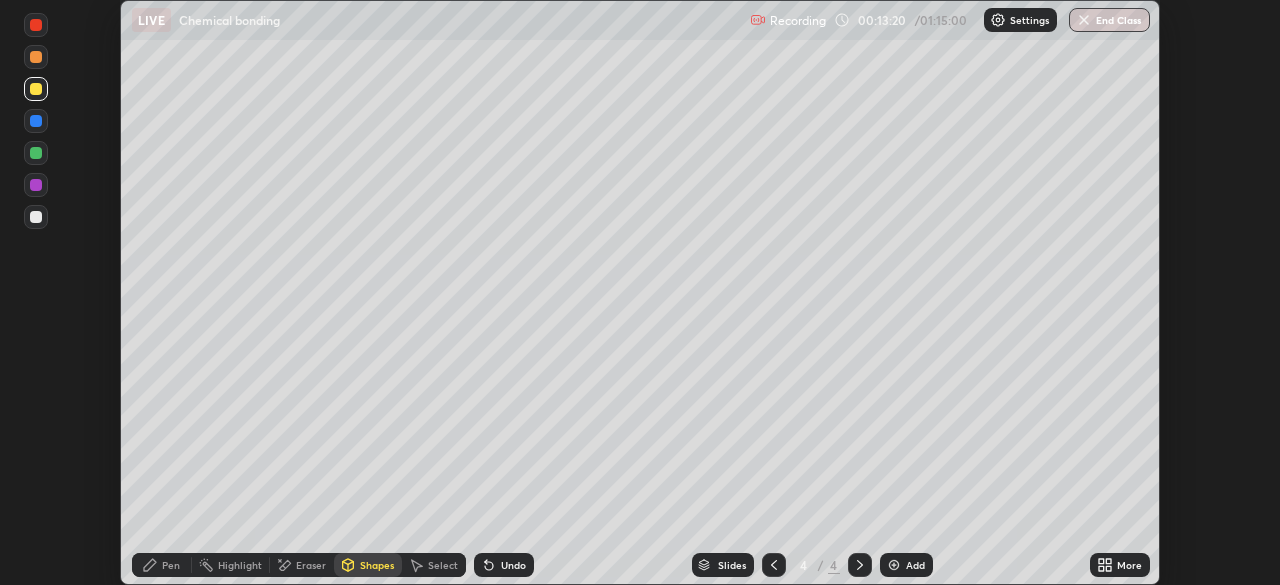 click on "Select" at bounding box center [443, 565] 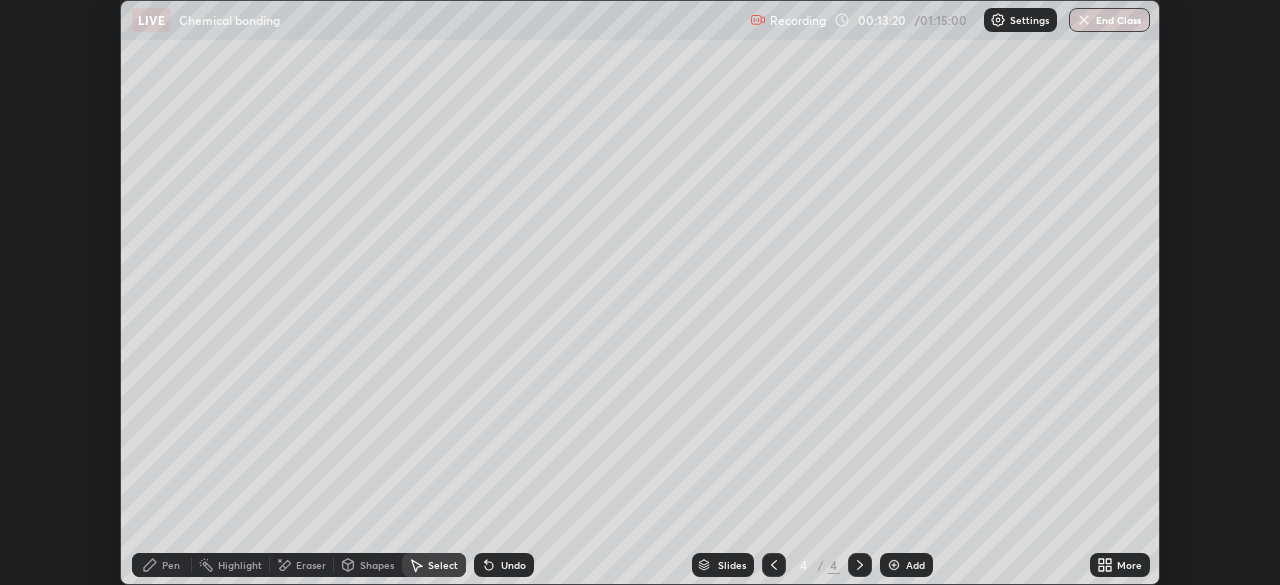 click 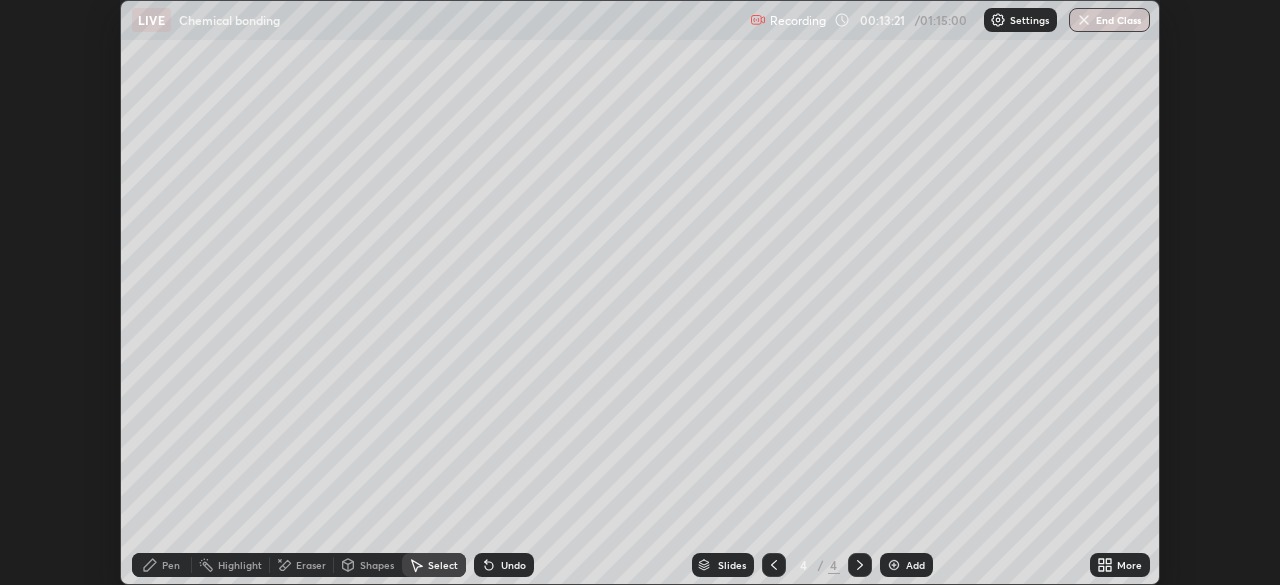 click on "Shapes" at bounding box center [377, 565] 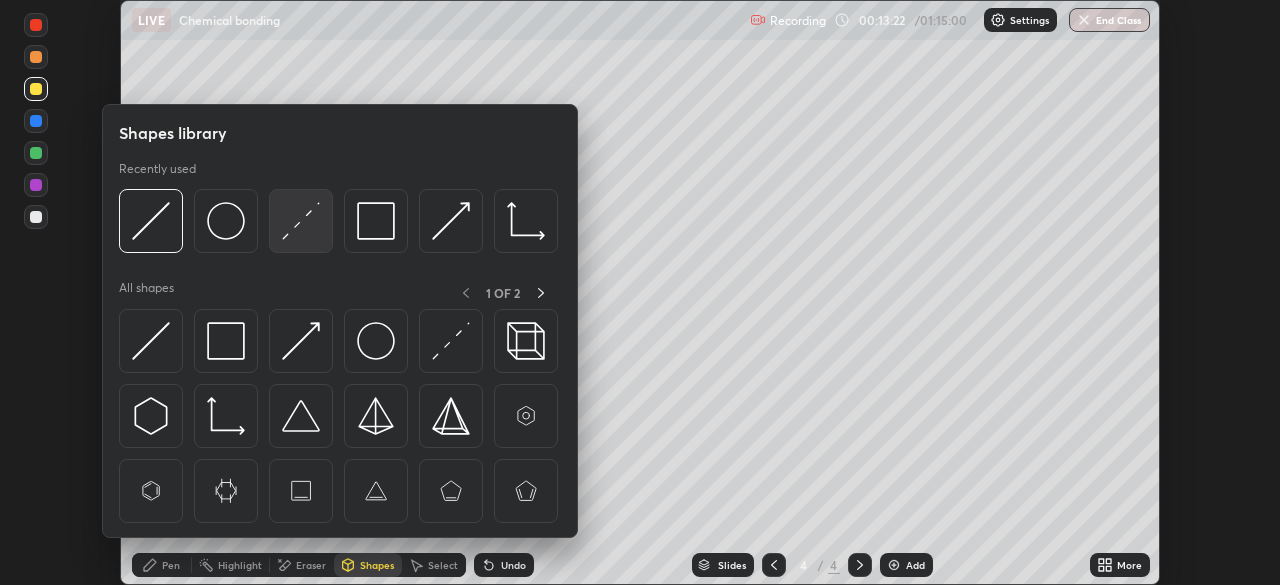 click at bounding box center [301, 221] 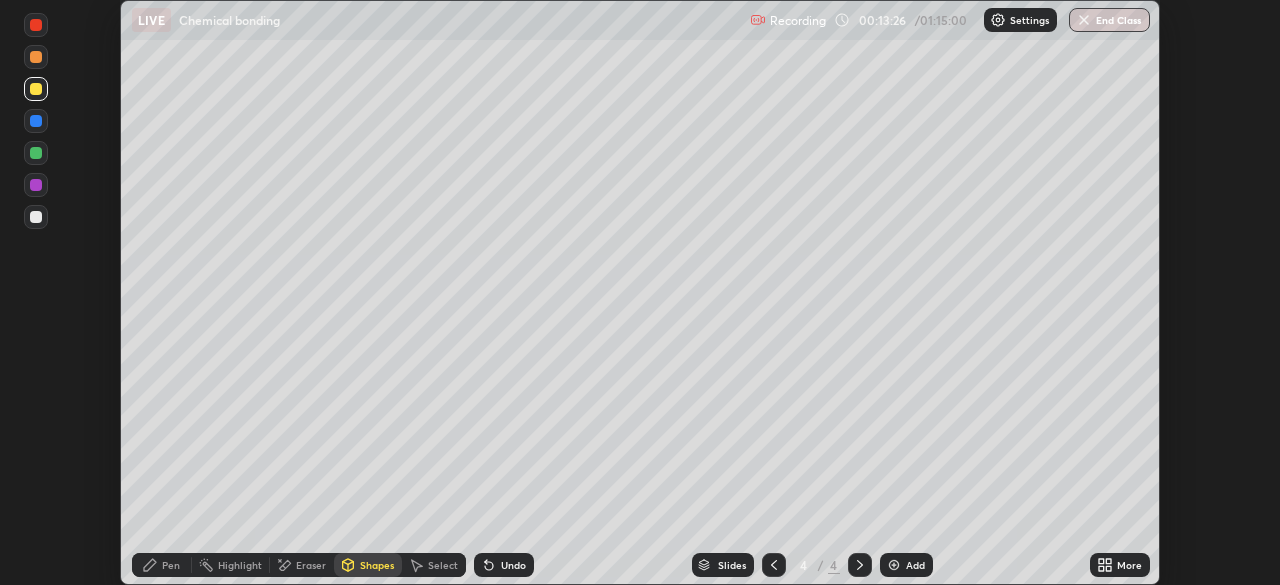 click on "Shapes" at bounding box center [377, 565] 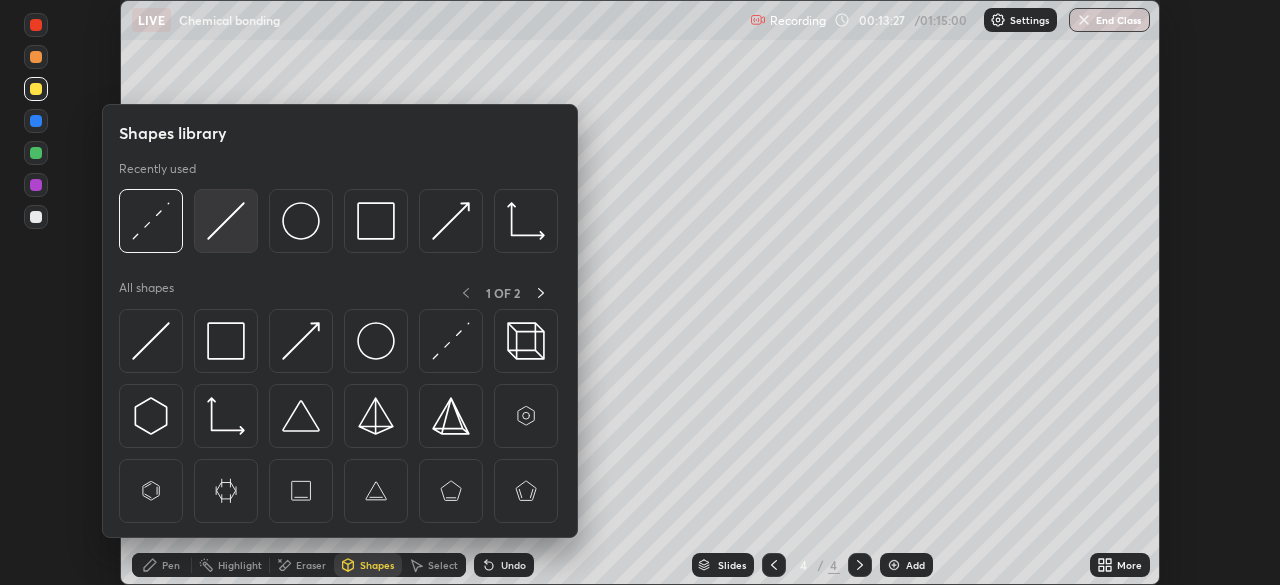 click at bounding box center (226, 221) 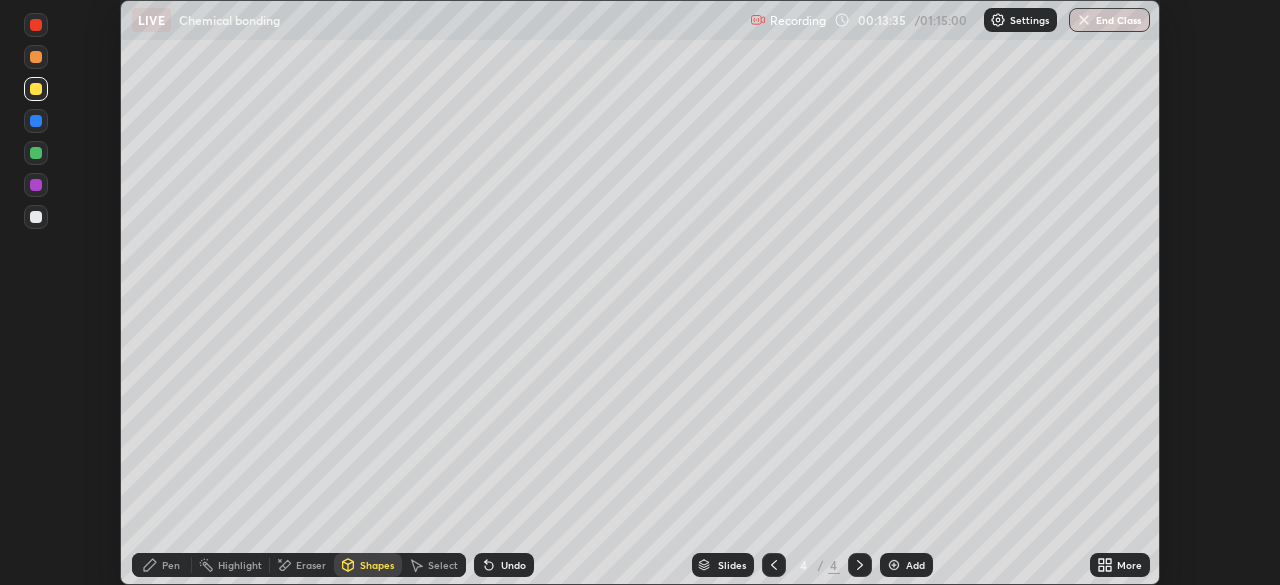 click at bounding box center [36, 217] 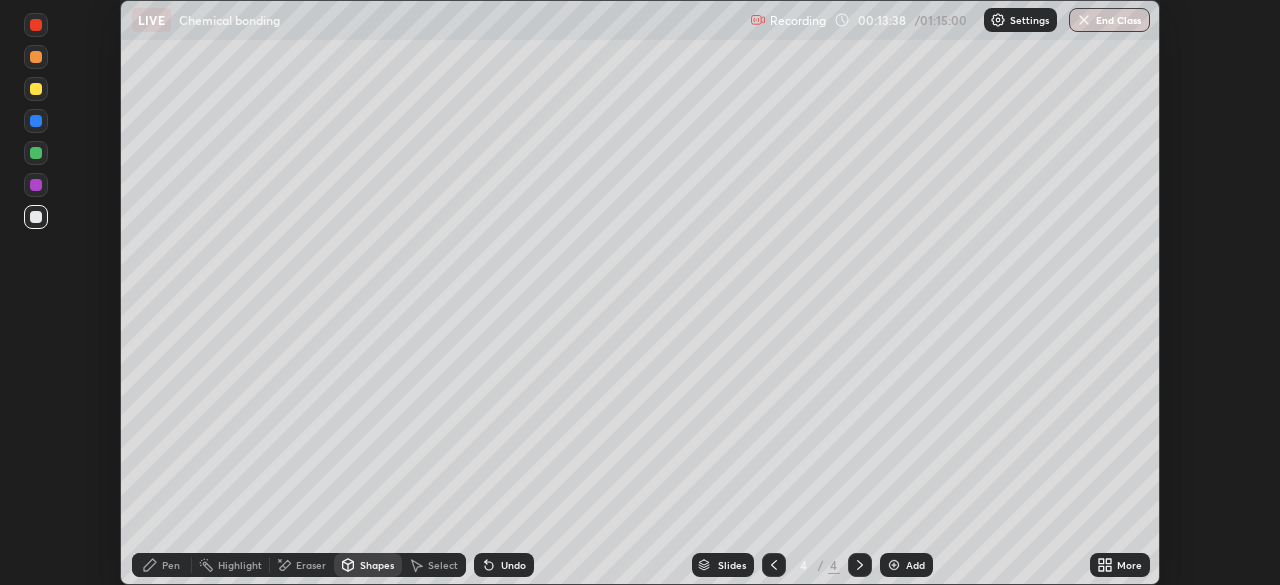 click 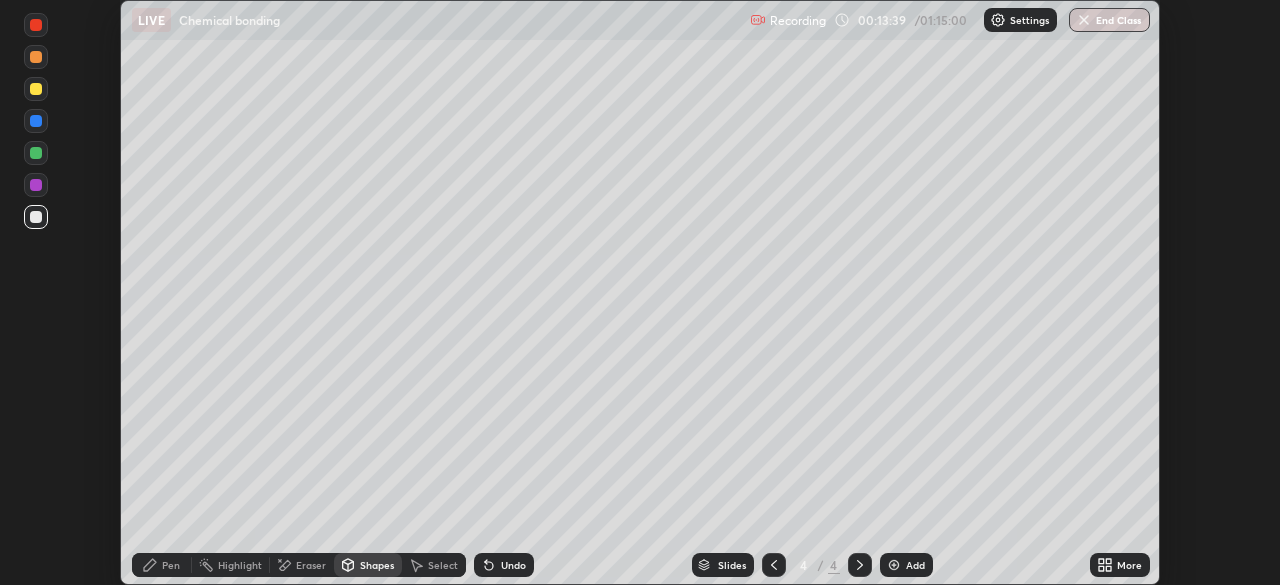 click on "Pen" at bounding box center (171, 565) 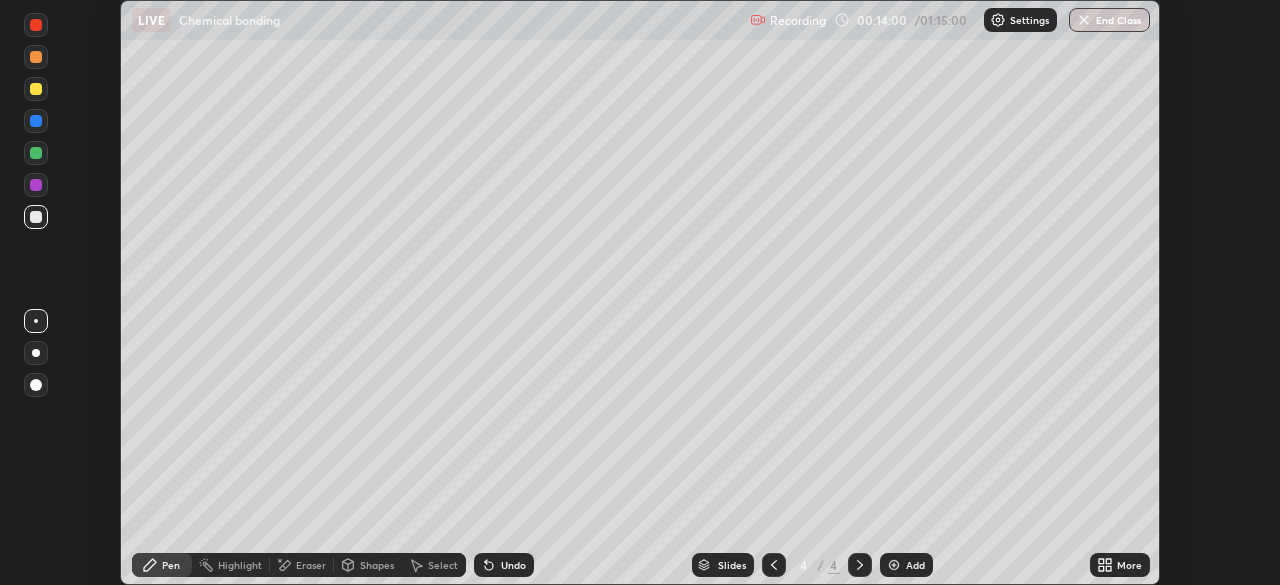 click at bounding box center [36, 153] 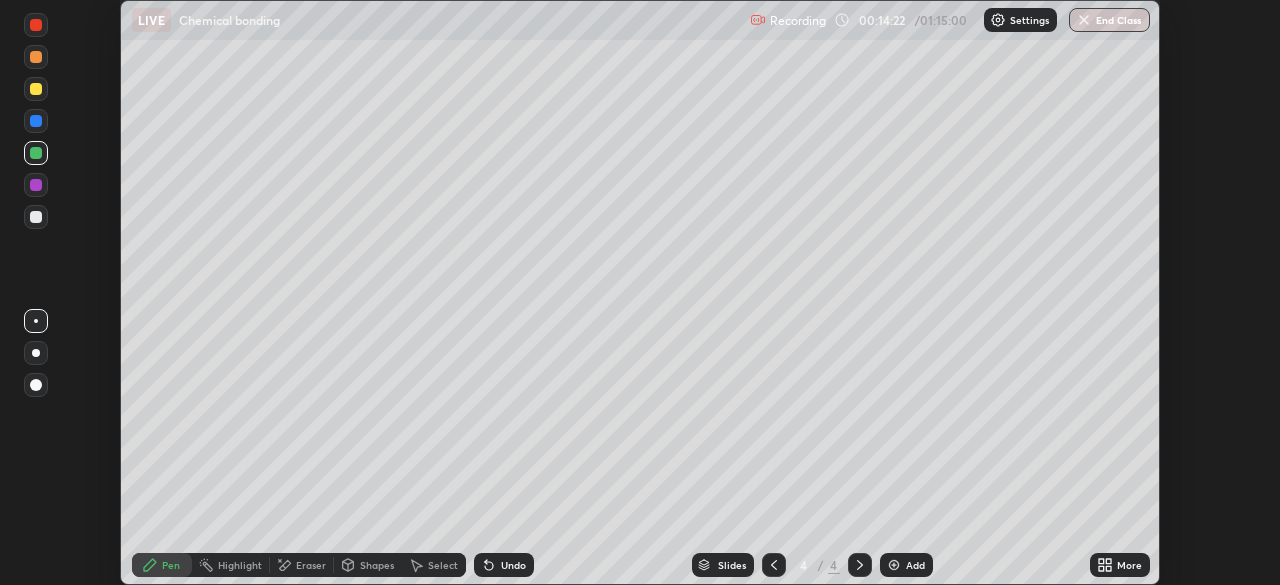 click on "Undo" at bounding box center [504, 565] 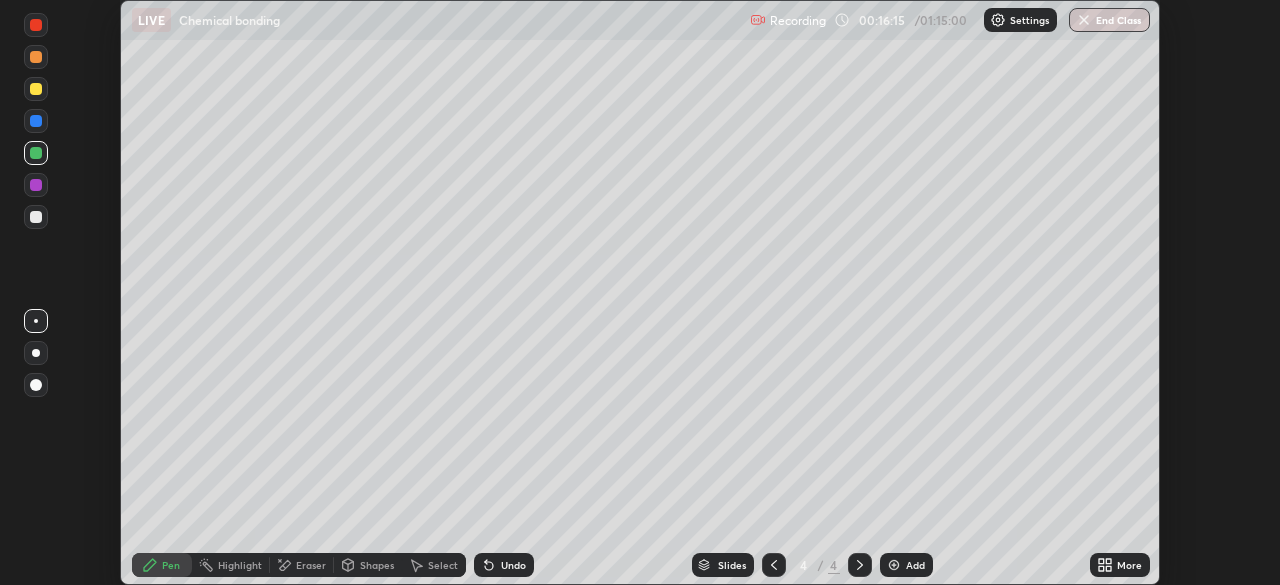 click on "Add" at bounding box center [906, 565] 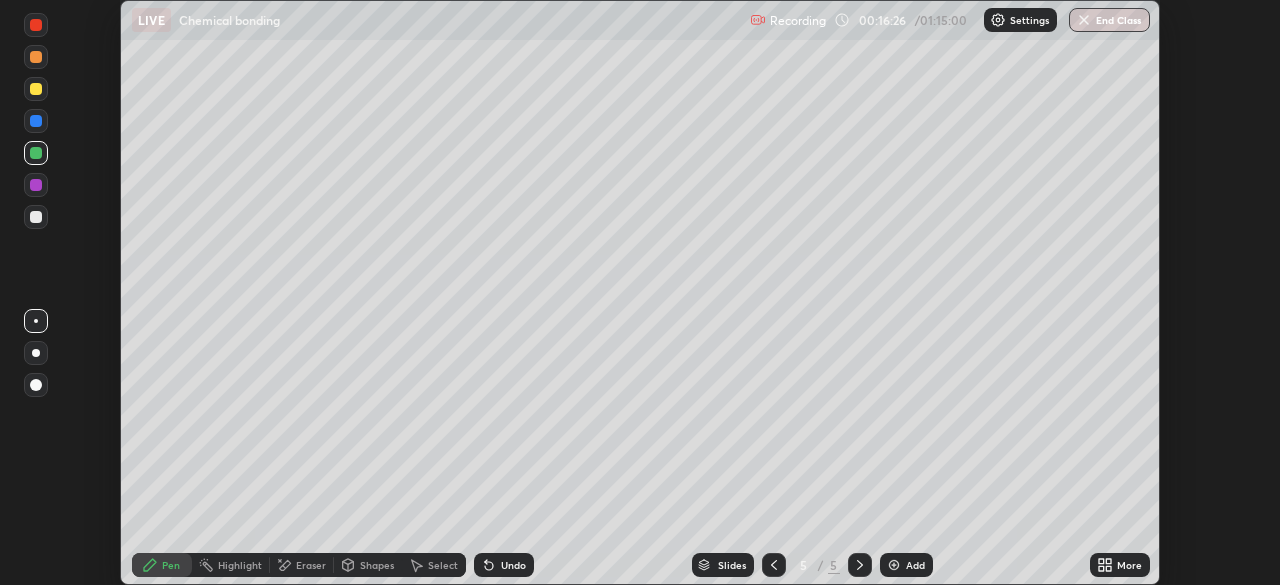 click at bounding box center (36, 57) 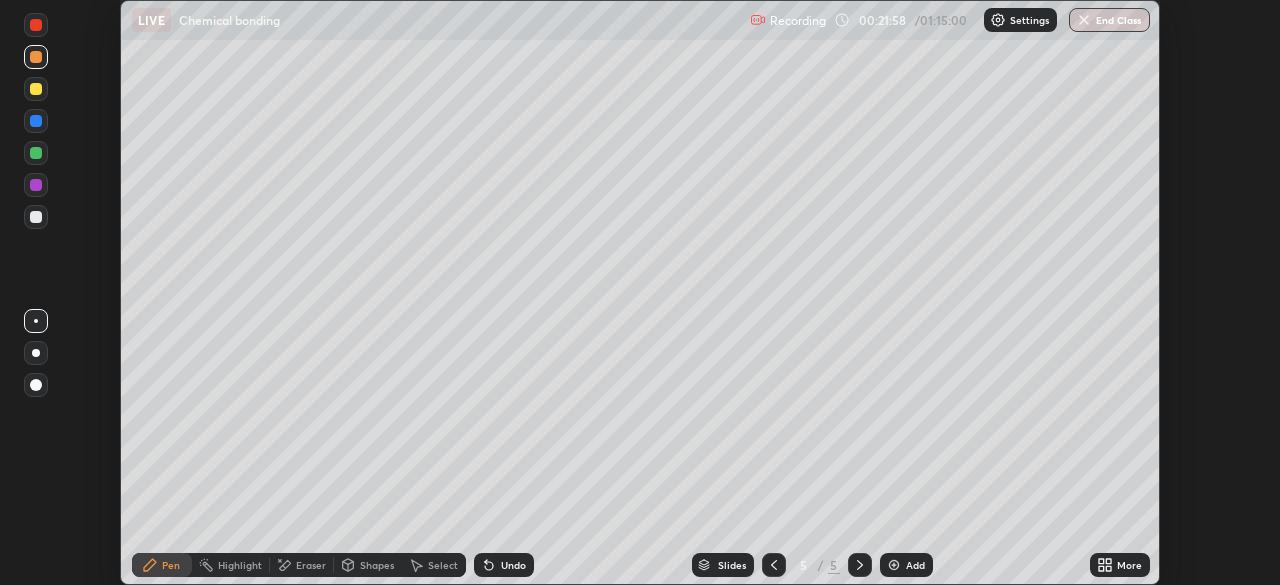 click at bounding box center (894, 565) 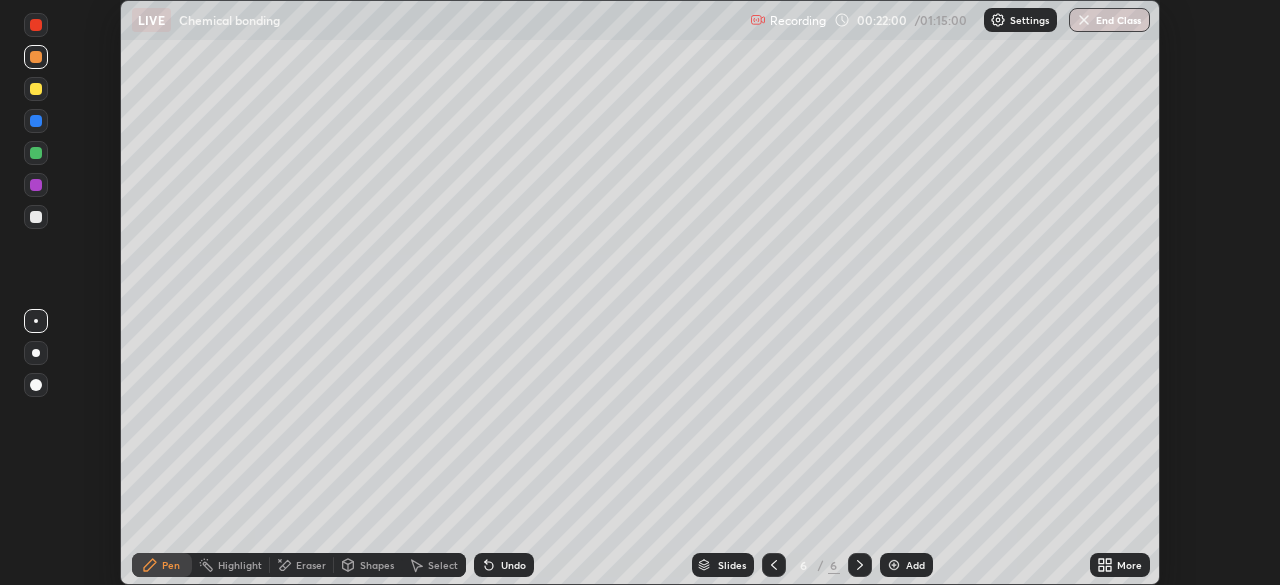 click at bounding box center (36, 89) 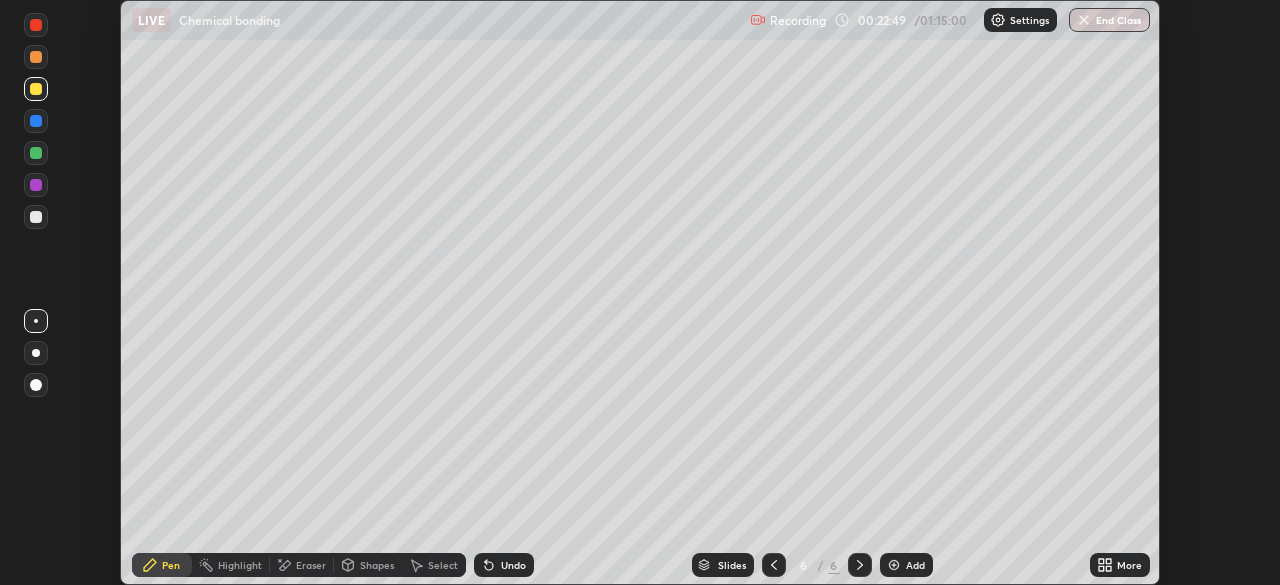 click on "Undo" at bounding box center (504, 565) 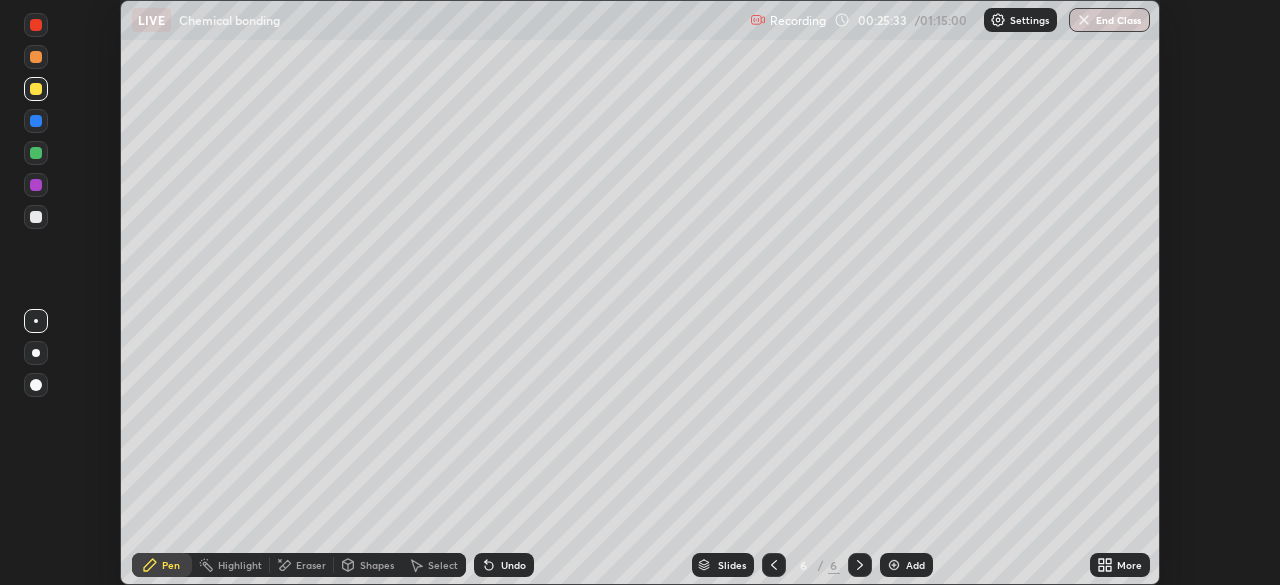 click at bounding box center (36, 217) 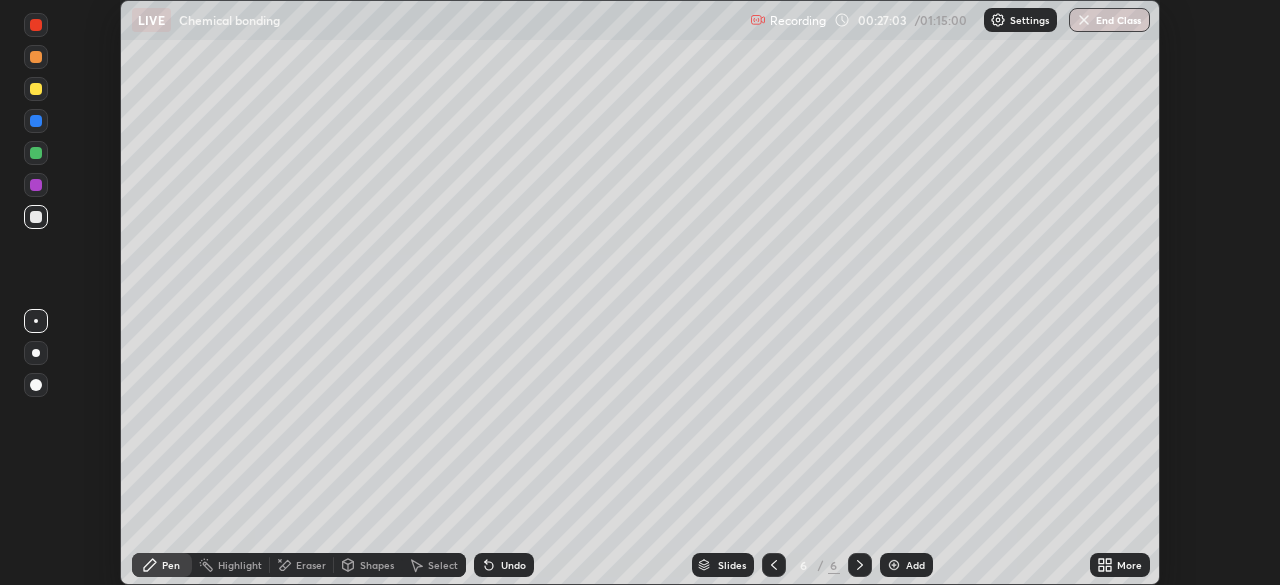 click on "Eraser" at bounding box center [311, 565] 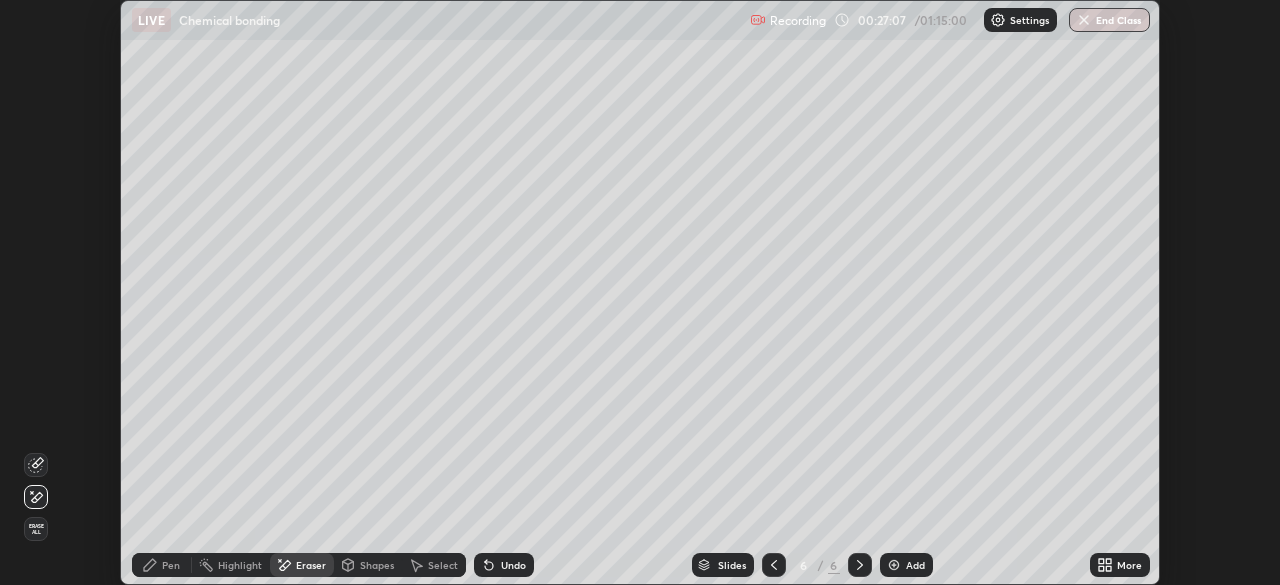 click on "Pen" at bounding box center (171, 565) 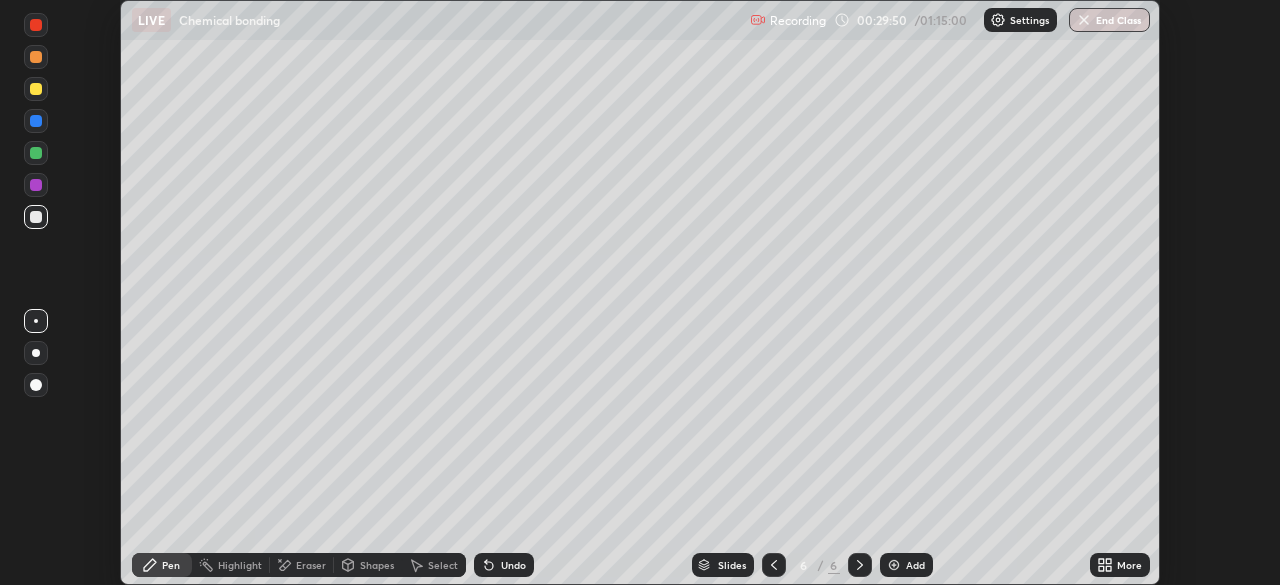 click on "Undo" at bounding box center [513, 565] 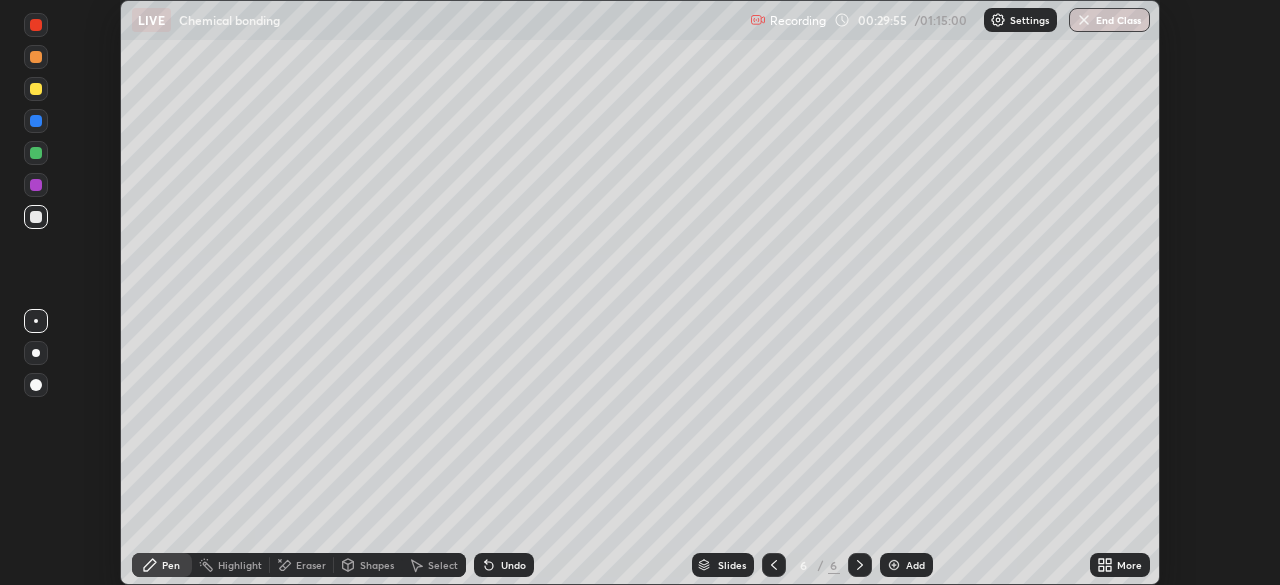 click at bounding box center (894, 565) 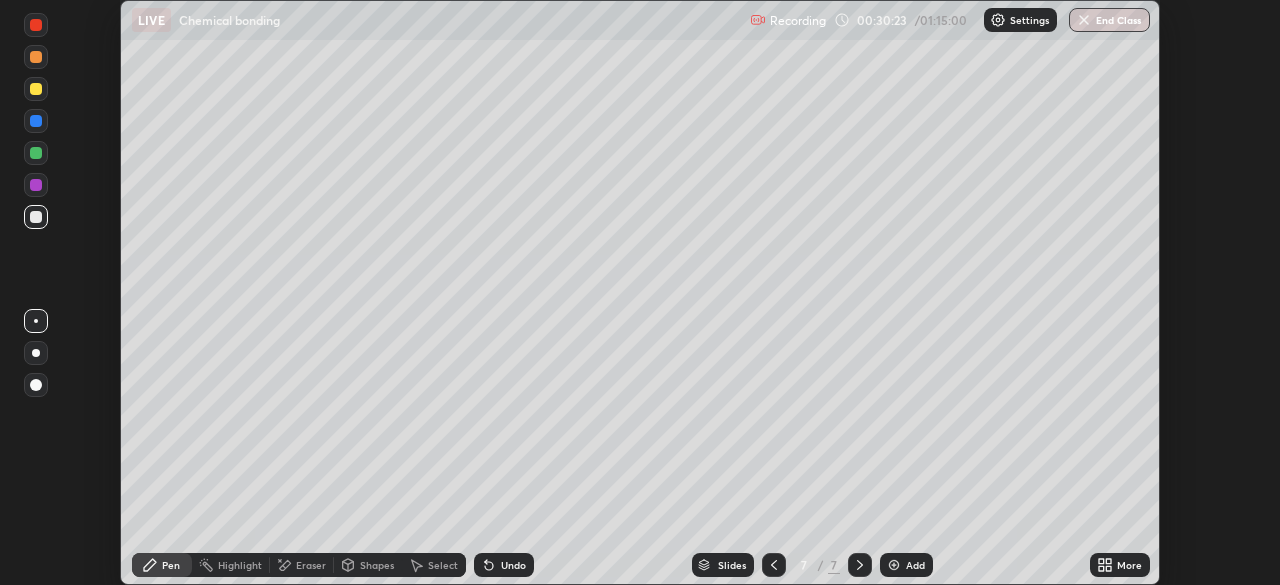 click at bounding box center (36, 89) 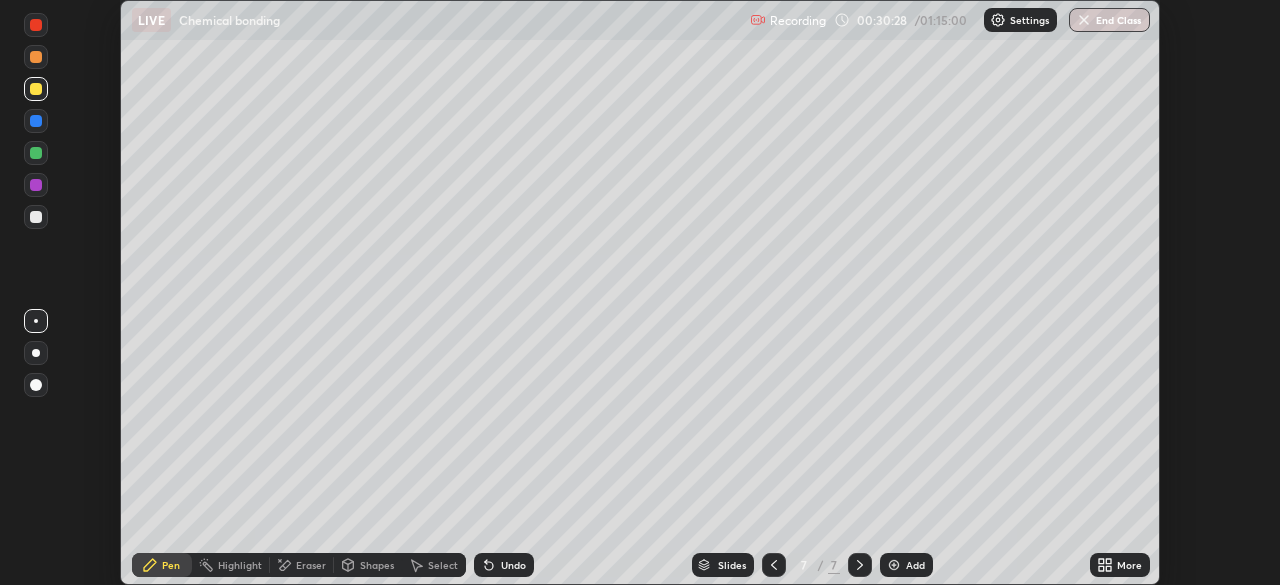 click at bounding box center (36, 153) 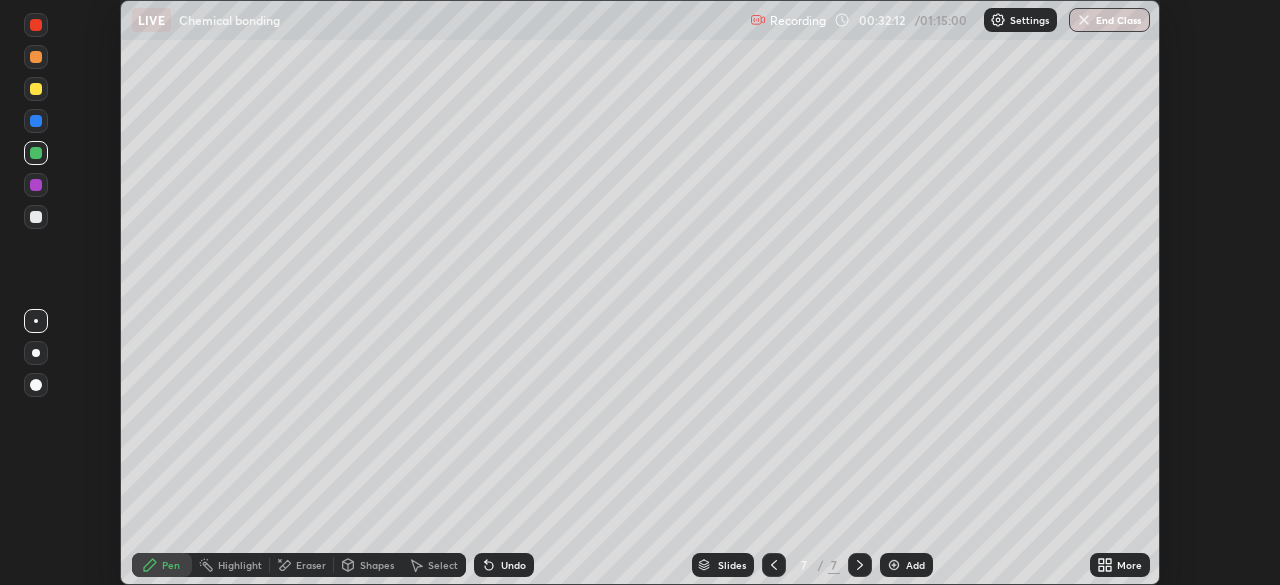 click at bounding box center (894, 565) 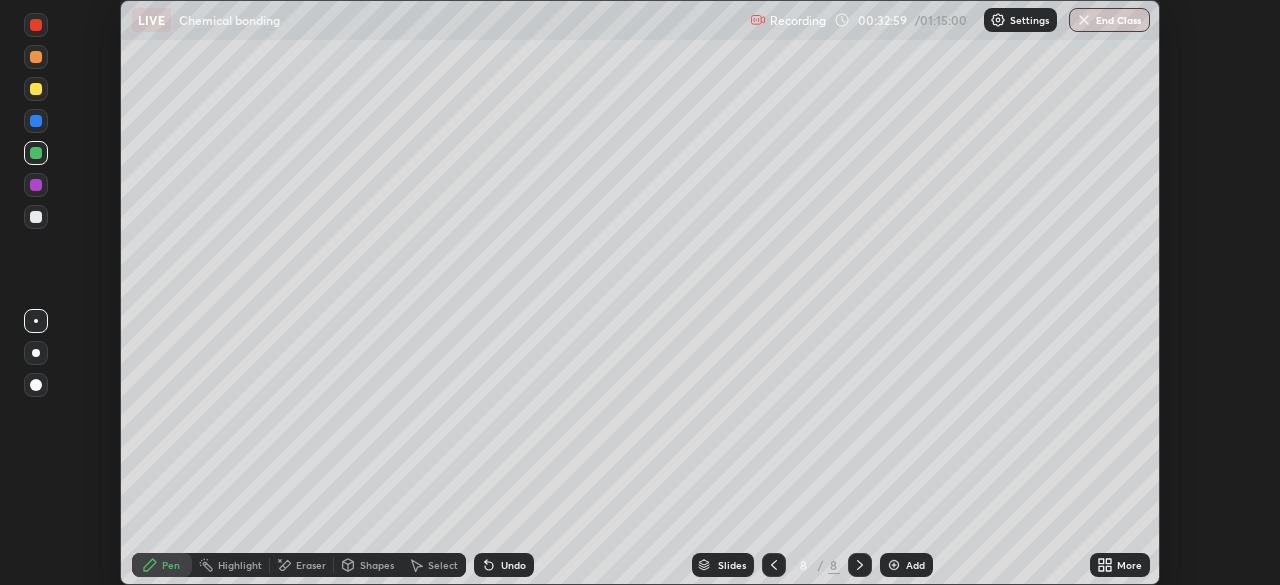 click at bounding box center [36, 217] 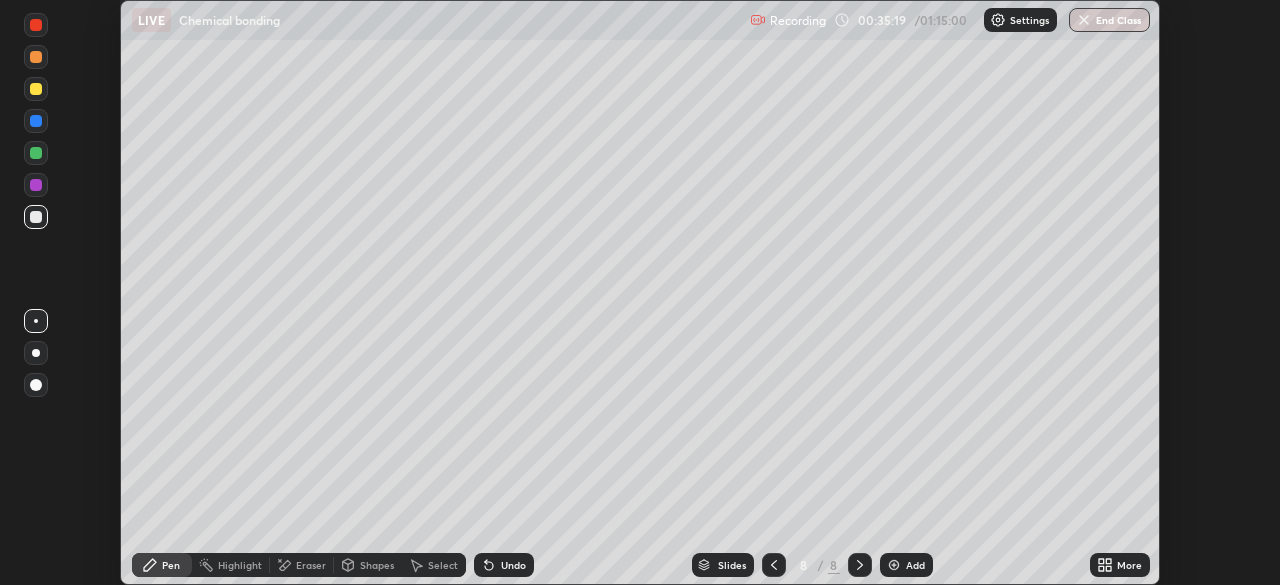 click at bounding box center [36, 89] 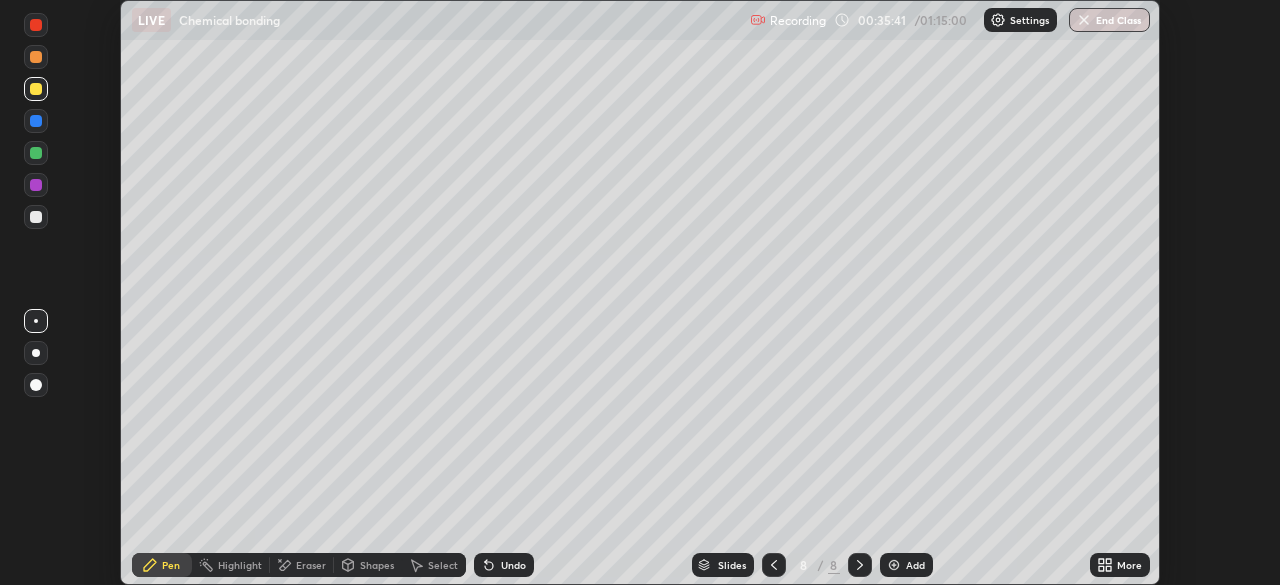 click at bounding box center [36, 153] 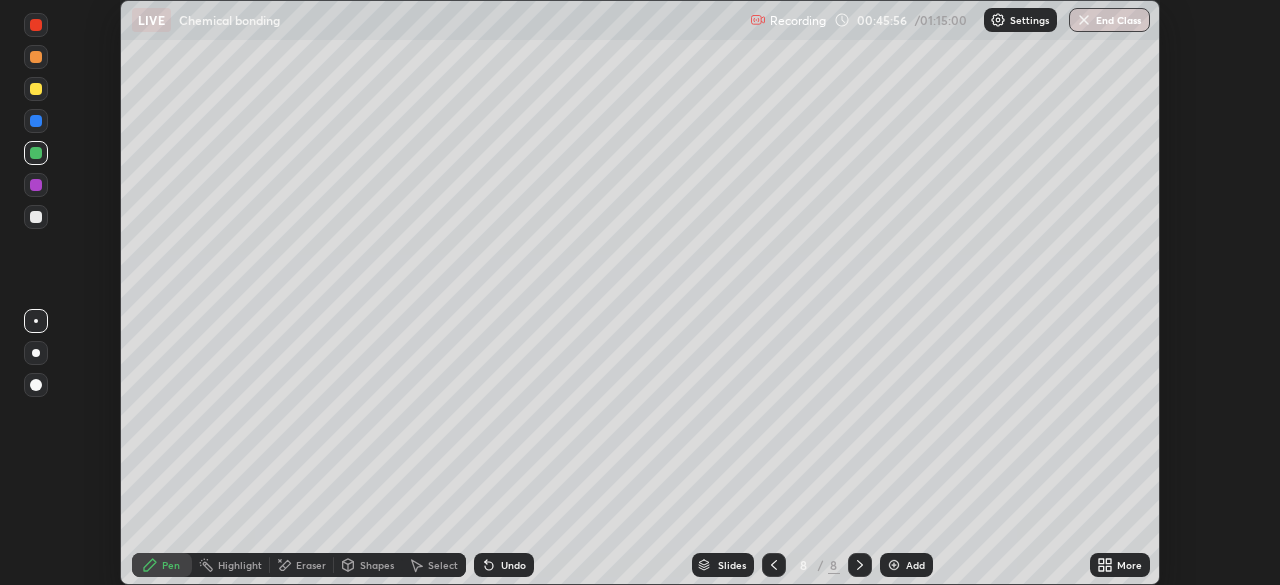 click on "Eraser" at bounding box center [311, 565] 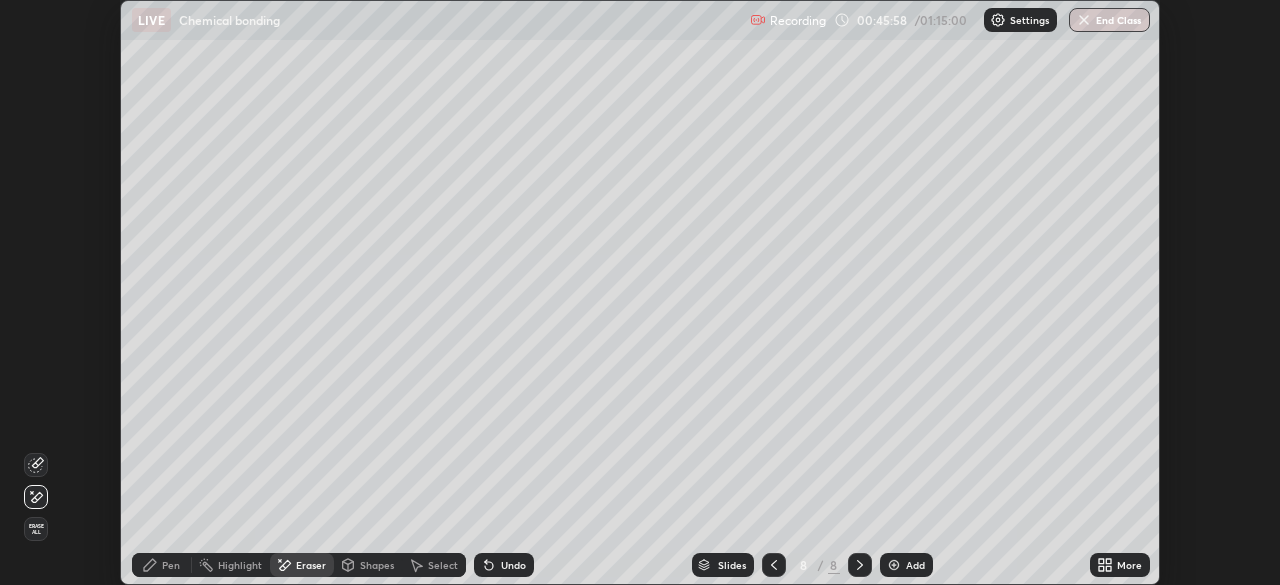 click on "Pen" at bounding box center (171, 565) 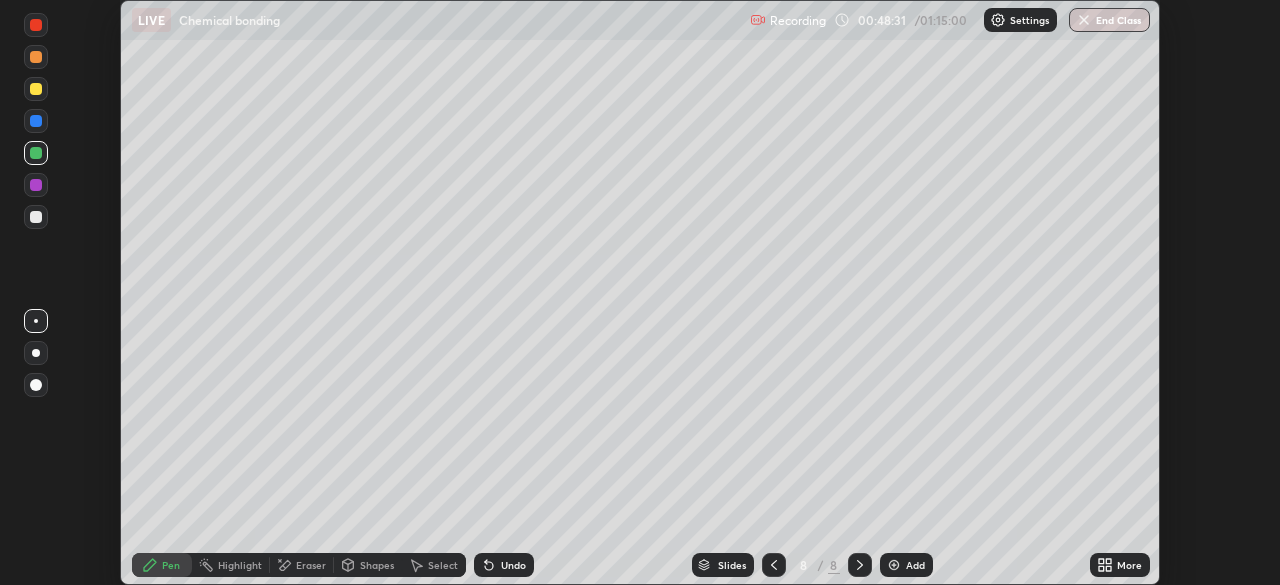 click at bounding box center [894, 565] 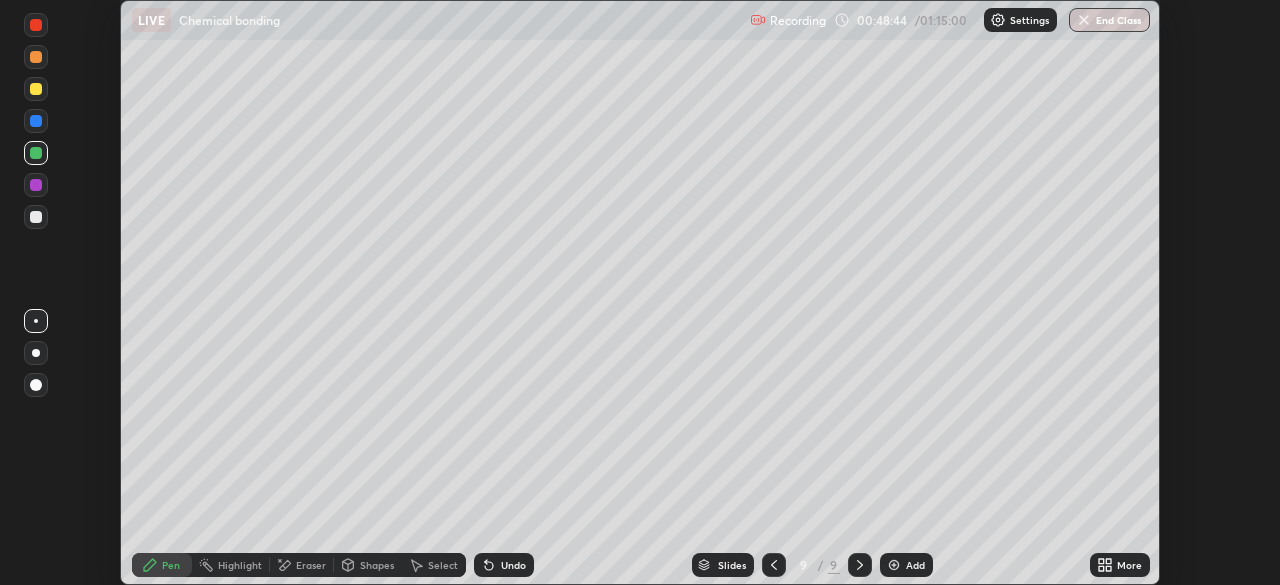 click on "Shapes" at bounding box center [377, 565] 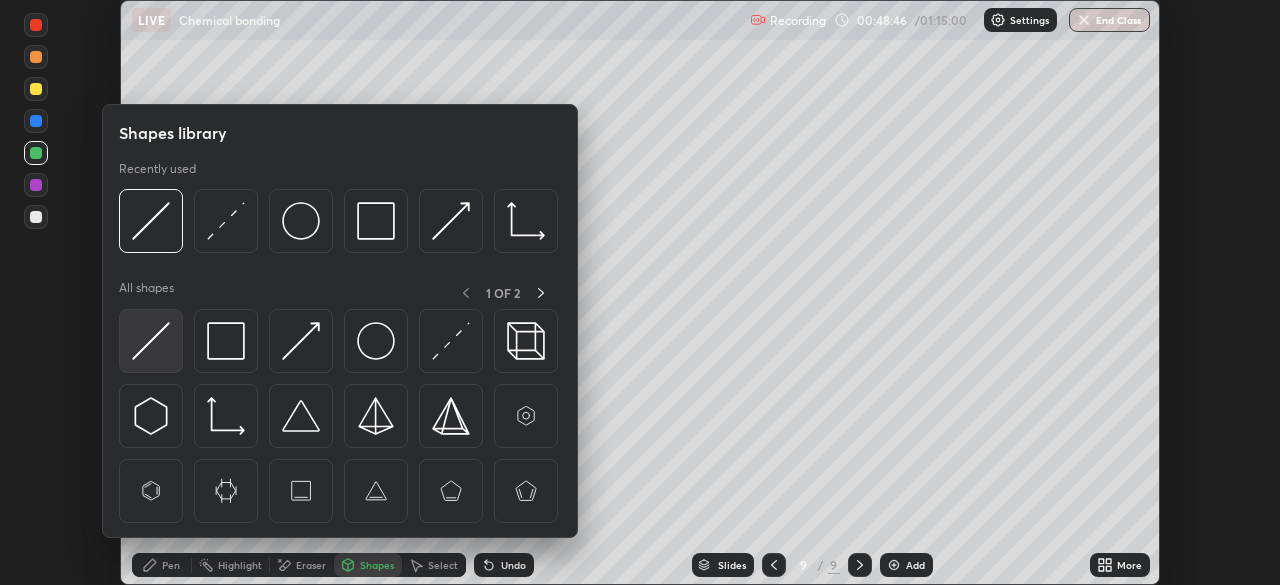 click at bounding box center (151, 341) 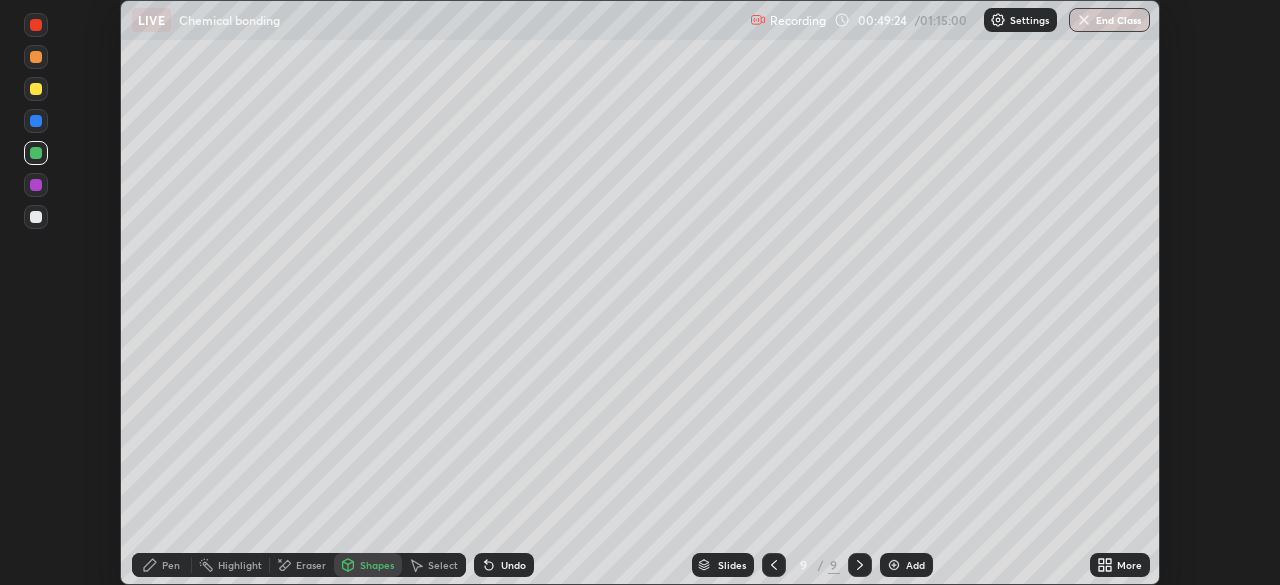 click on "Undo" at bounding box center (504, 565) 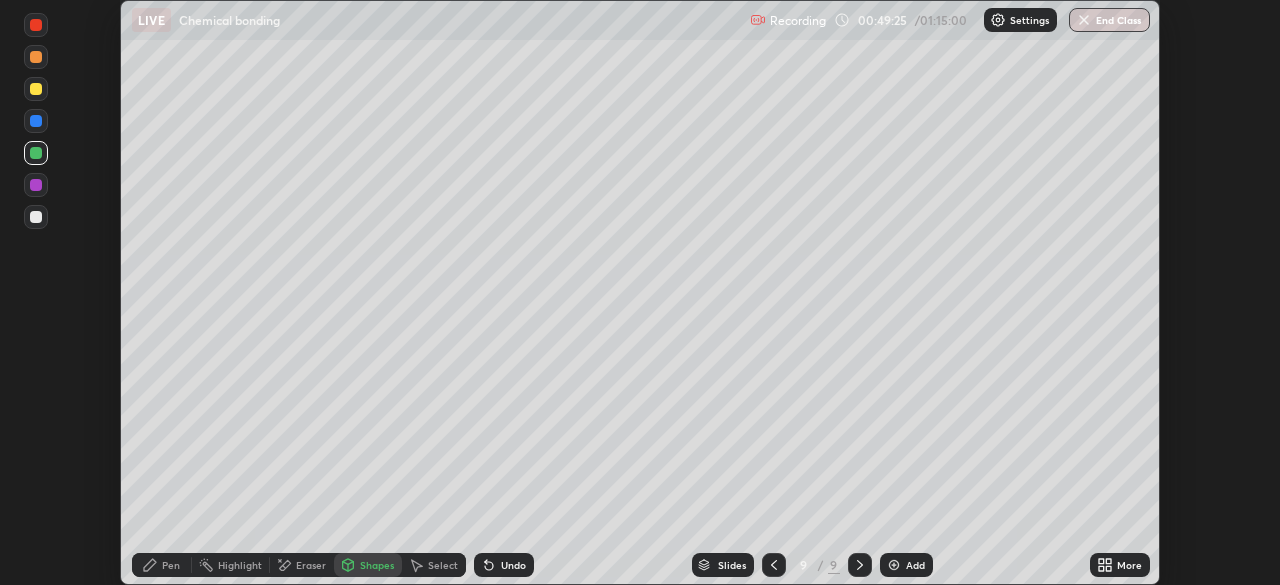 click on "Pen" at bounding box center [171, 565] 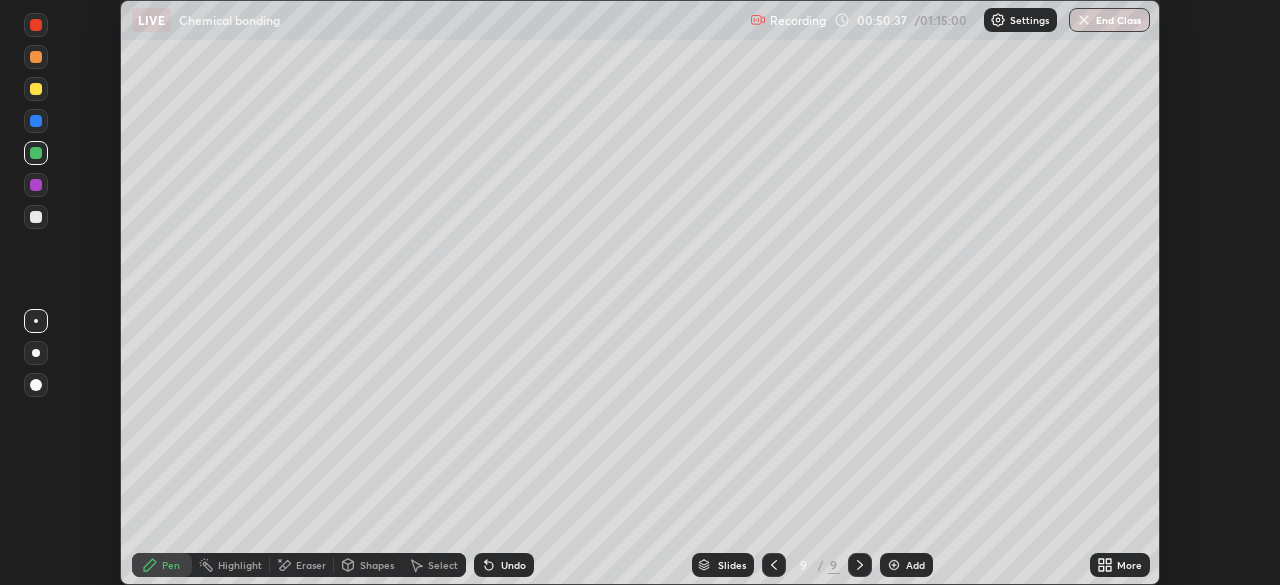 click on "Undo" at bounding box center (504, 565) 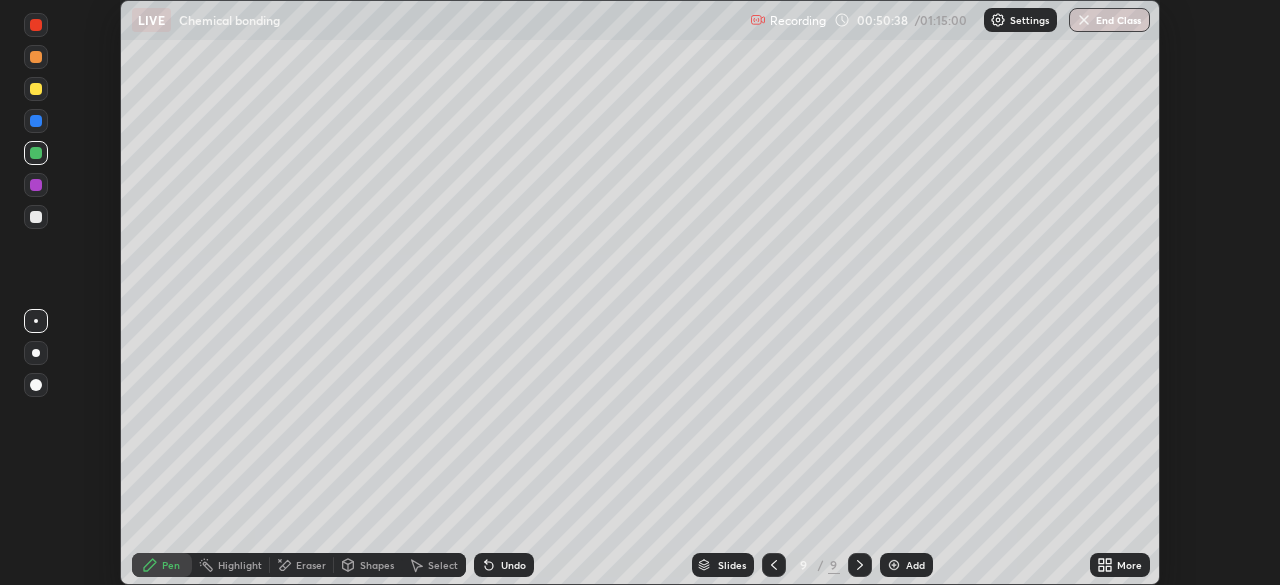click 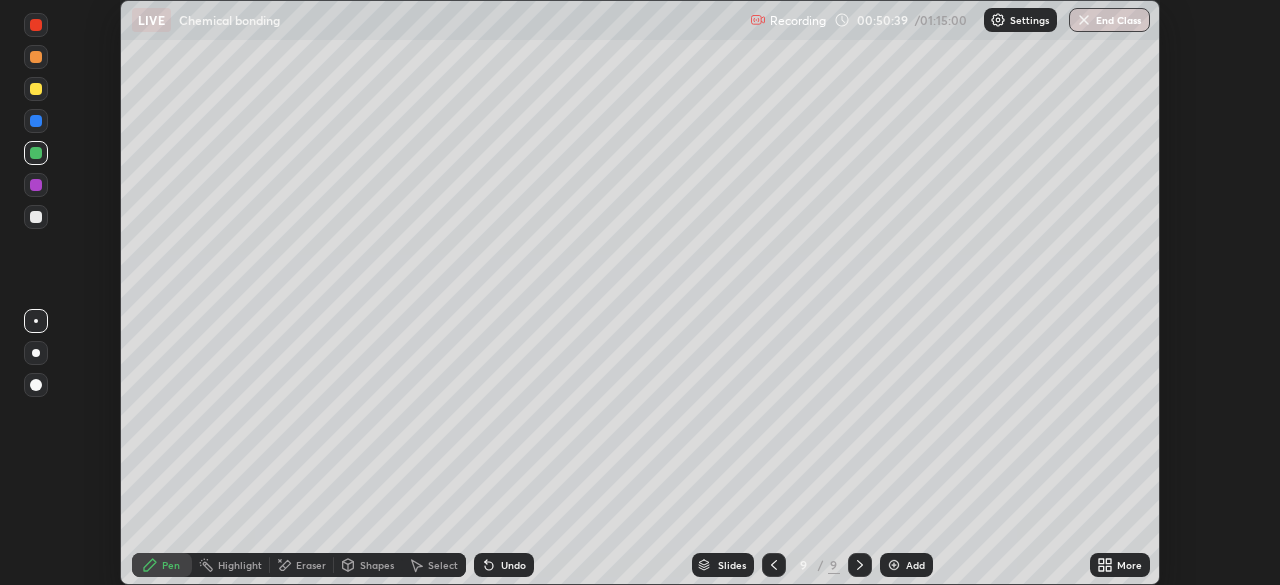 click on "Undo" at bounding box center (504, 565) 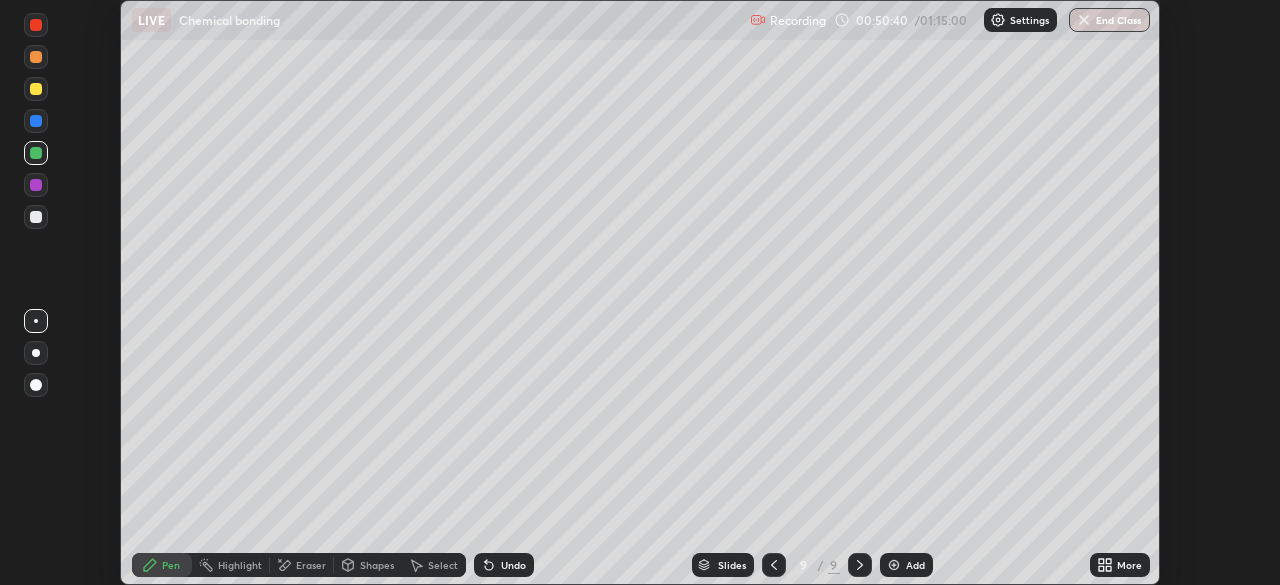 click on "Undo" at bounding box center (513, 565) 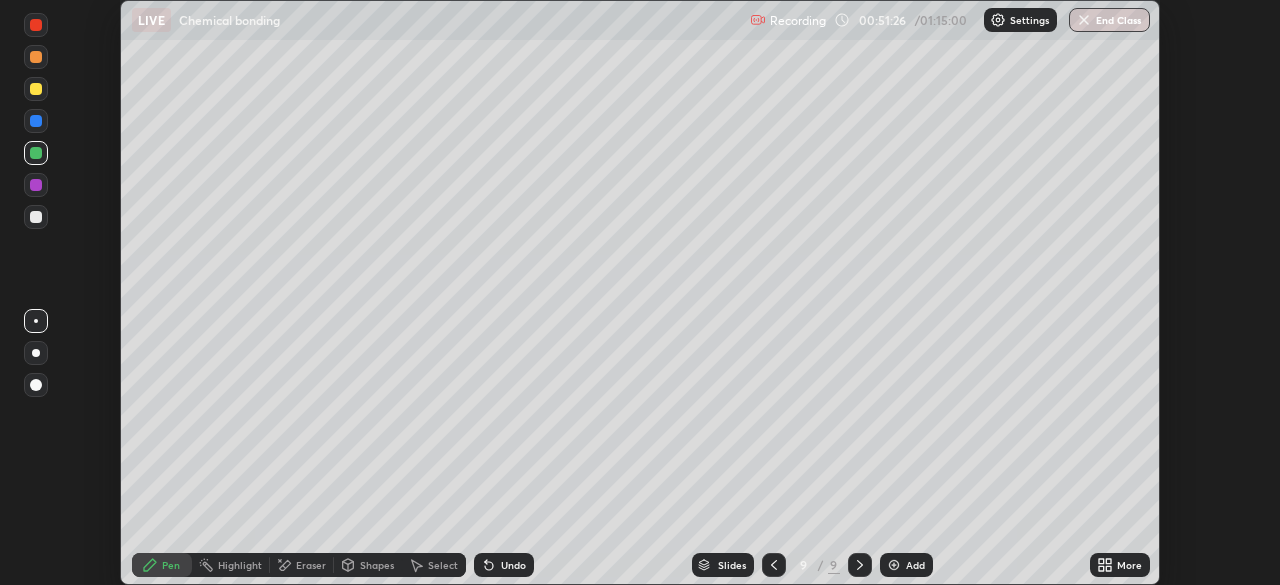 click on "Undo" at bounding box center (513, 565) 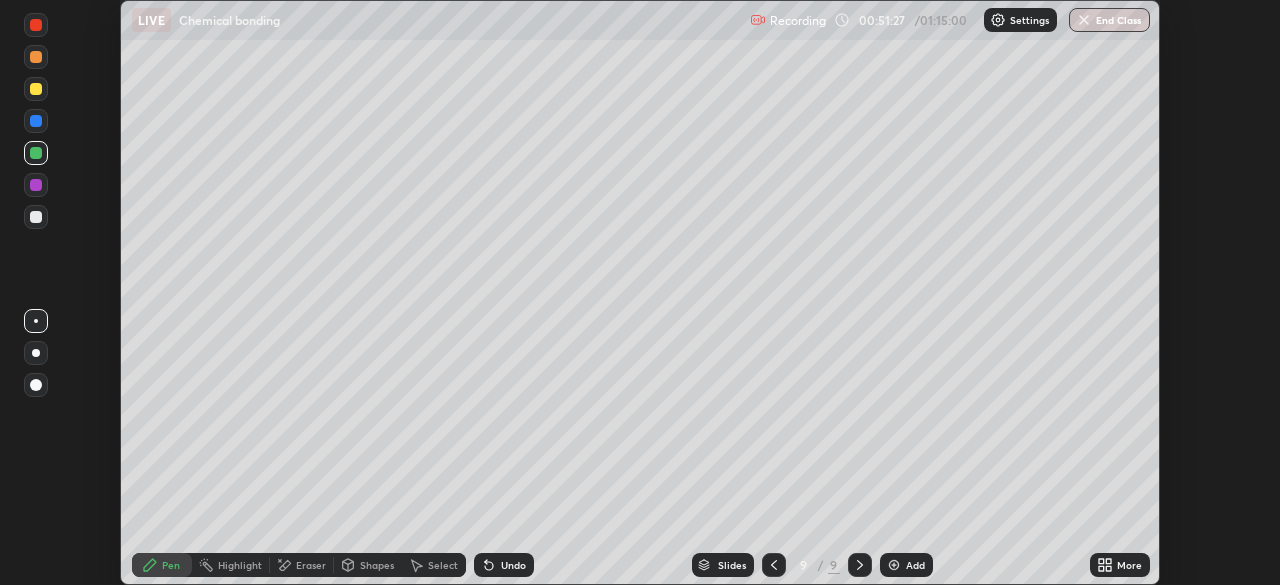 click on "Shapes" at bounding box center (377, 565) 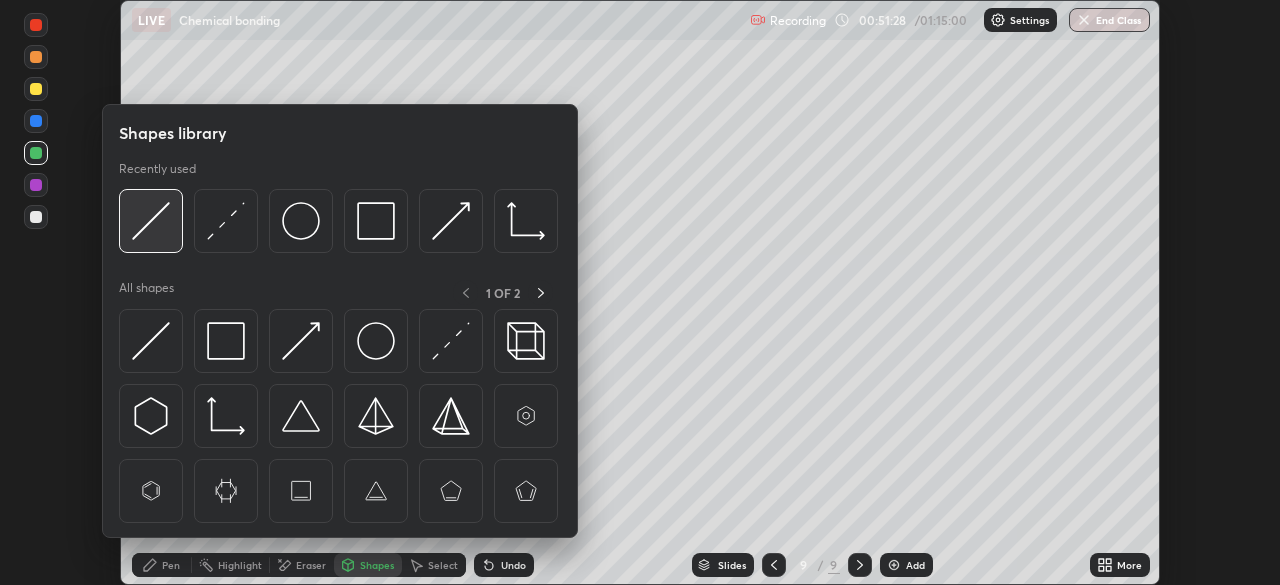 click at bounding box center [151, 221] 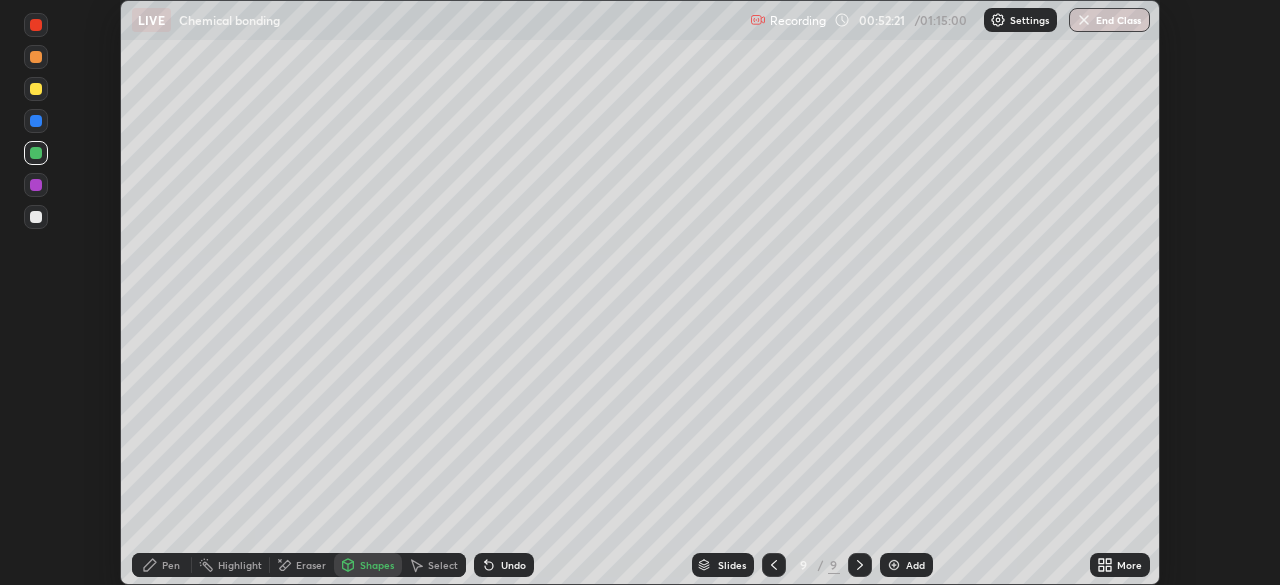 click on "Add" at bounding box center (915, 565) 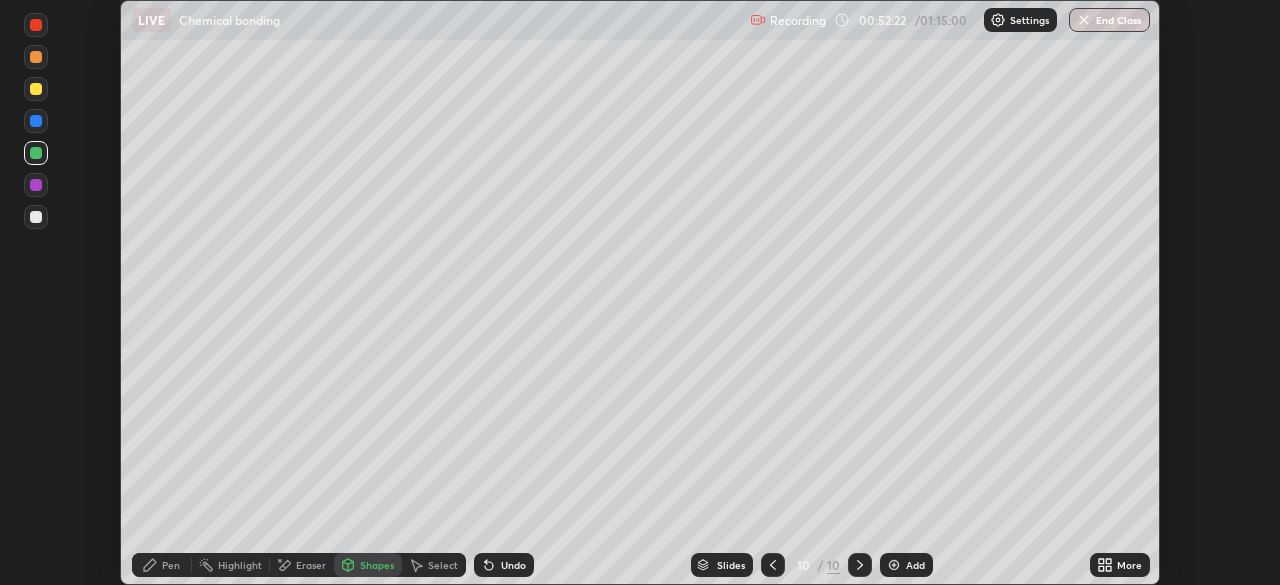 click 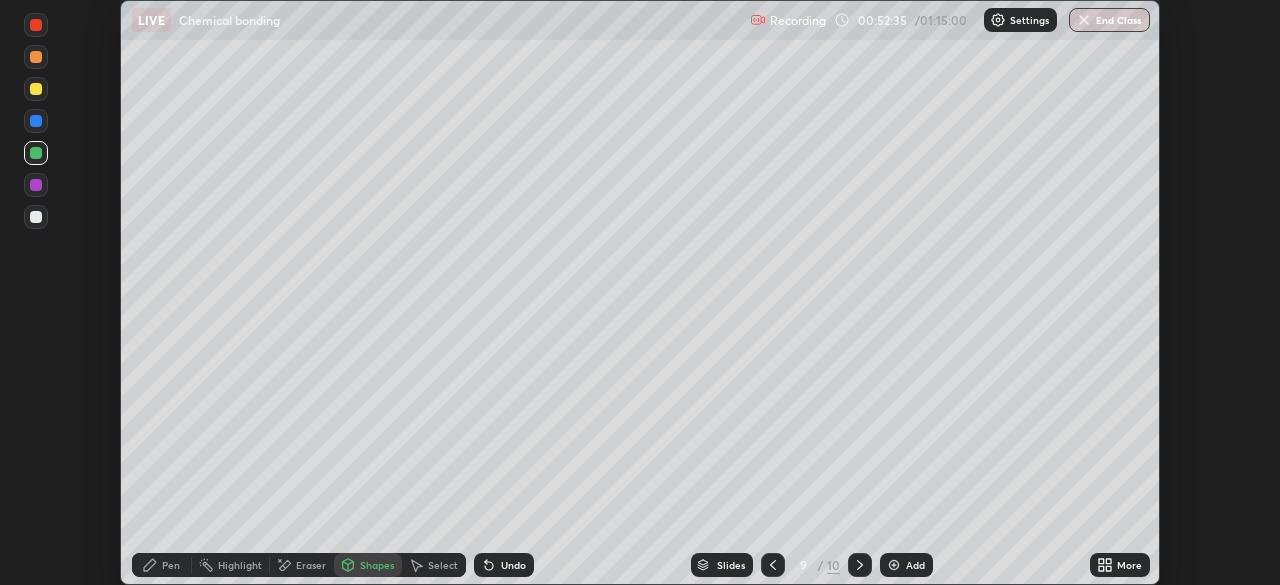 click on "Pen" at bounding box center (171, 565) 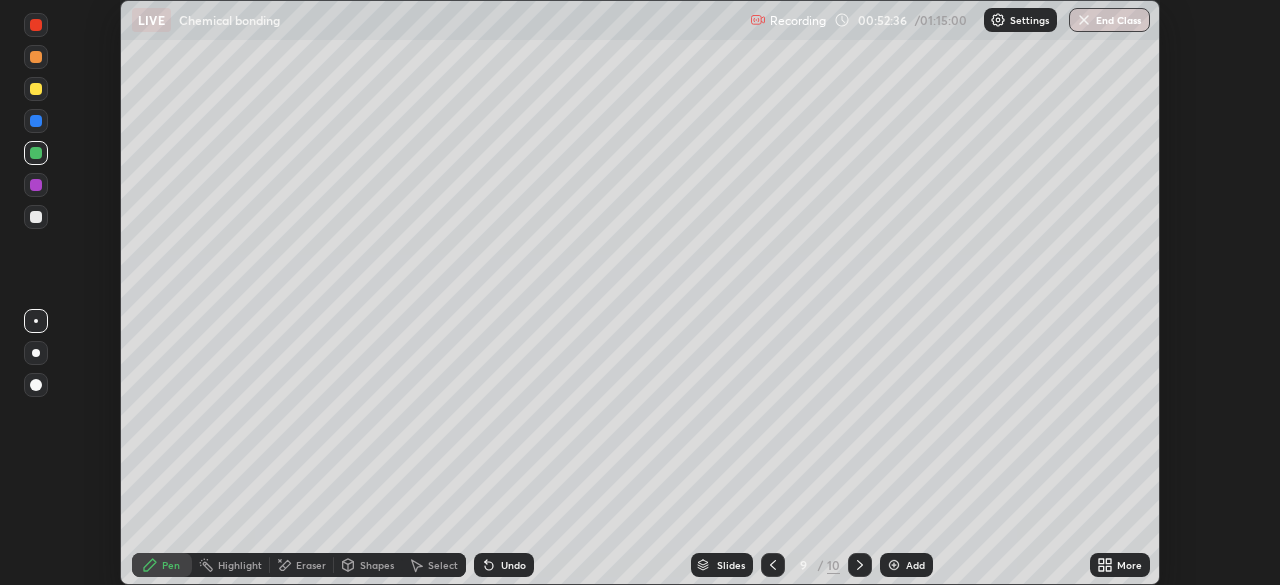 click at bounding box center [36, 217] 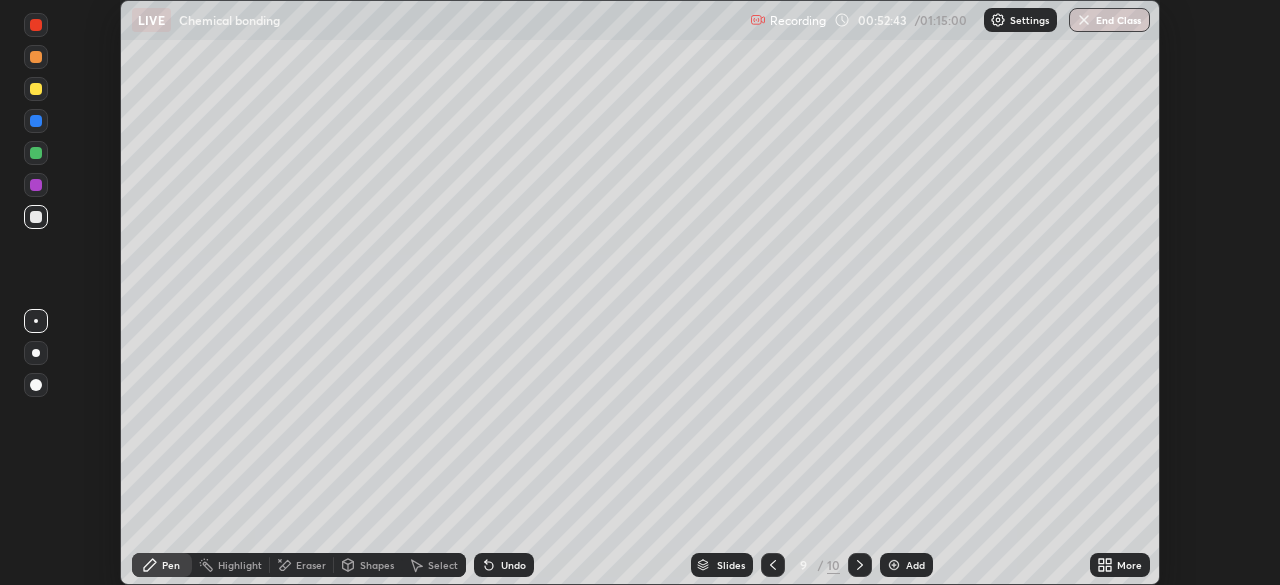 click on "Undo" at bounding box center [504, 565] 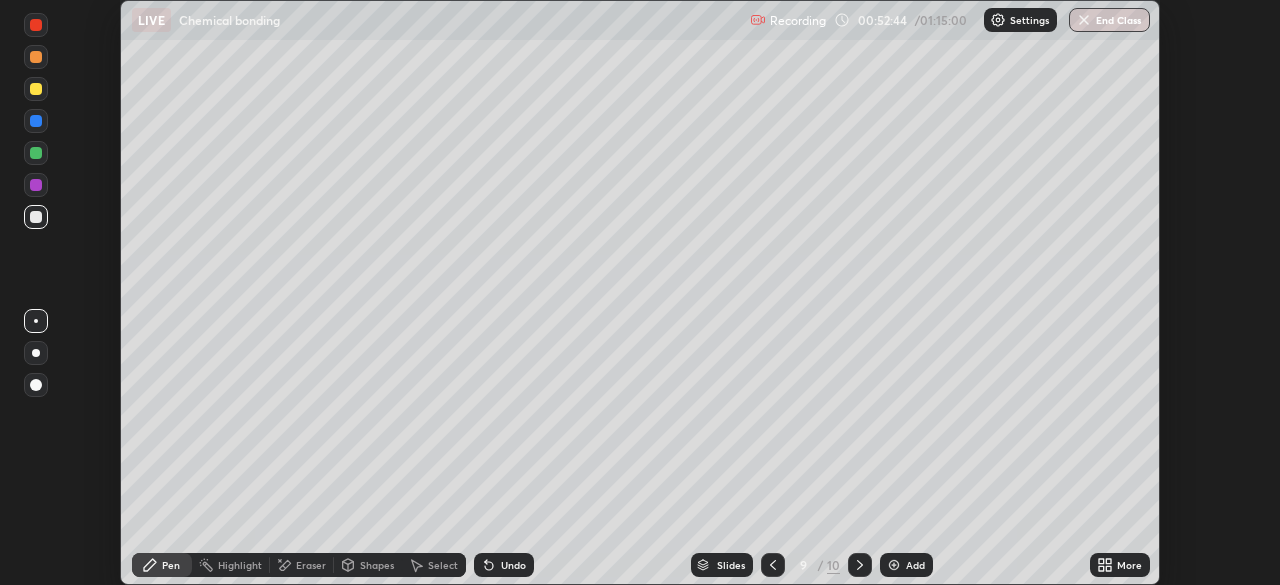 click on "Undo" at bounding box center [513, 565] 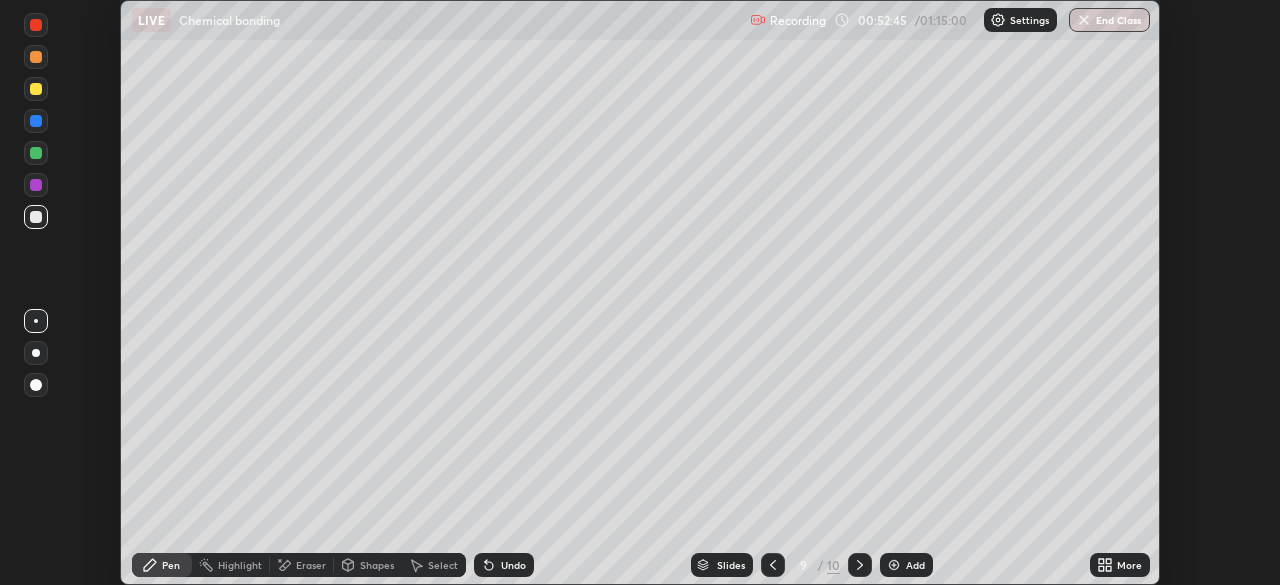 click on "Undo" at bounding box center (513, 565) 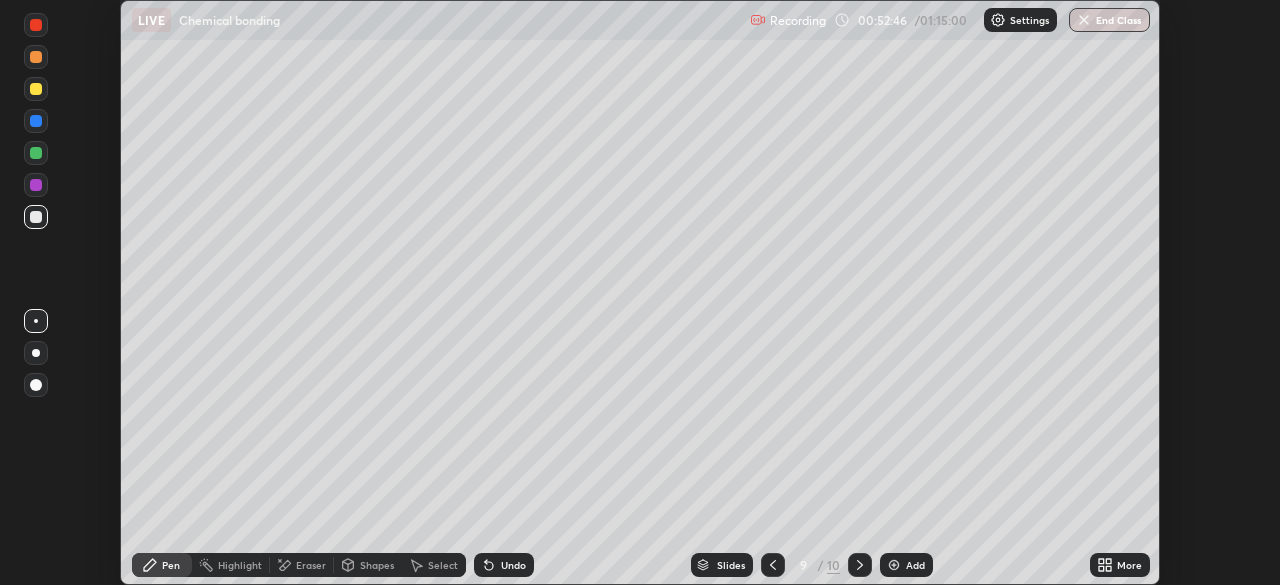 click on "Undo" at bounding box center [513, 565] 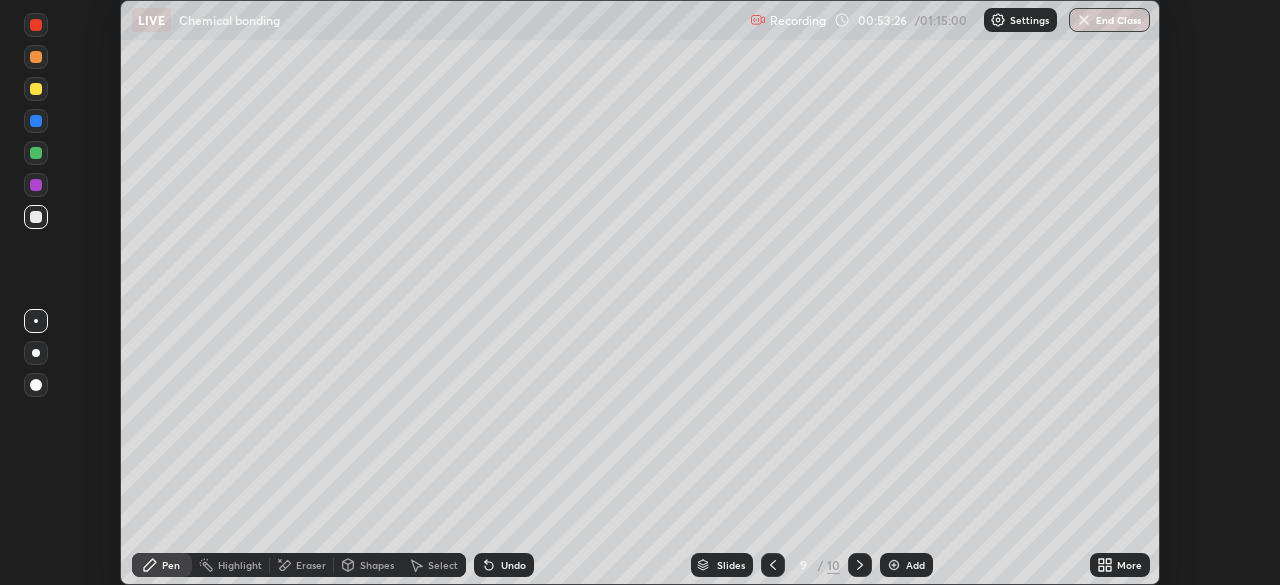 click at bounding box center [36, 89] 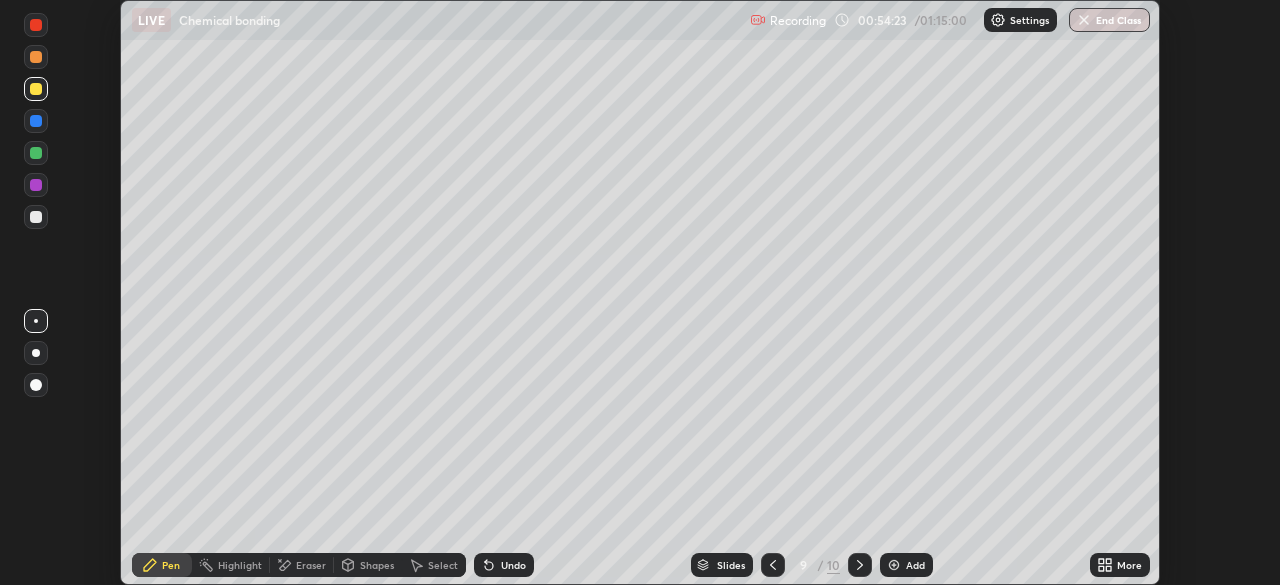 click on "Shapes" at bounding box center [377, 565] 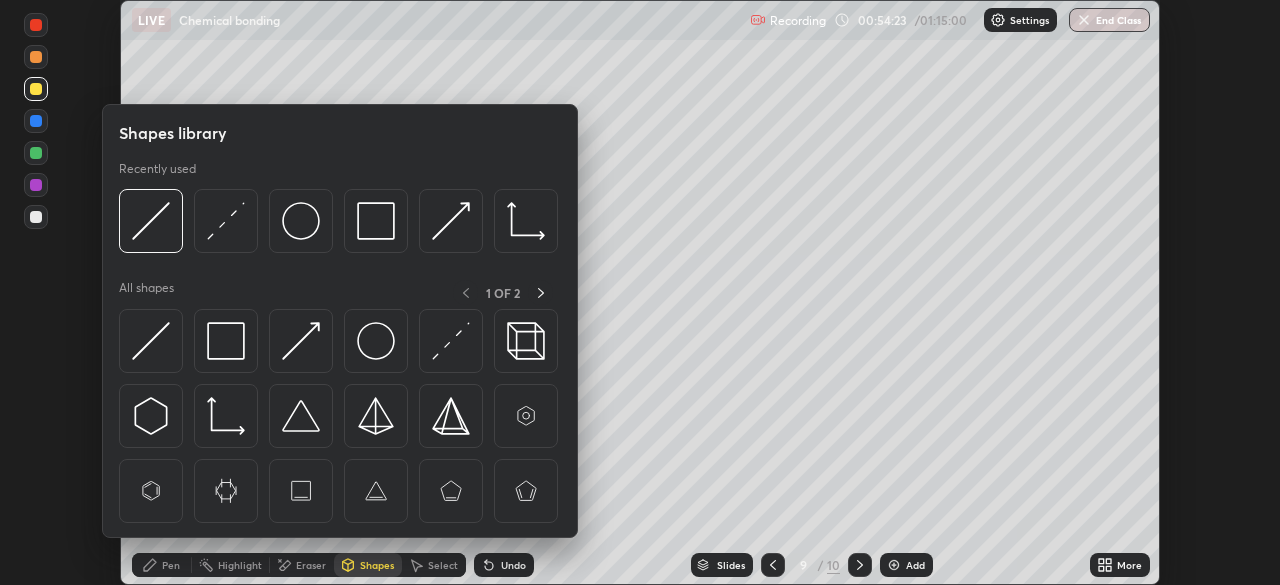 click on "Select" at bounding box center [443, 565] 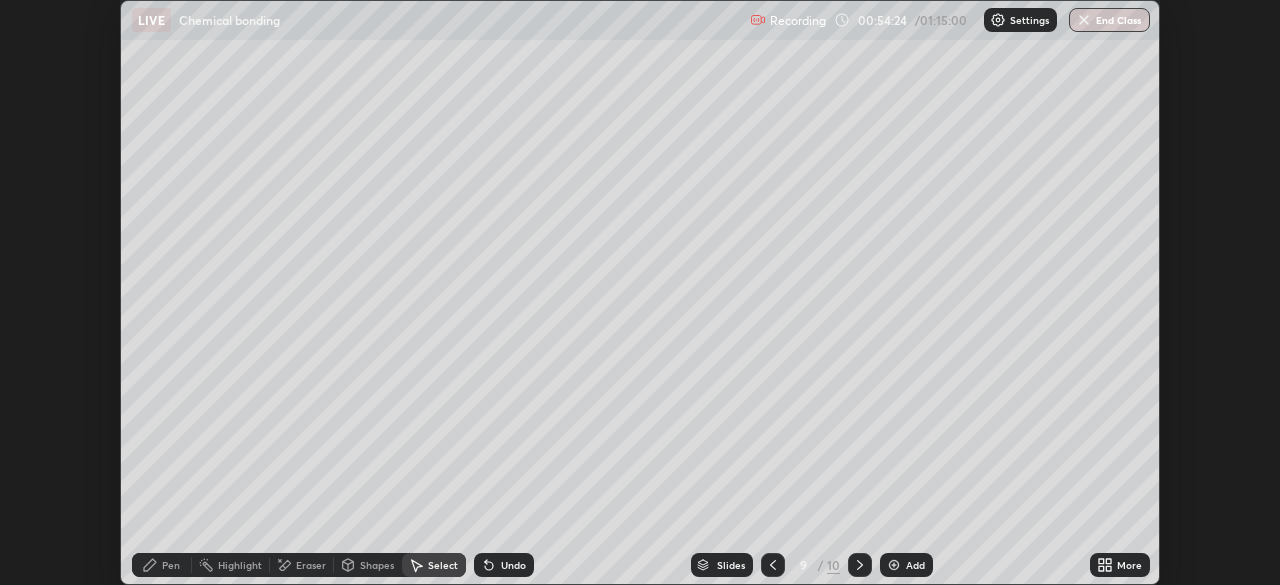 click on "Eraser" at bounding box center [311, 565] 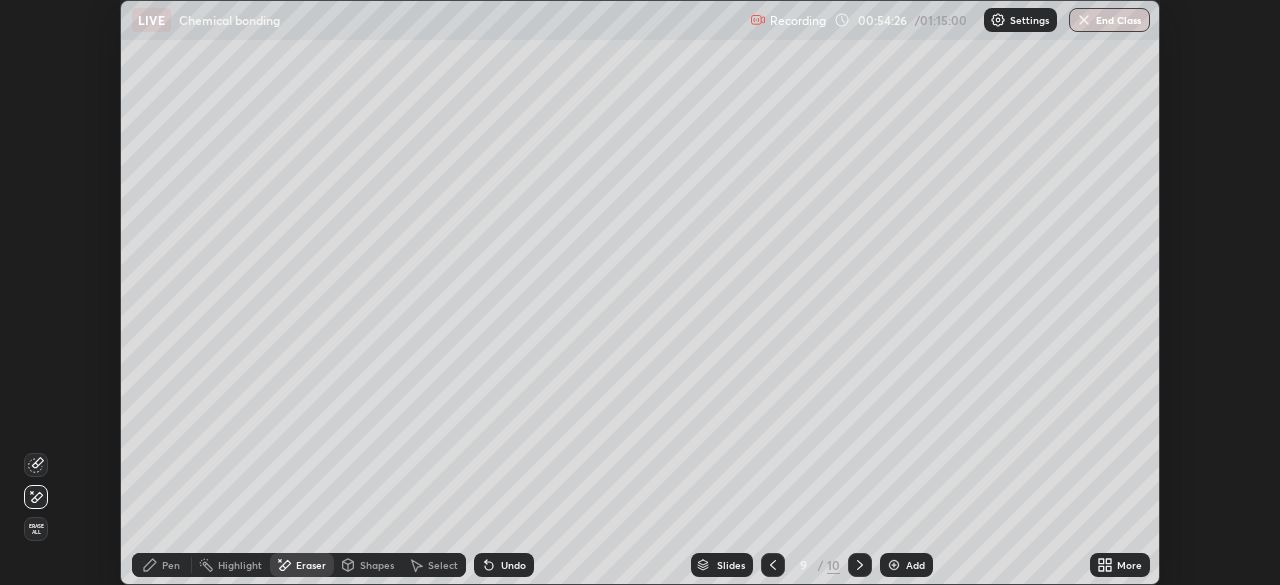 click on "Pen" at bounding box center (171, 565) 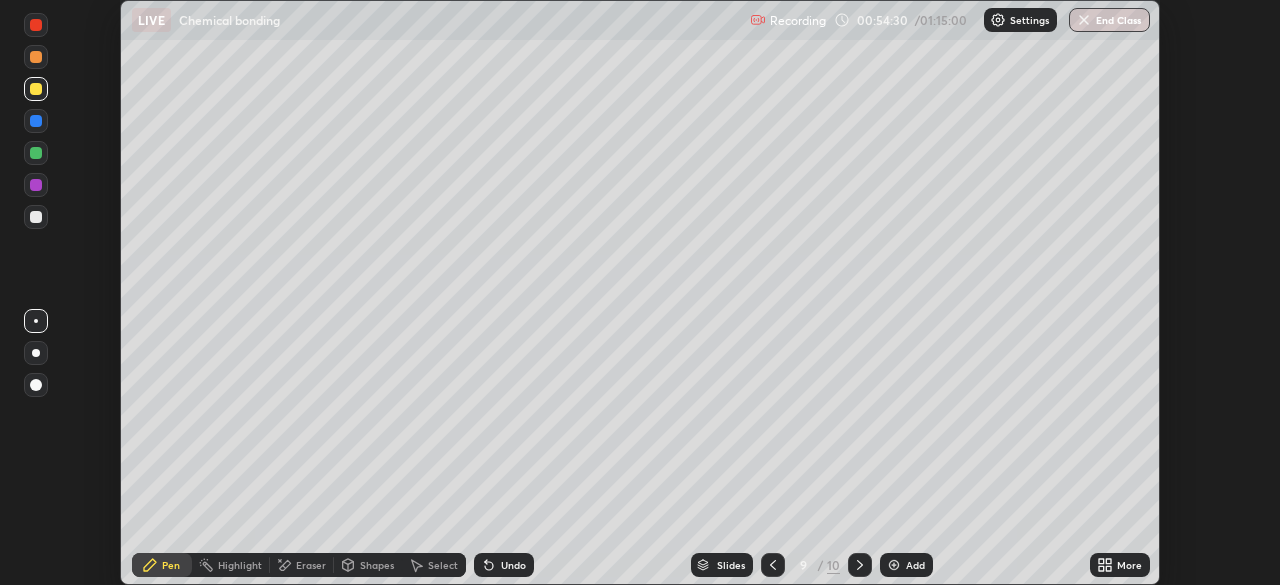 click on "Undo" at bounding box center [513, 565] 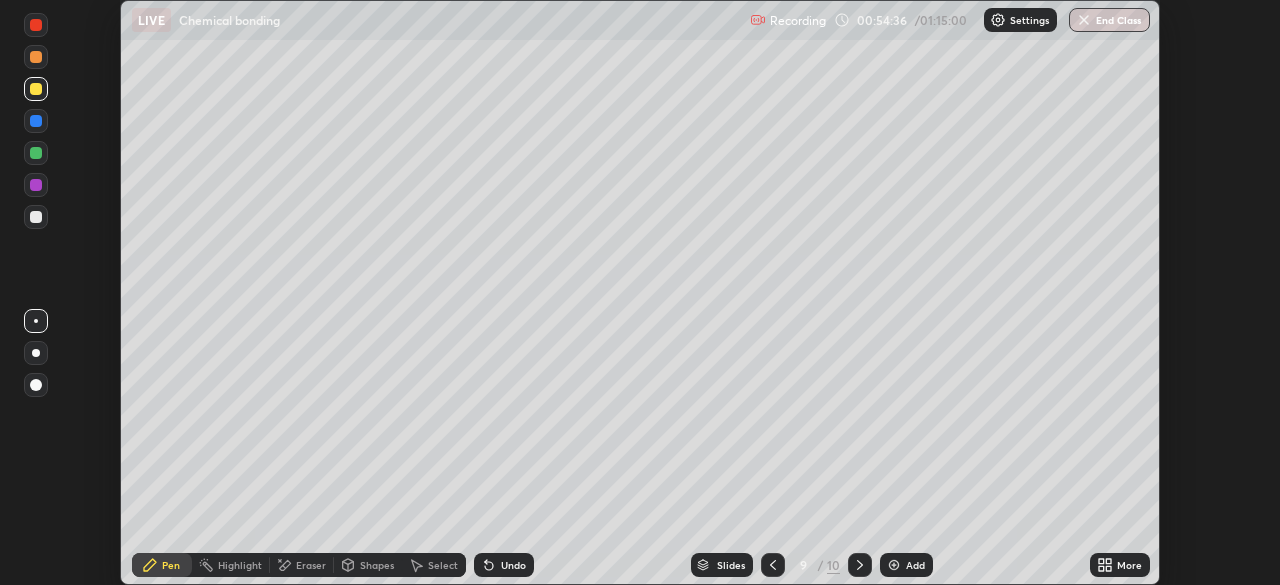 click on "Eraser" at bounding box center (302, 565) 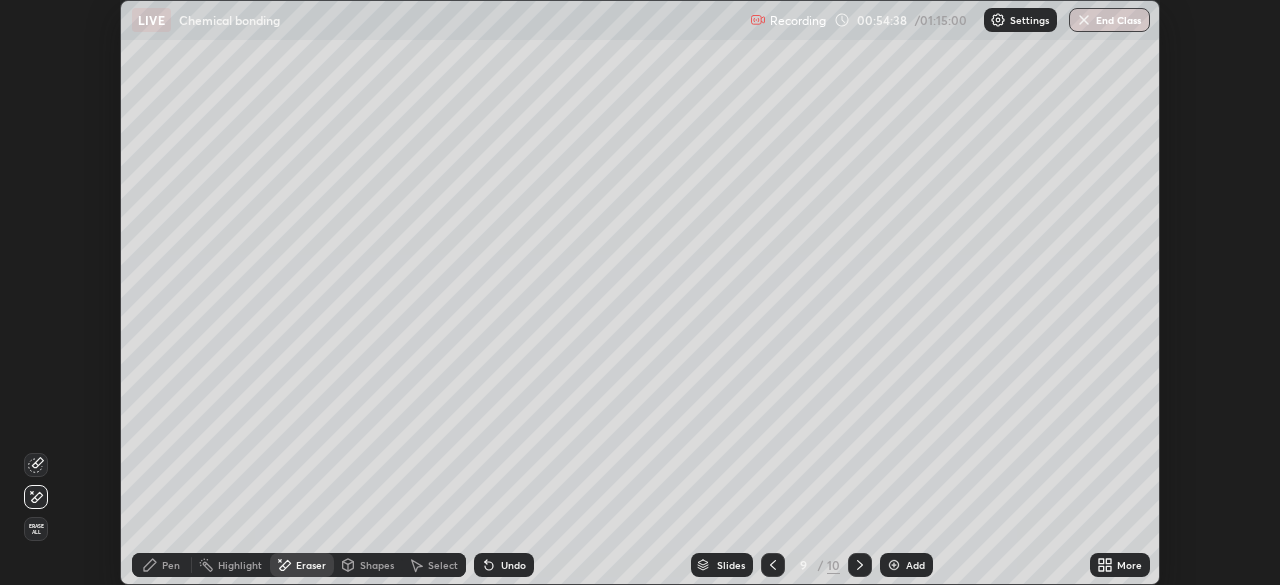 click on "Pen" at bounding box center [162, 565] 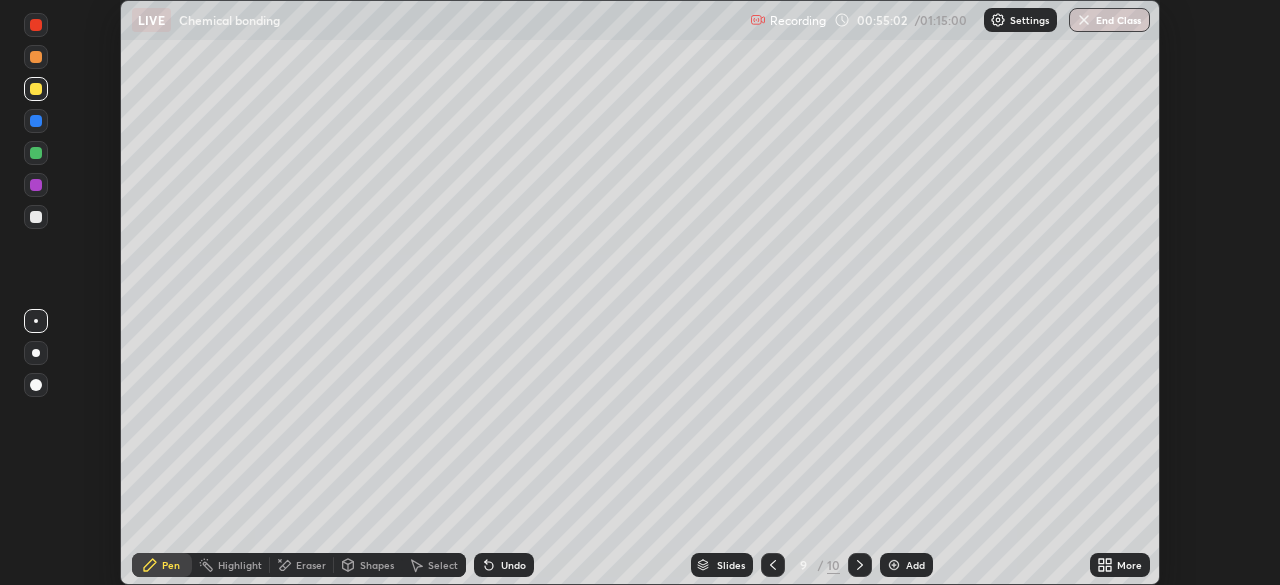 click at bounding box center [36, 185] 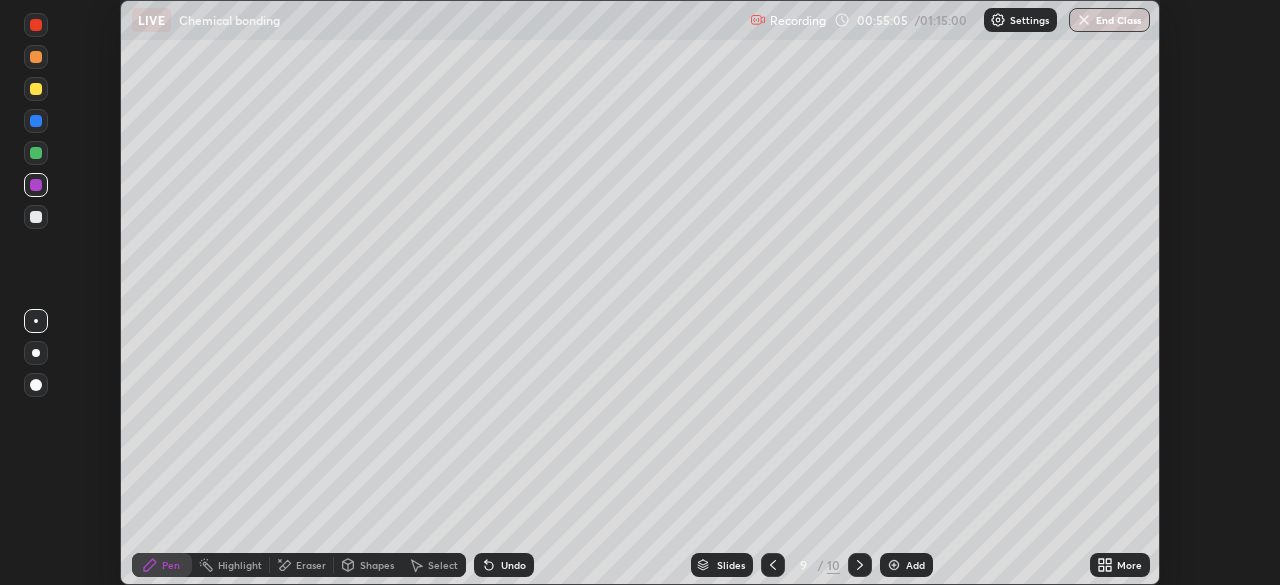 click at bounding box center [36, 385] 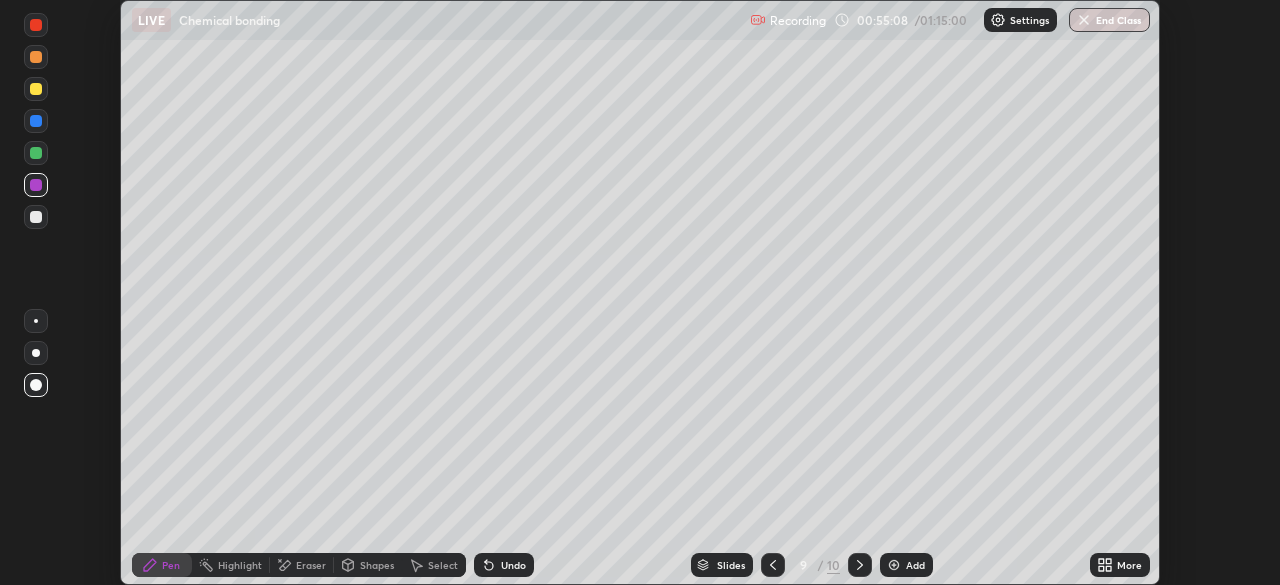 click at bounding box center (36, 89) 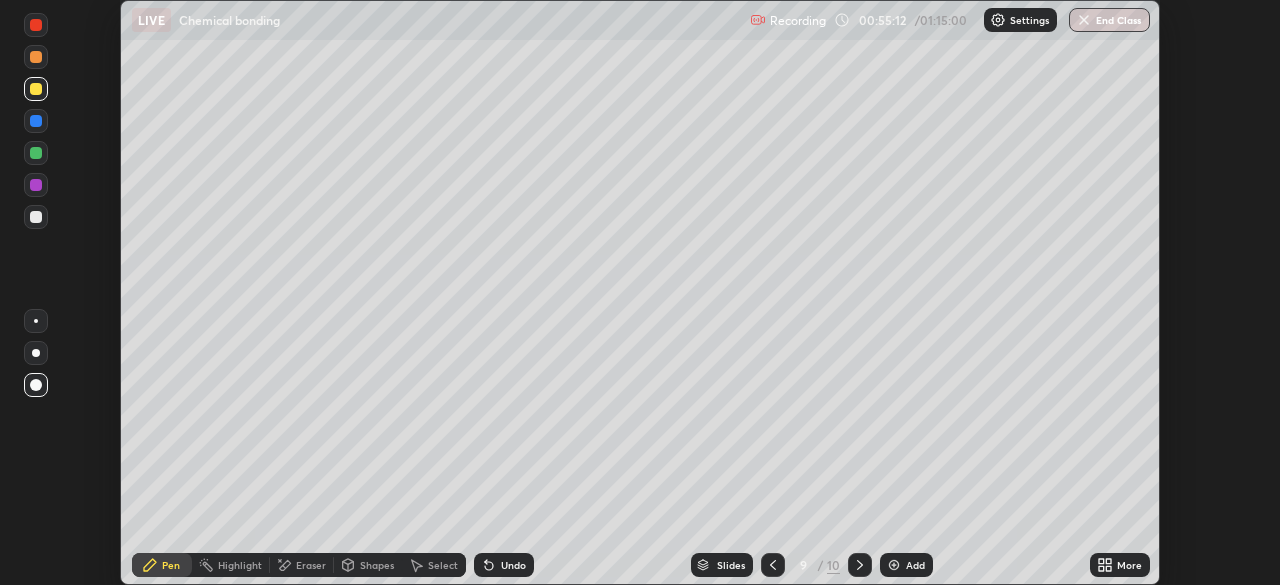 click at bounding box center (36, 217) 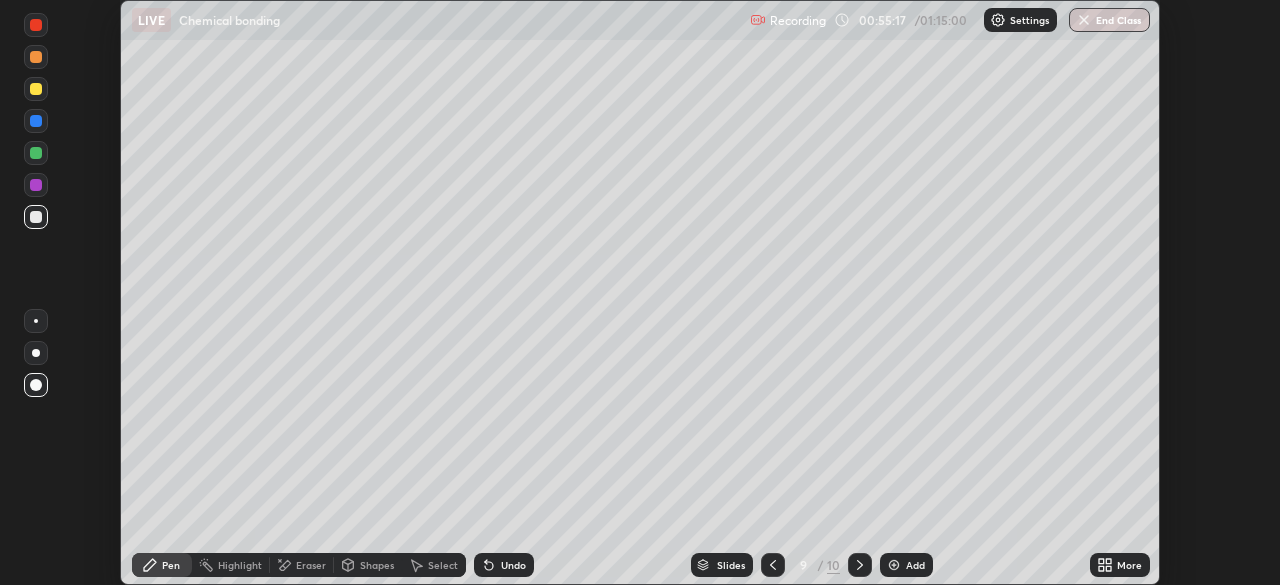 click on "Undo" at bounding box center (504, 565) 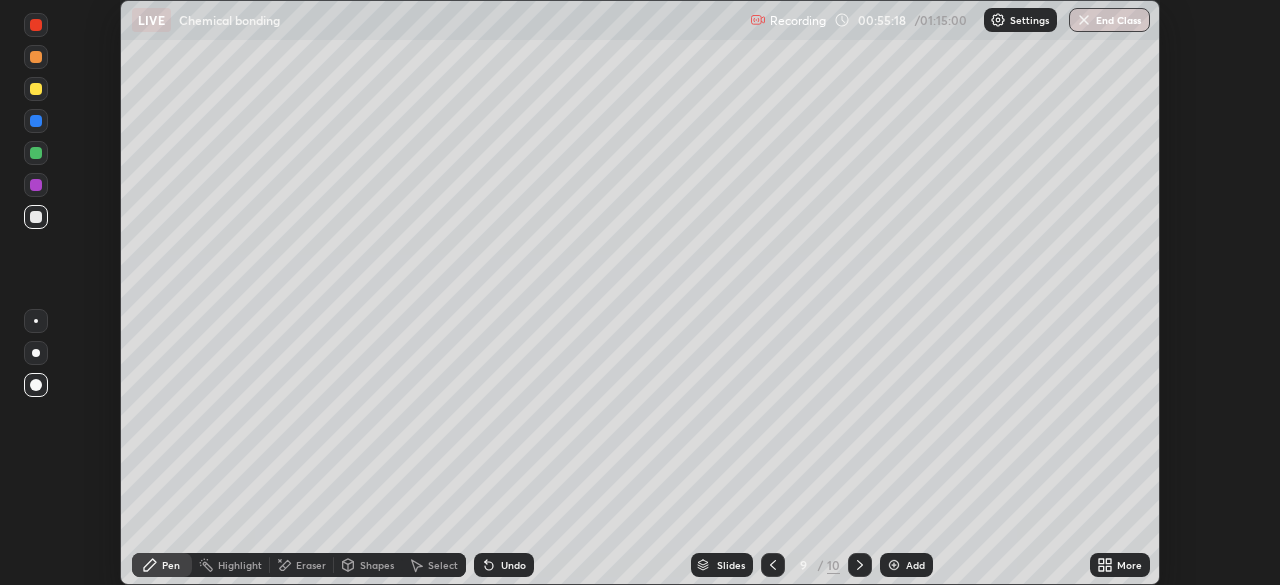click at bounding box center [36, 321] 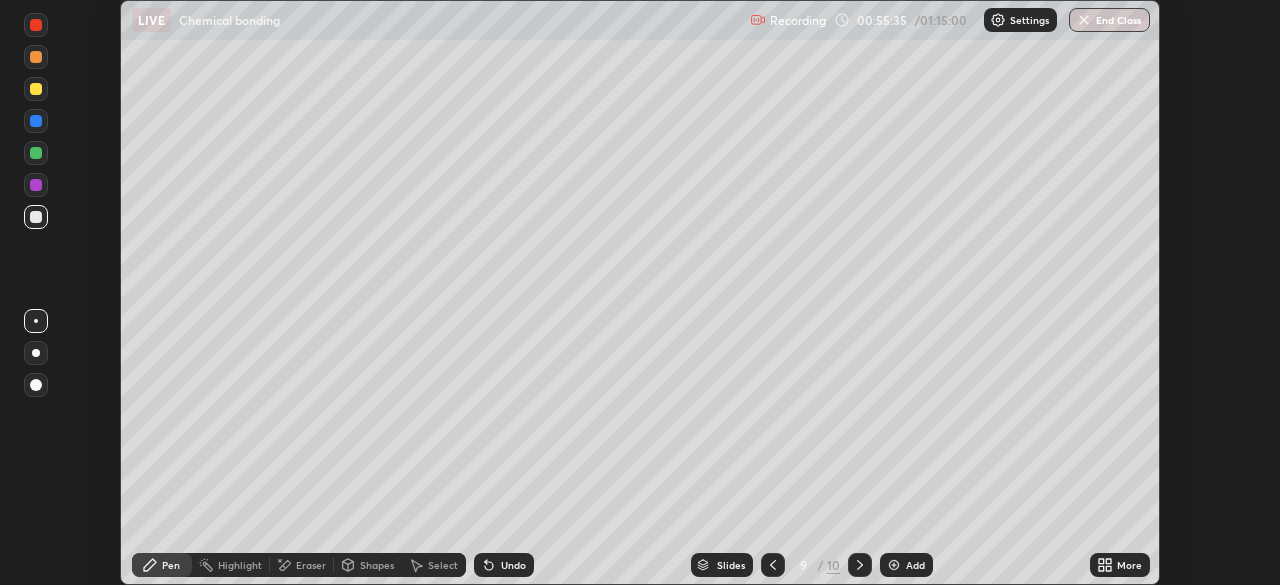 click at bounding box center (36, 89) 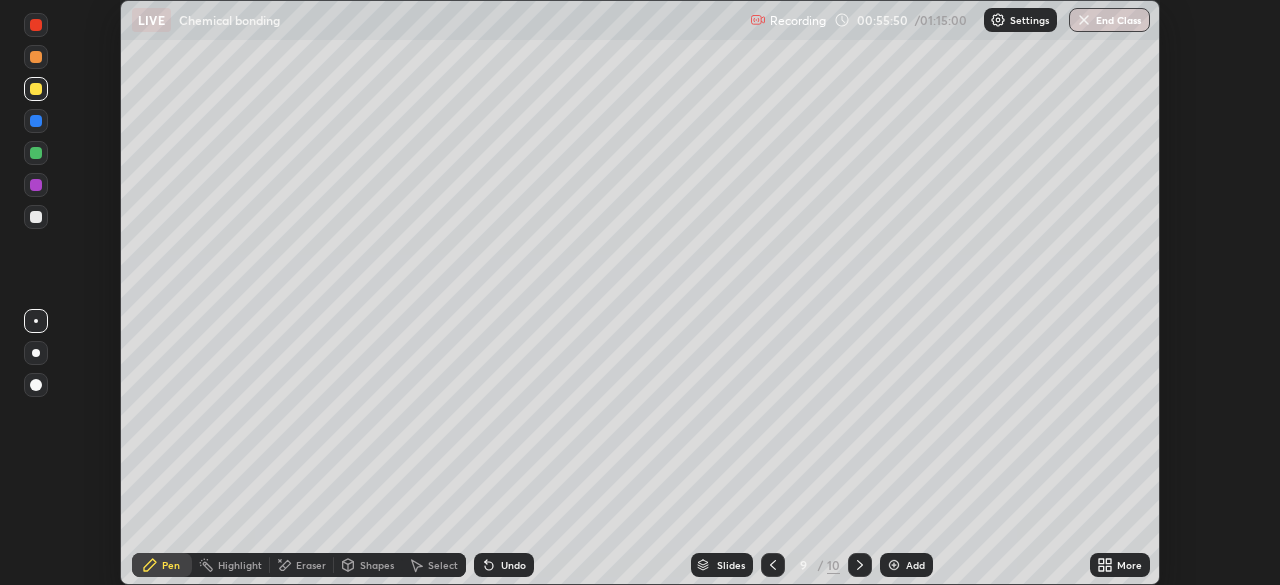 click 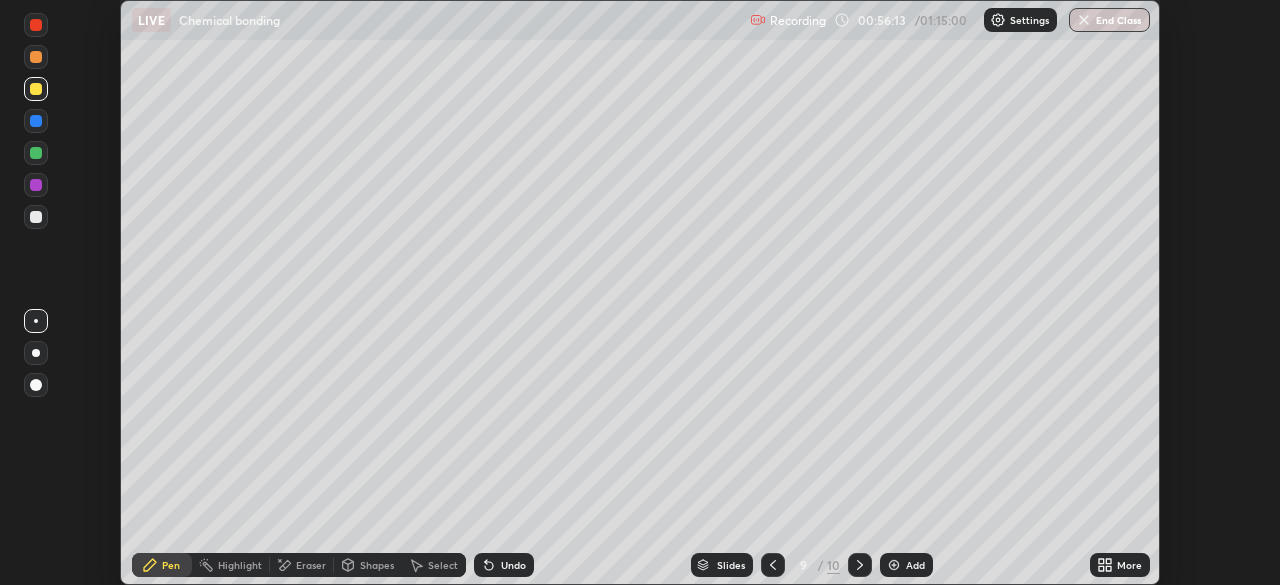 click at bounding box center [36, 185] 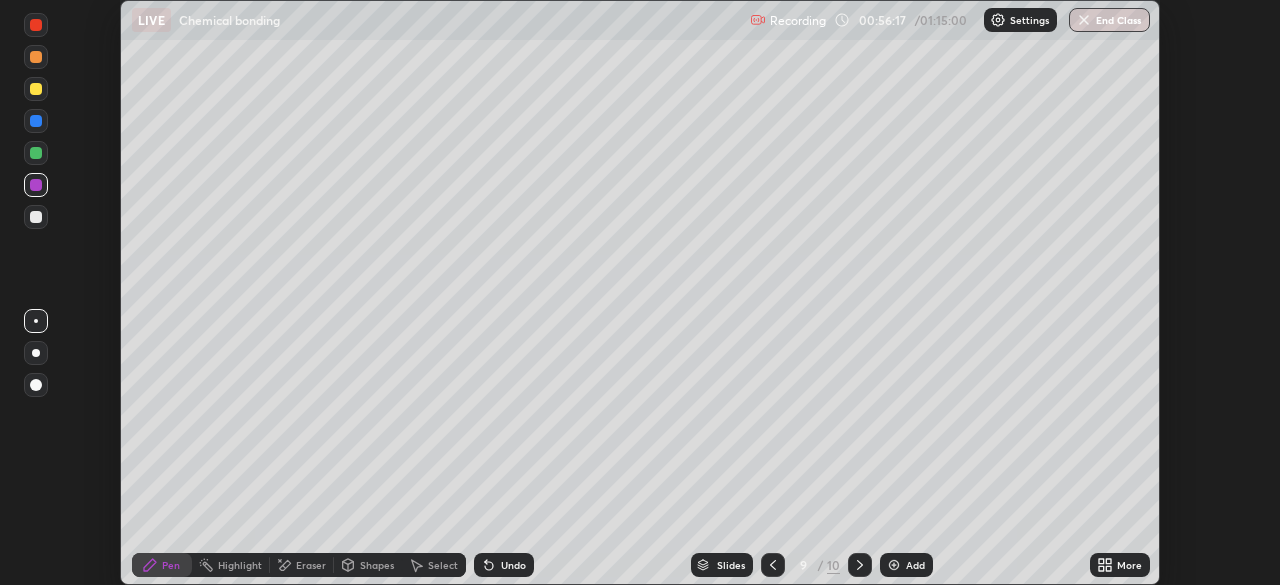 click at bounding box center (36, 89) 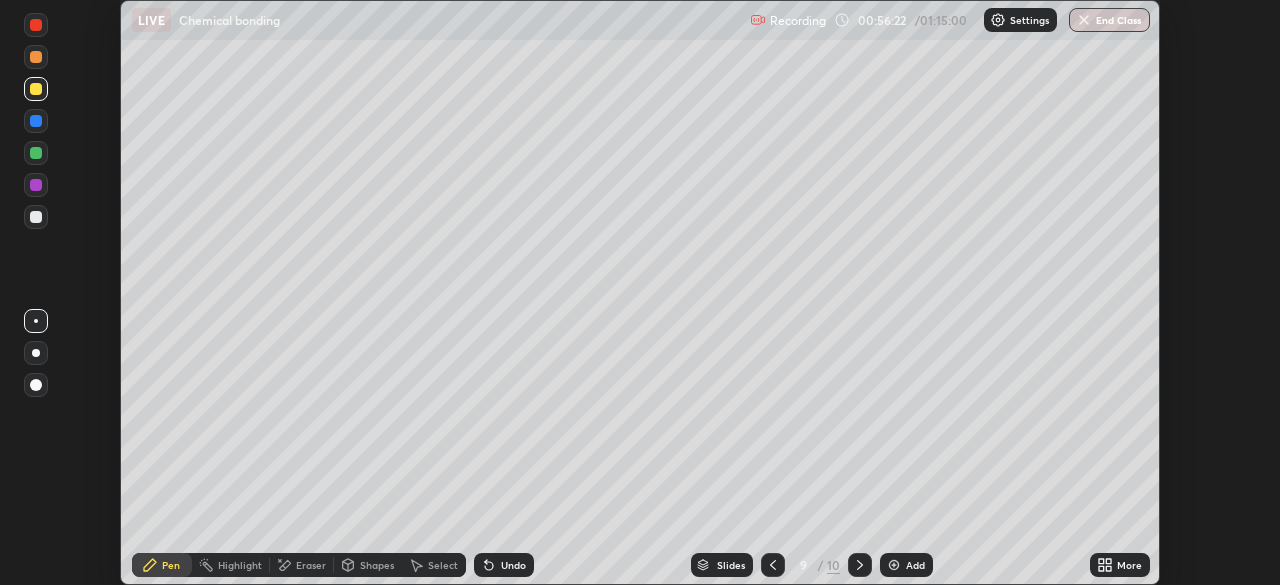 click at bounding box center (36, 217) 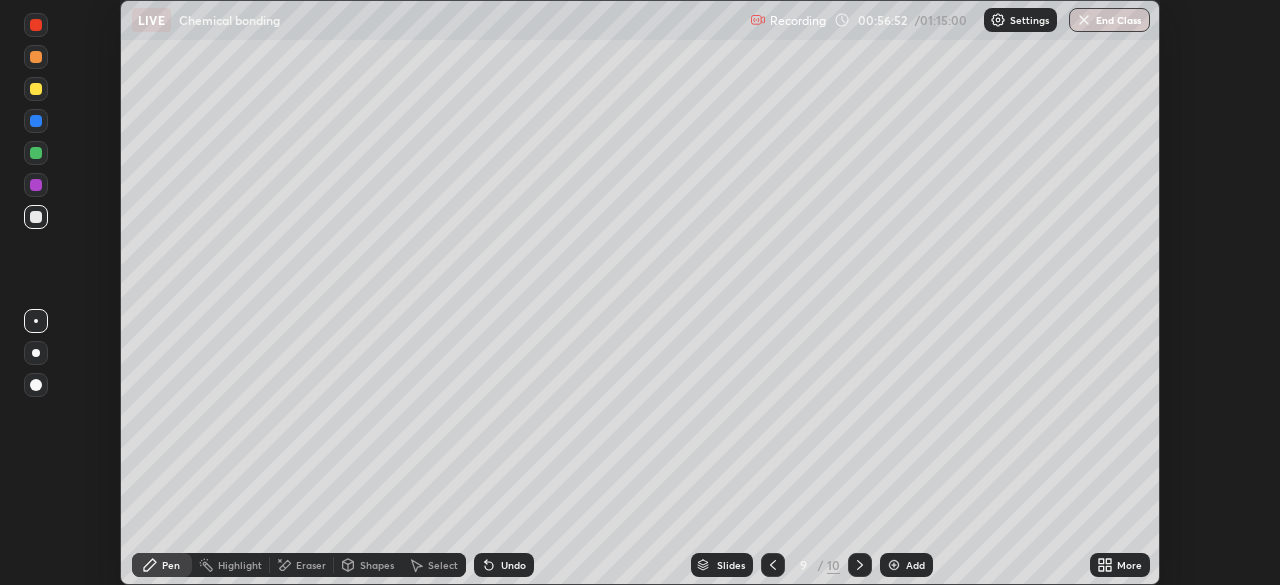 click at bounding box center [36, 89] 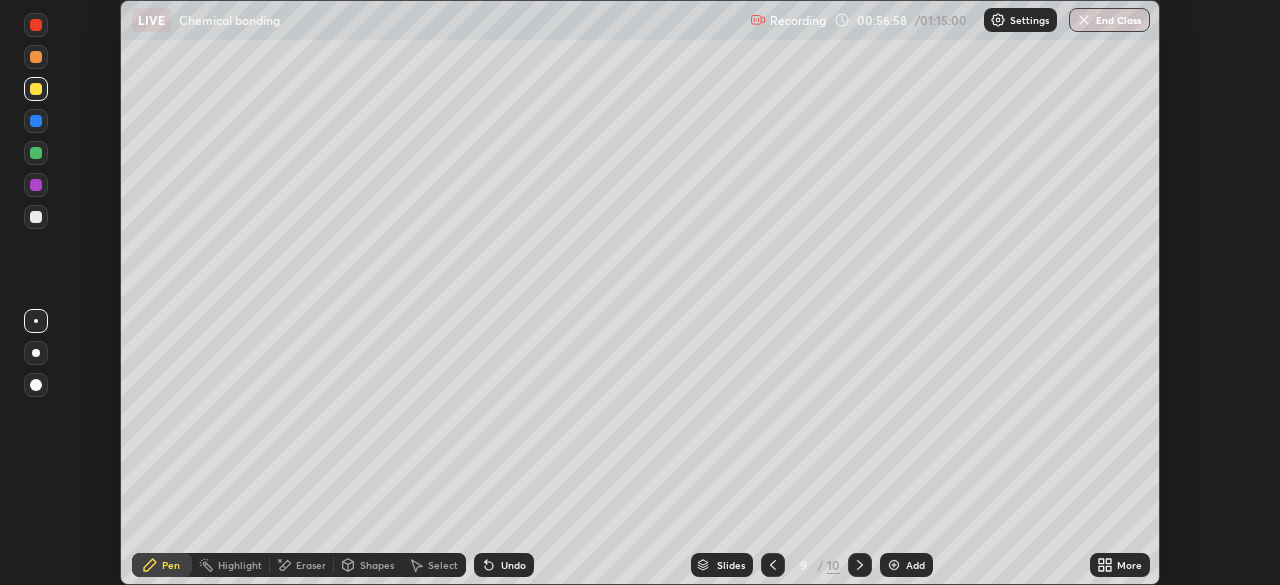 click at bounding box center [36, 185] 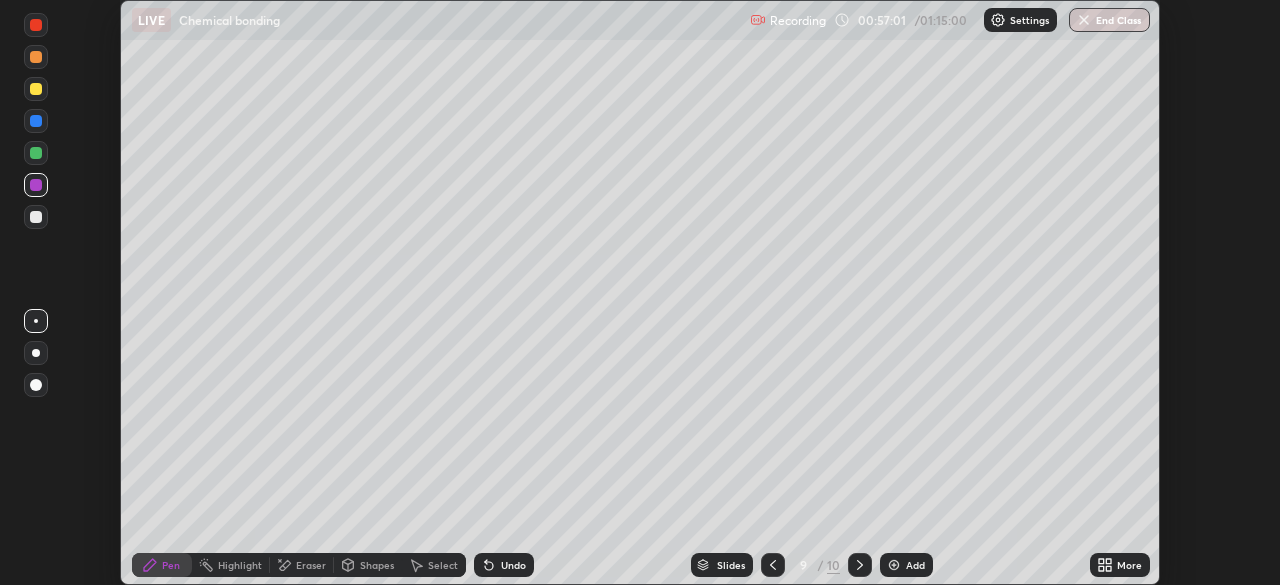 click at bounding box center [36, 89] 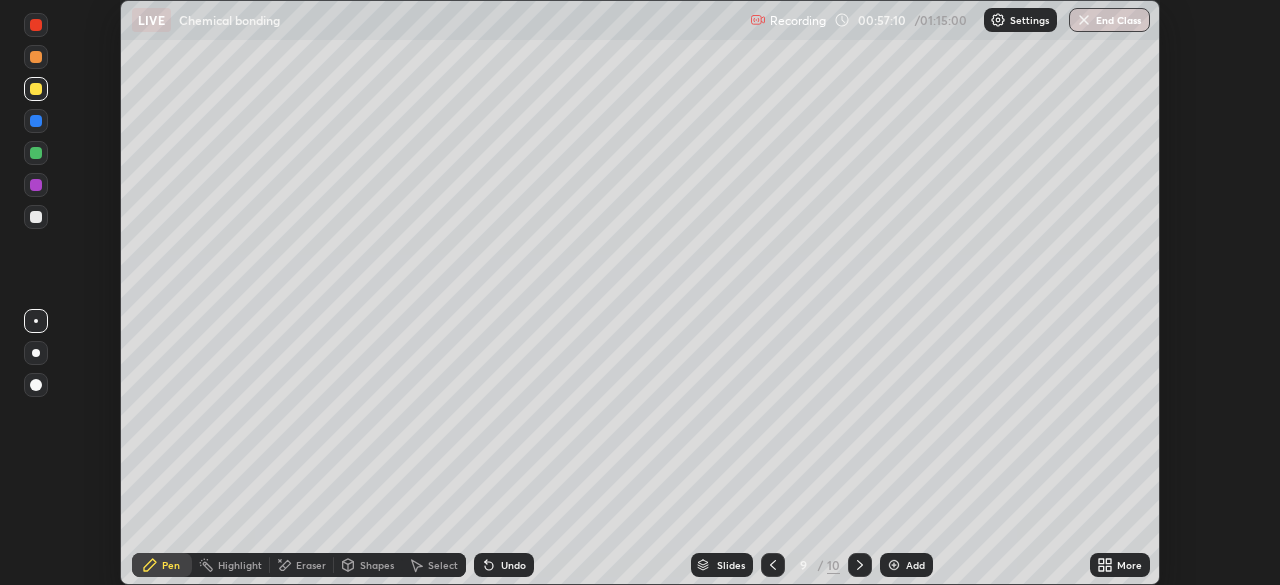 click on "Undo" at bounding box center (504, 565) 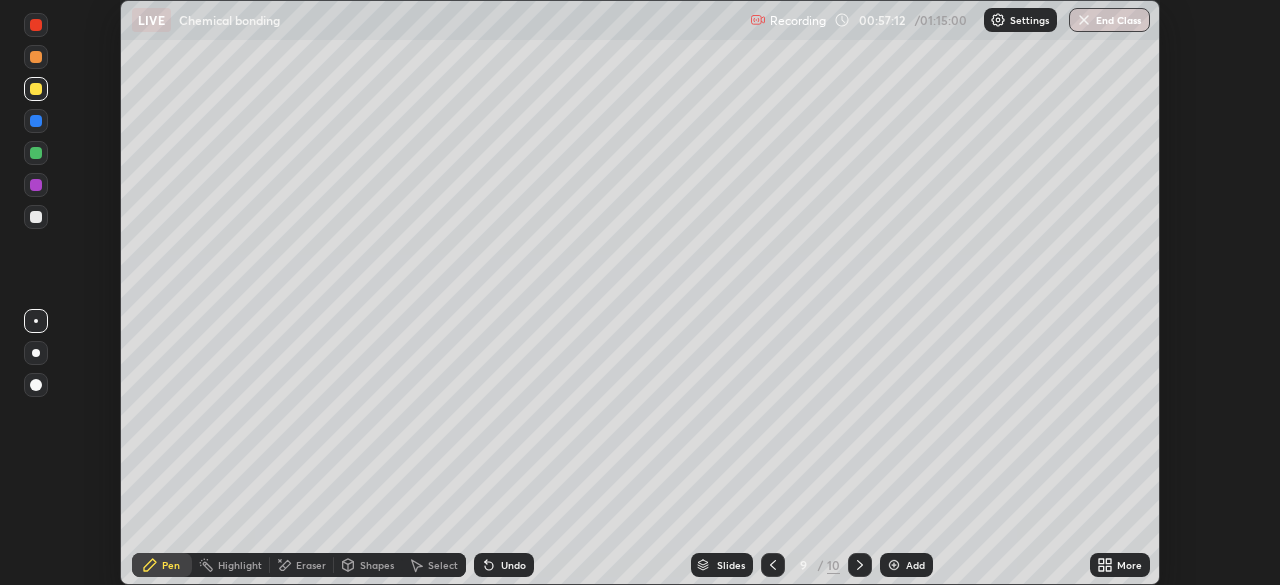 click at bounding box center [36, 217] 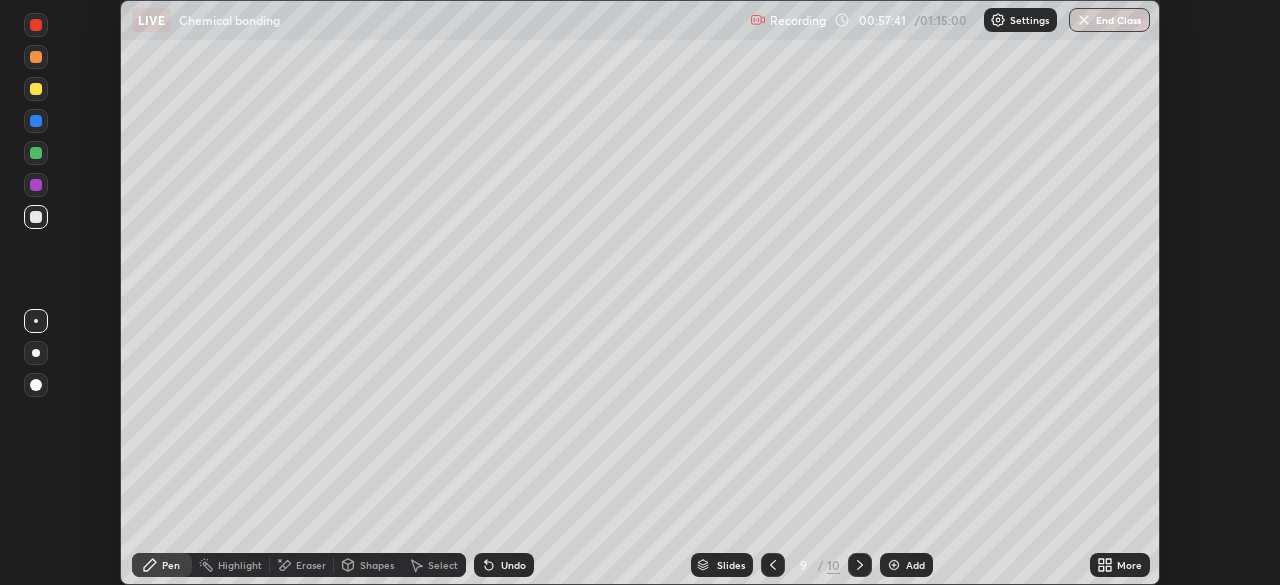 click on "Undo" at bounding box center (504, 565) 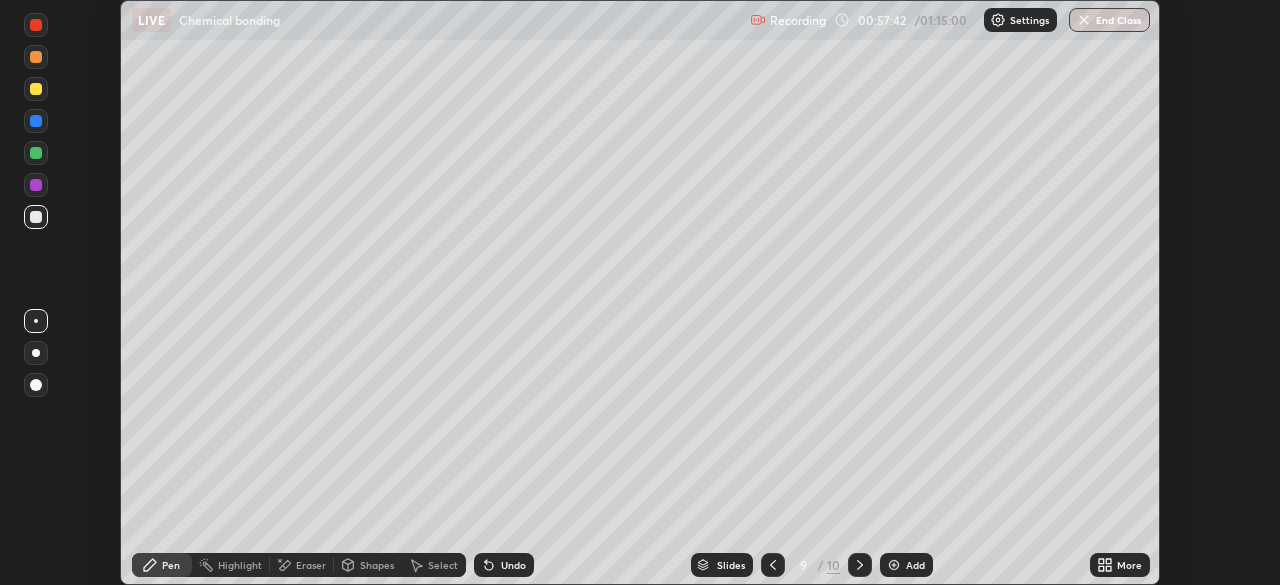 click on "Undo" at bounding box center (504, 565) 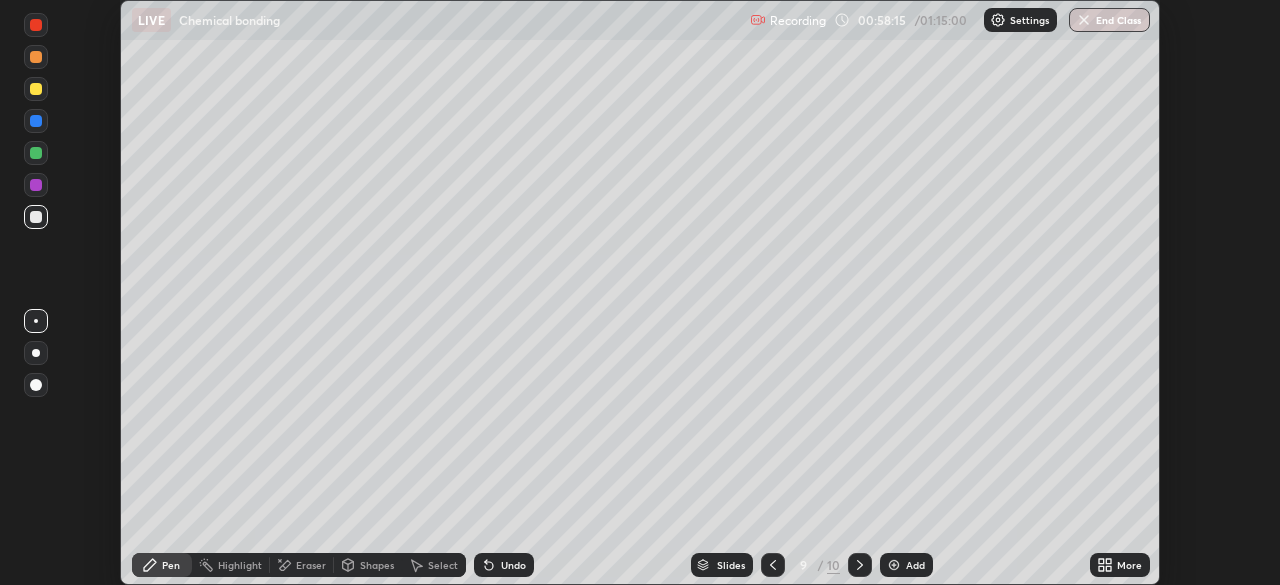 click at bounding box center (36, 89) 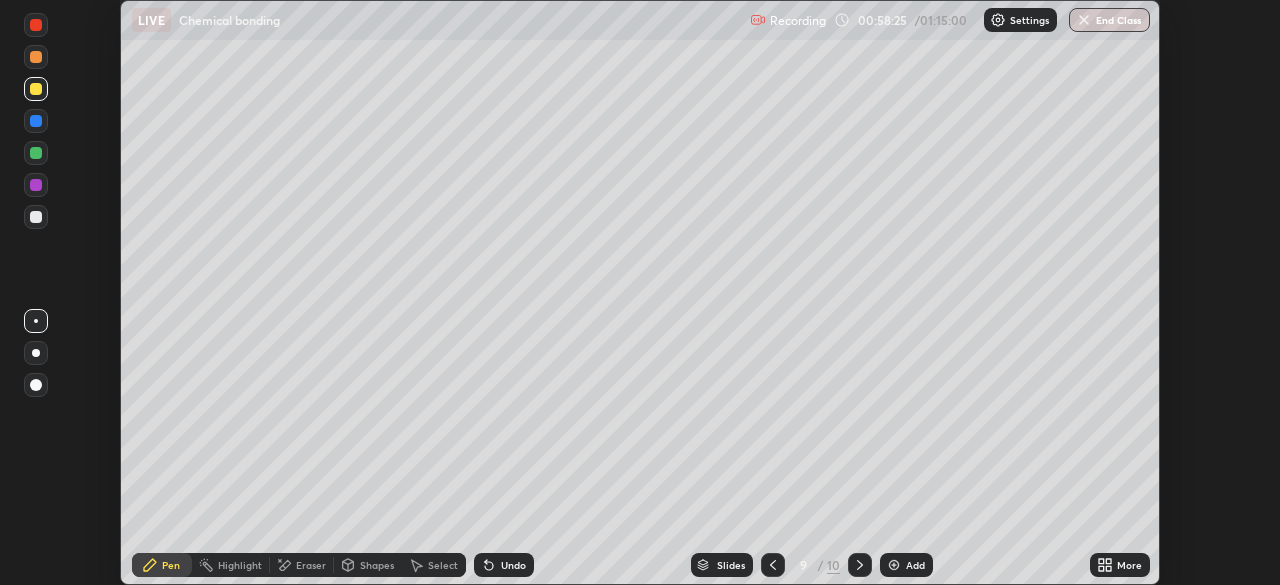 click at bounding box center [36, 185] 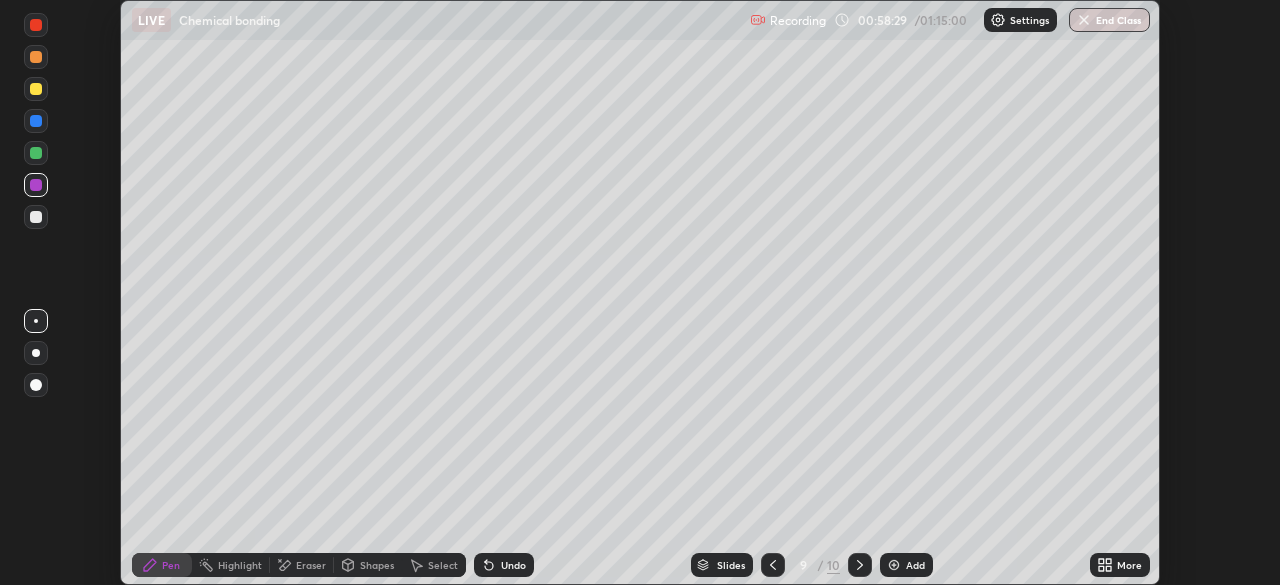 click at bounding box center [36, 89] 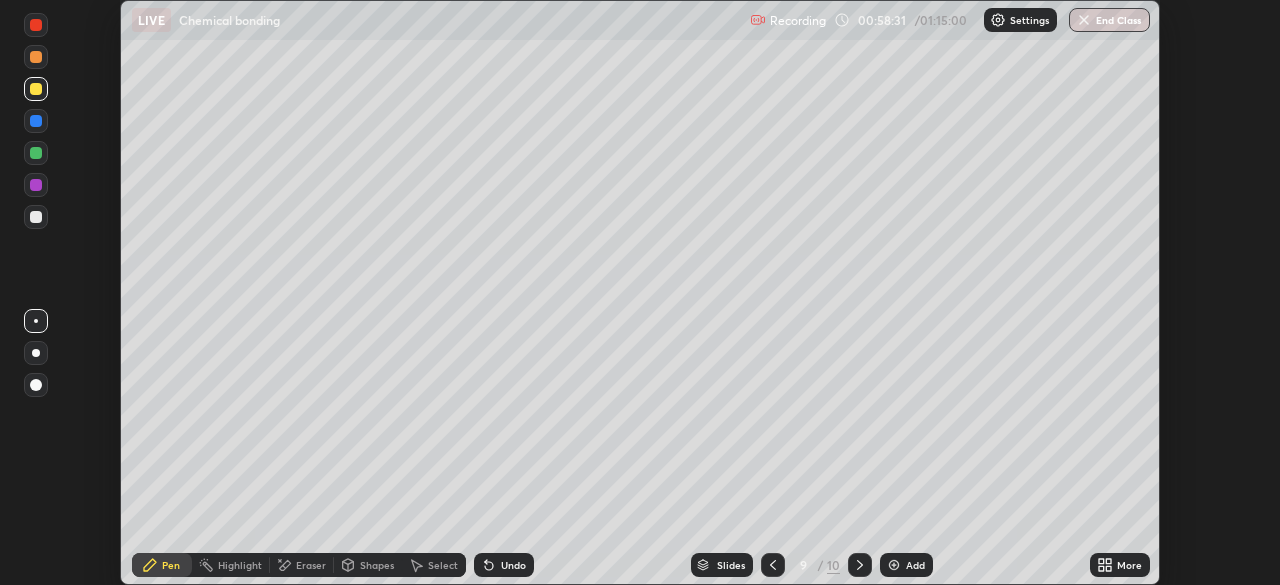 click 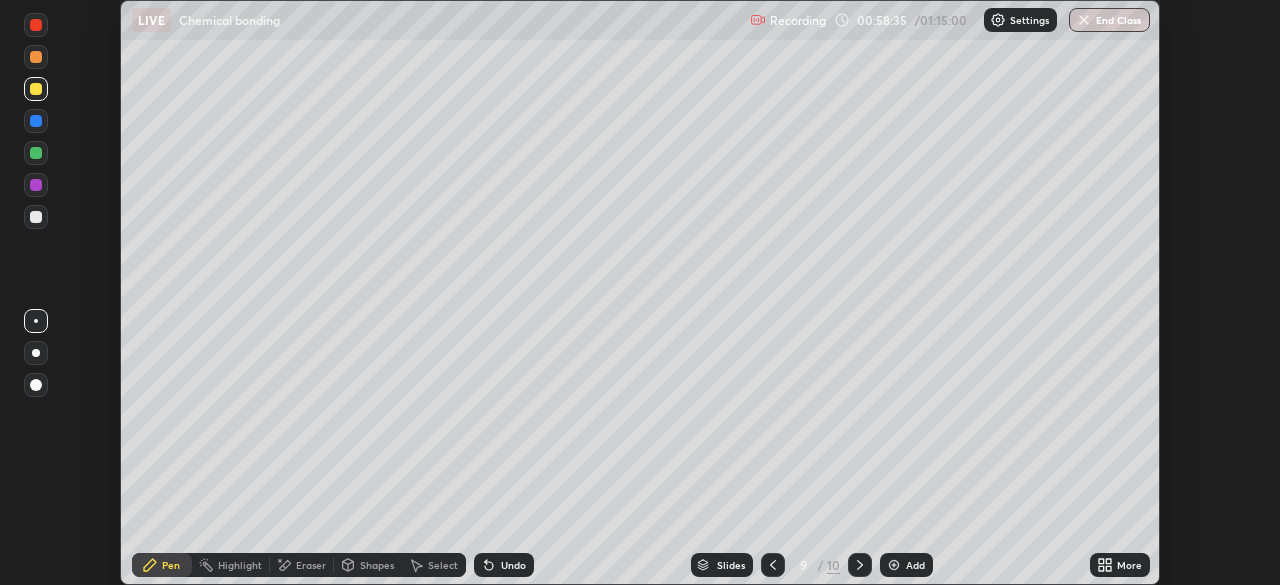 click on "Undo" at bounding box center (504, 565) 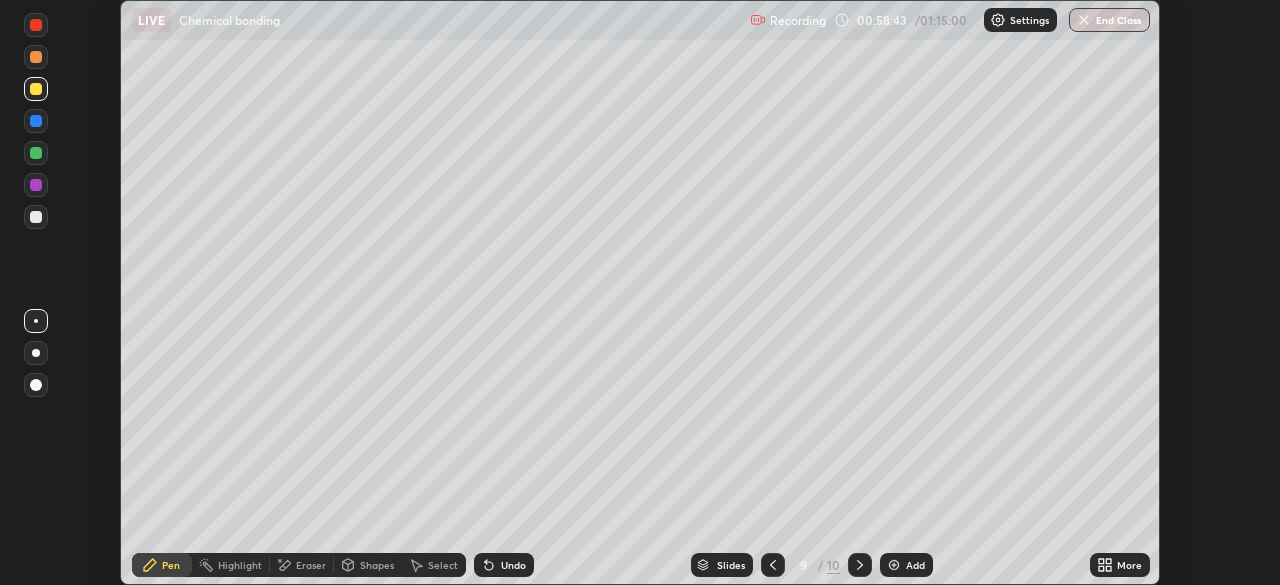 click at bounding box center (36, 217) 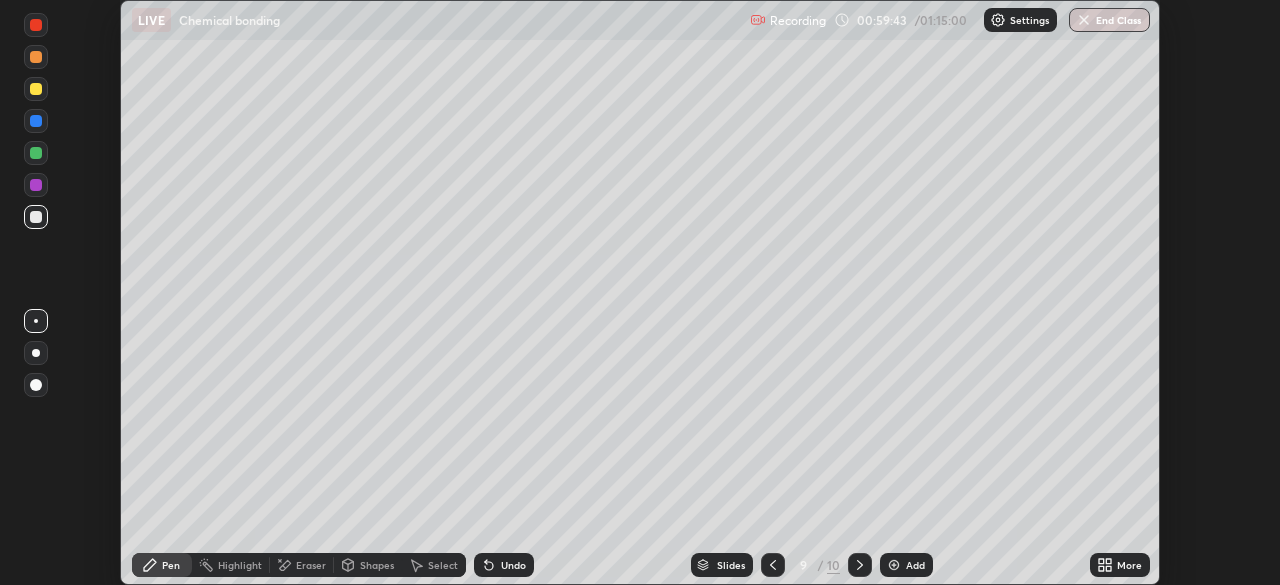 click 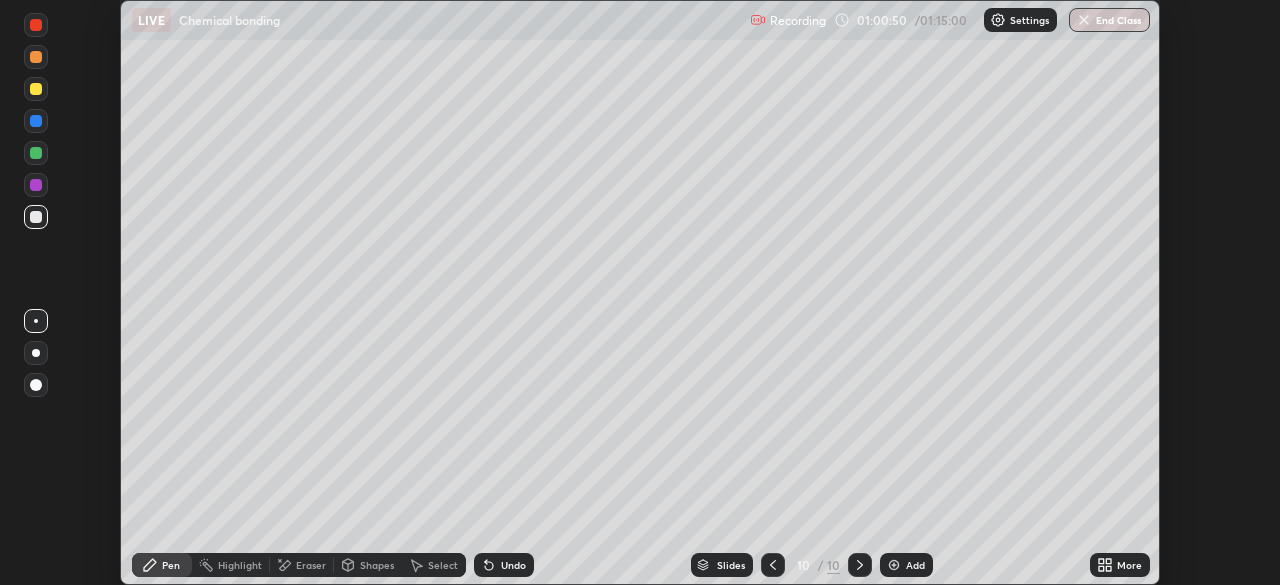 click at bounding box center (773, 565) 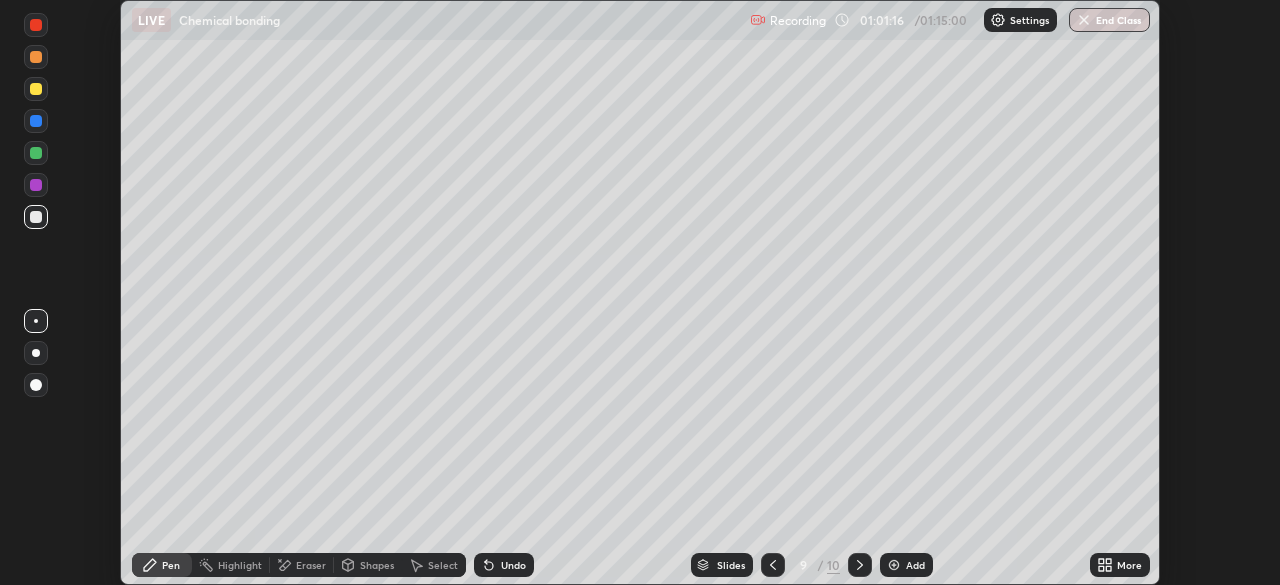 click on "Undo" at bounding box center (513, 565) 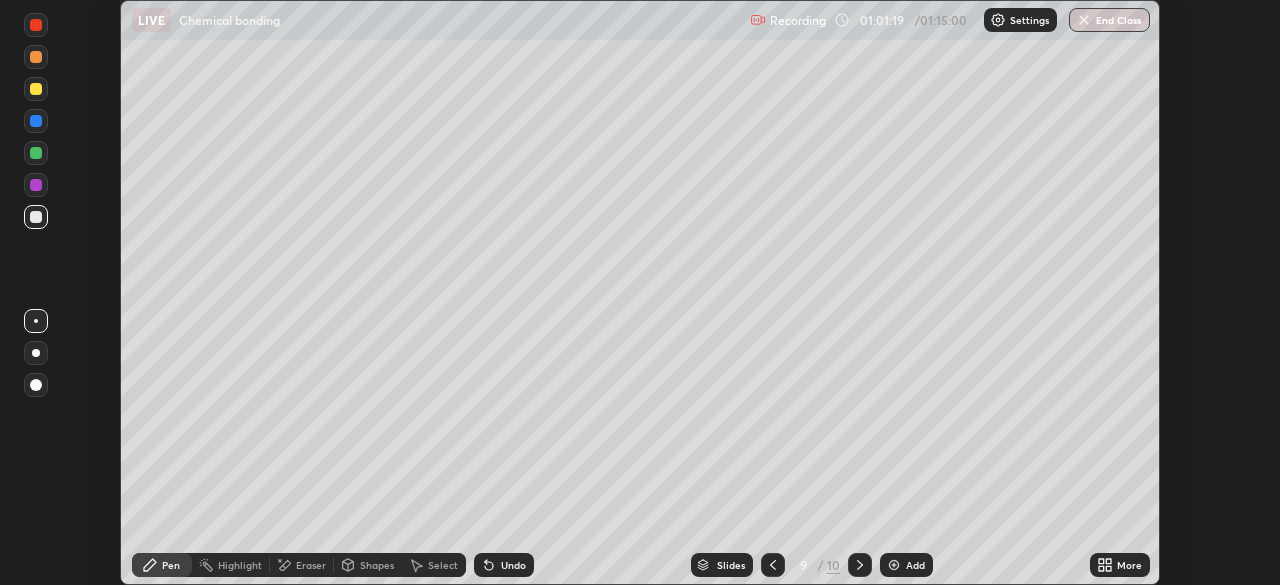 click 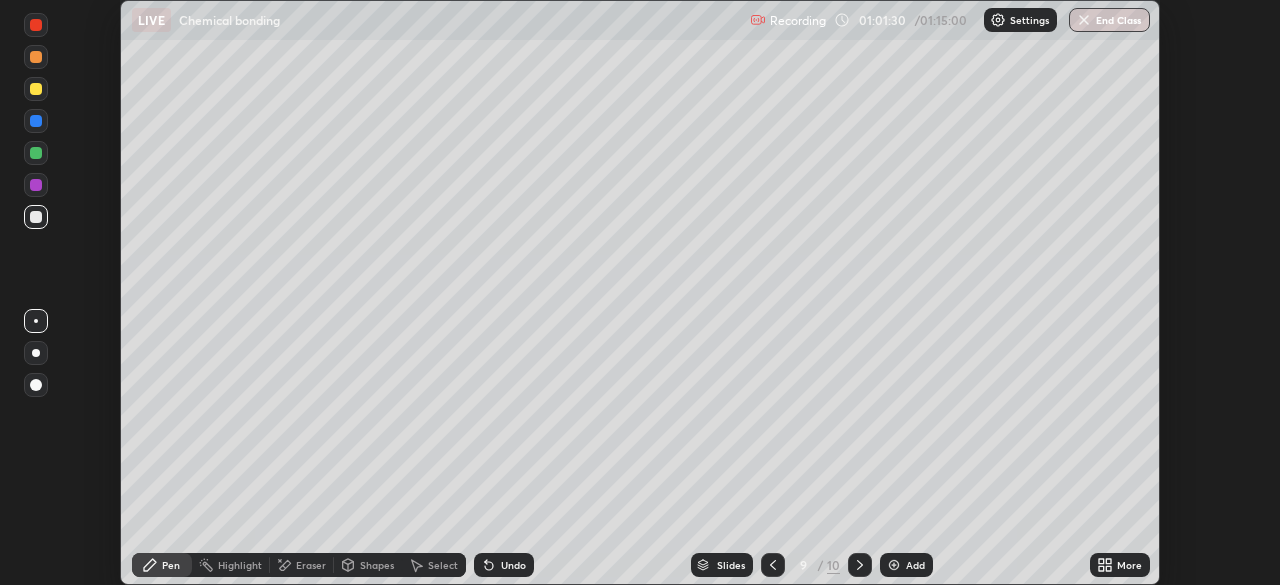 click 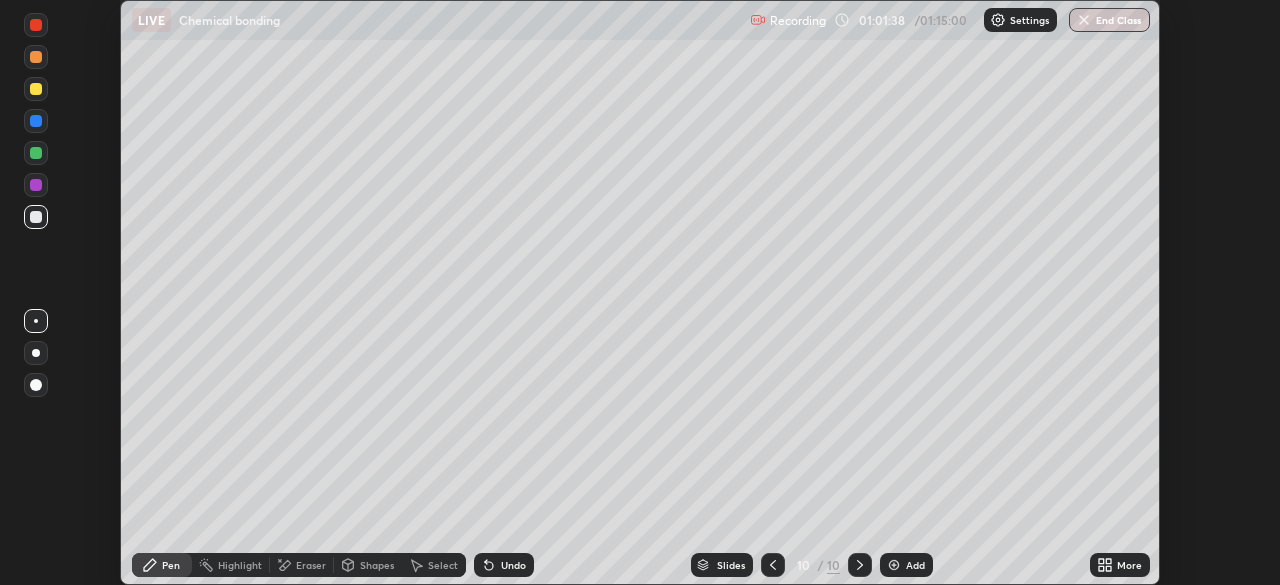 click 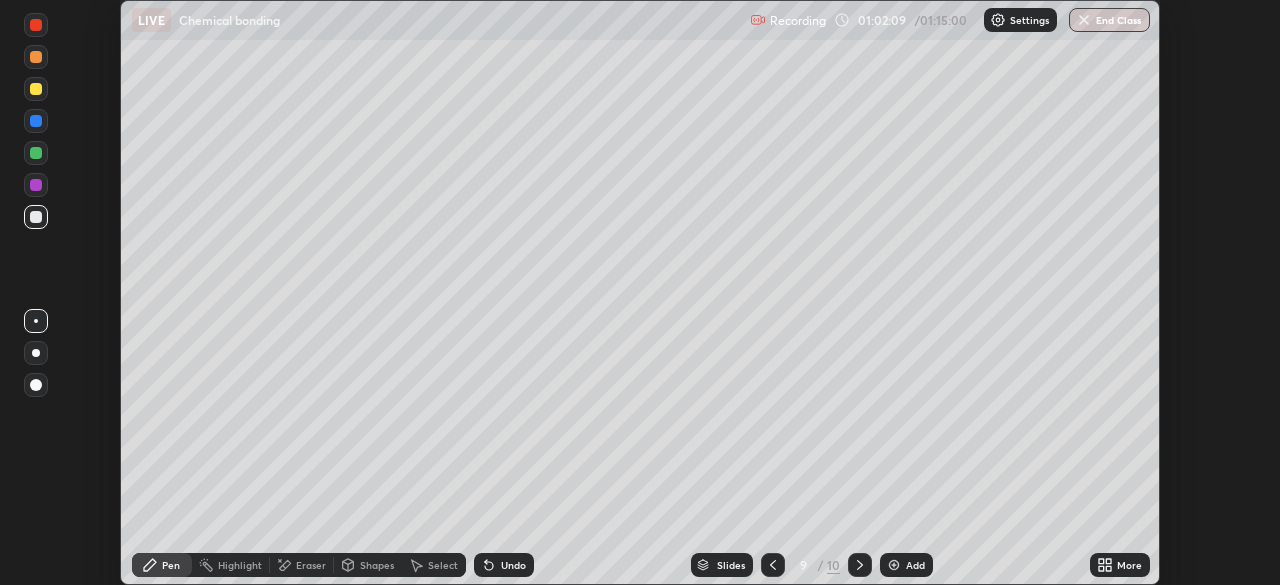 click 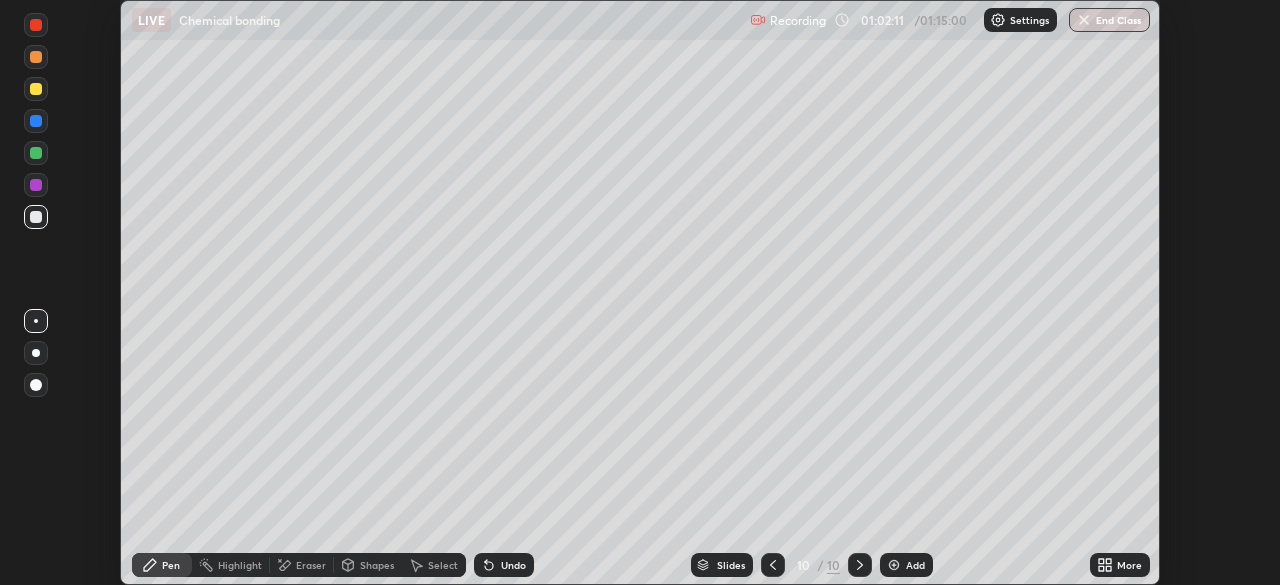 click on "Undo" at bounding box center (513, 565) 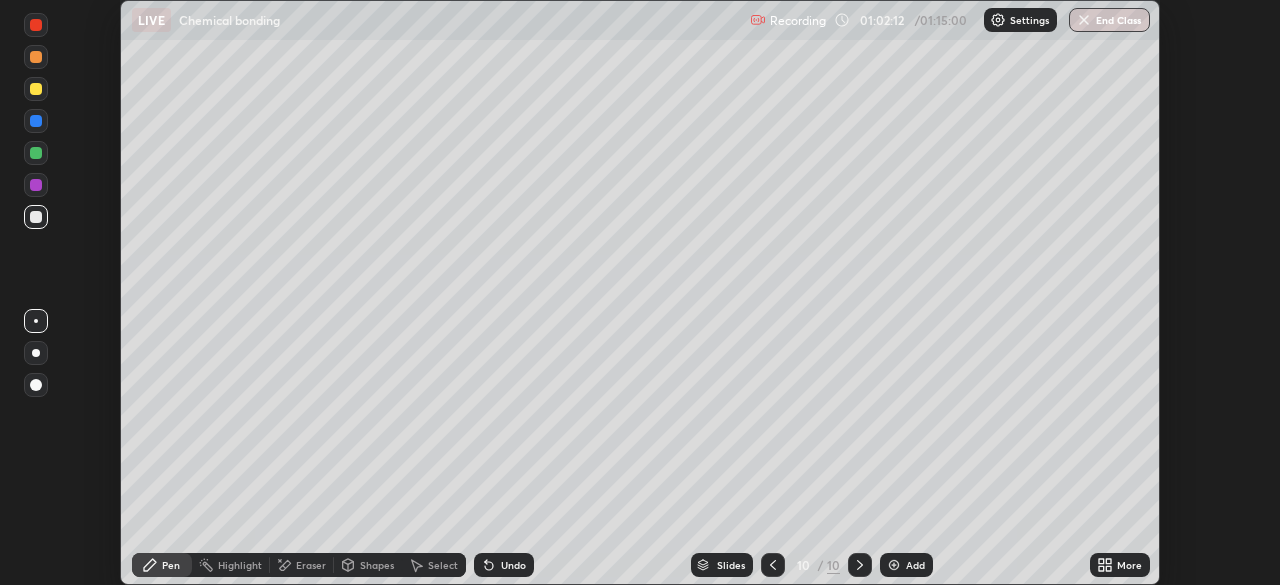 click 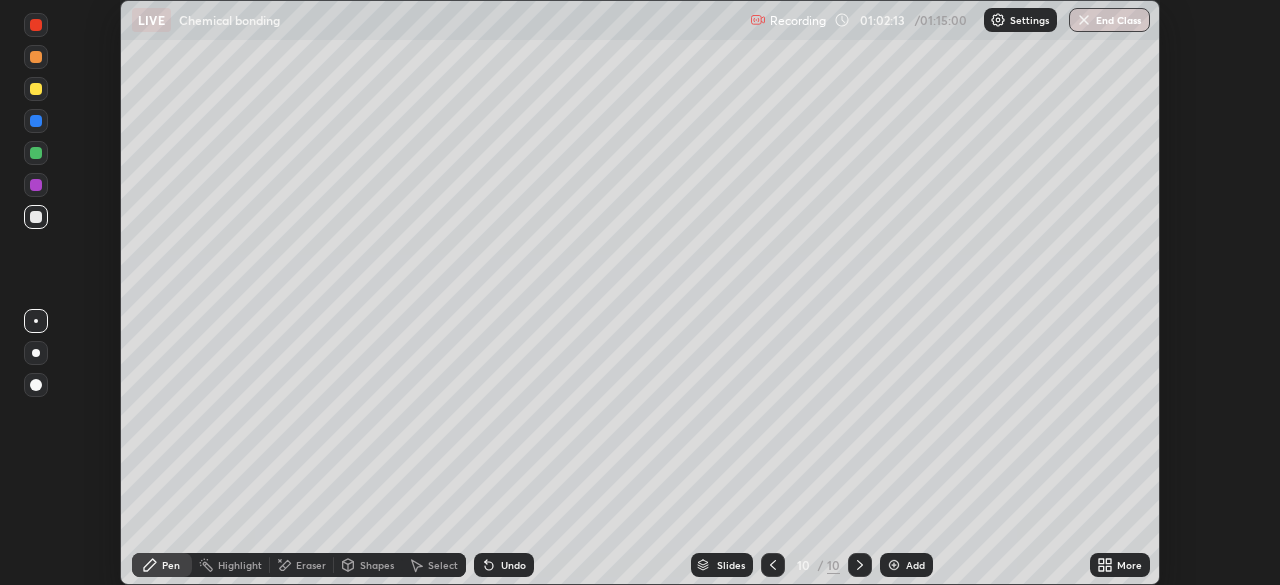 click on "Undo" at bounding box center [504, 565] 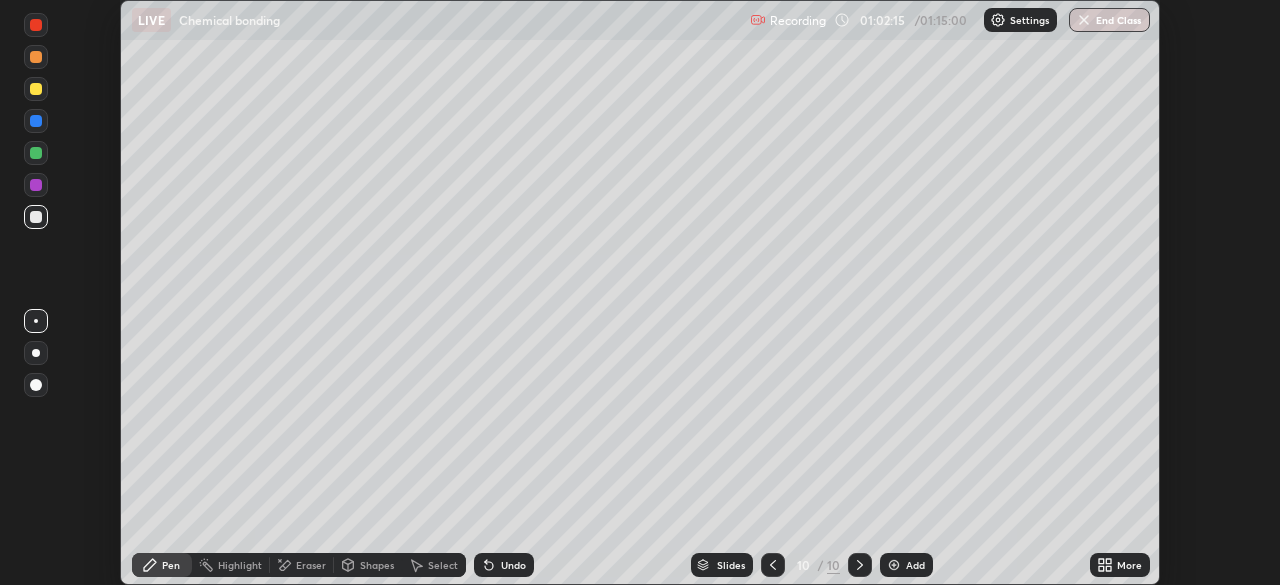 click at bounding box center [36, 121] 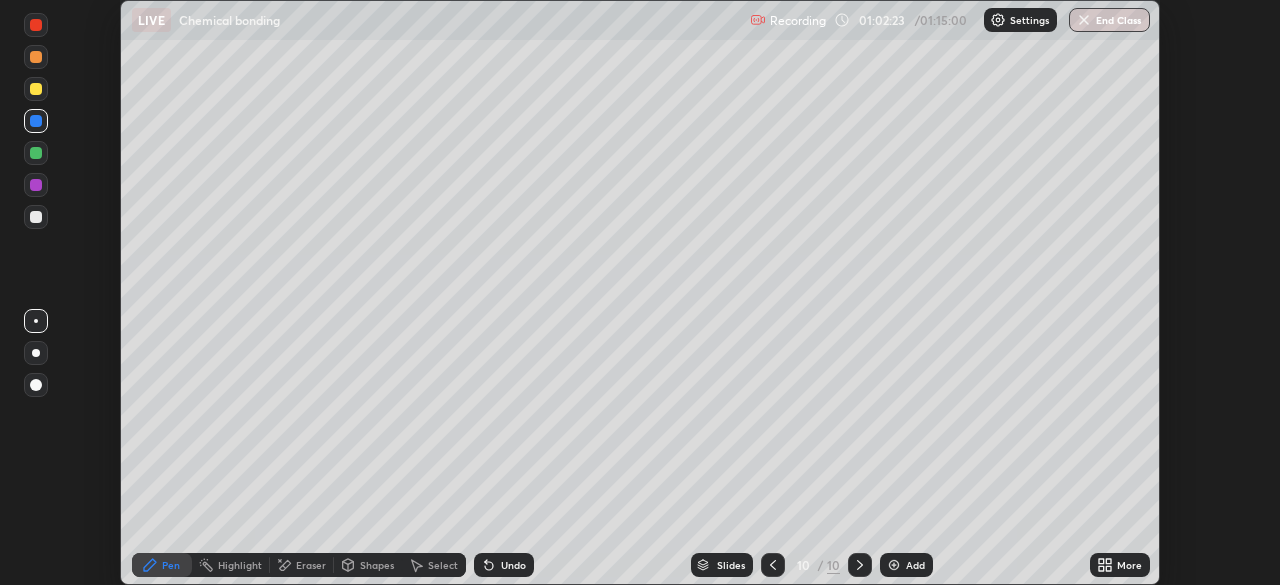 click at bounding box center (36, 89) 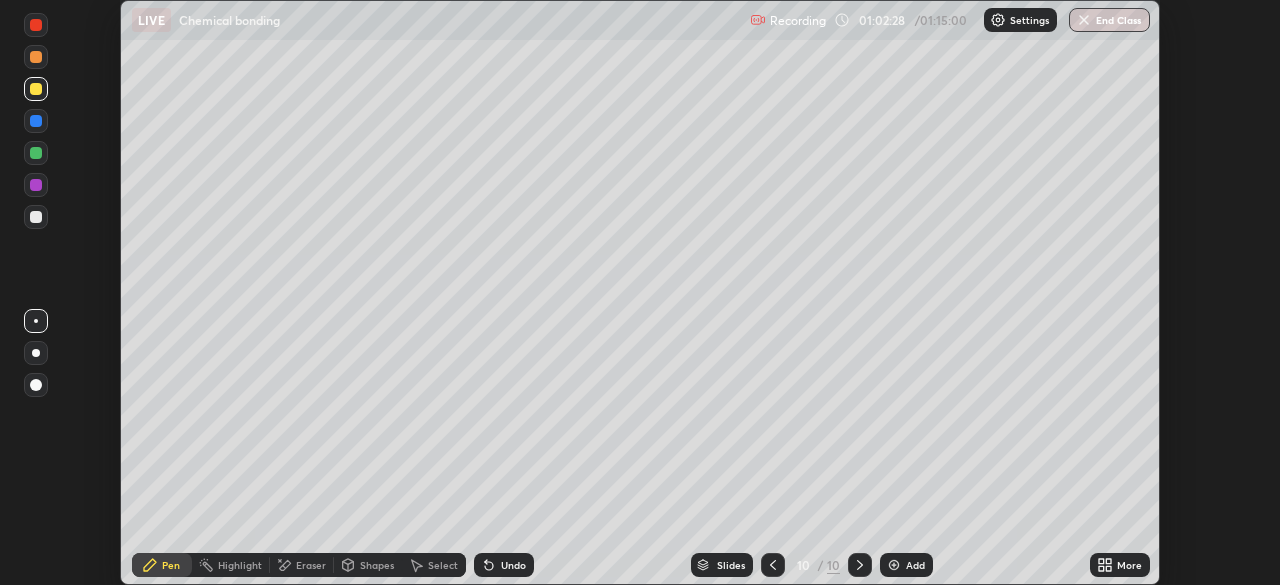 click at bounding box center (36, 153) 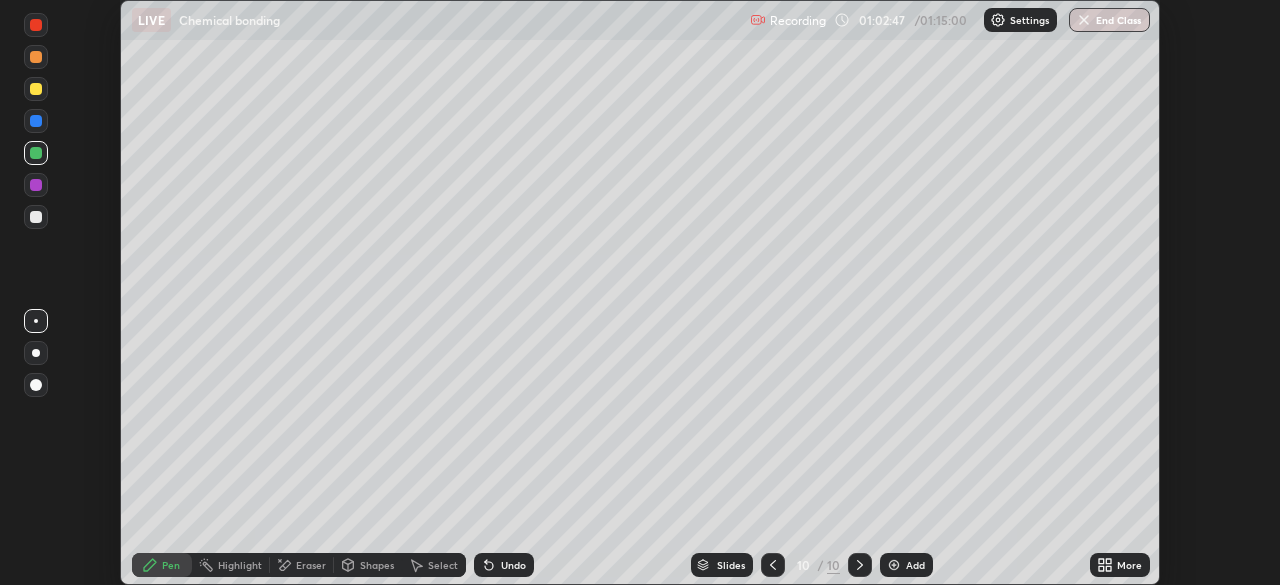 click at bounding box center [773, 565] 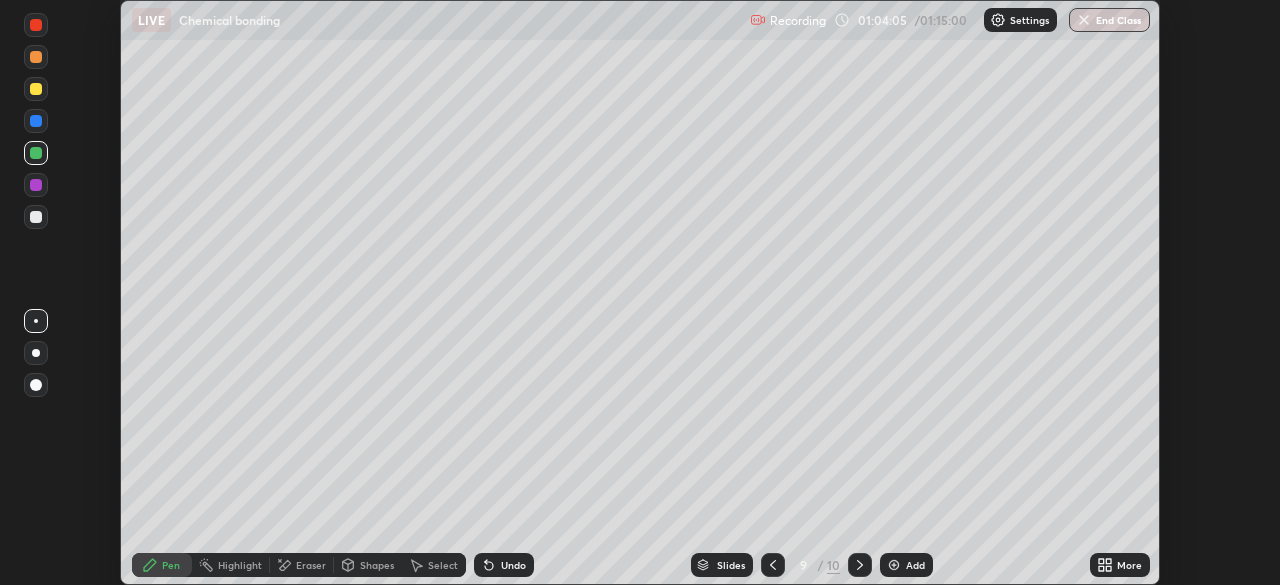click on "Eraser" at bounding box center [311, 565] 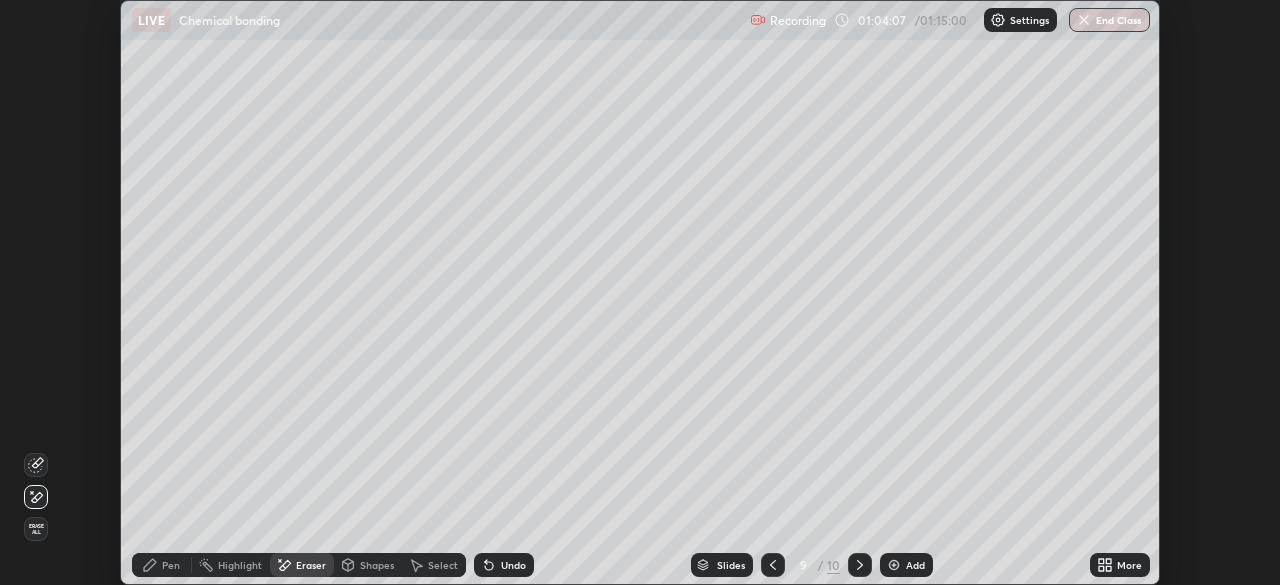 click on "Pen" at bounding box center [162, 565] 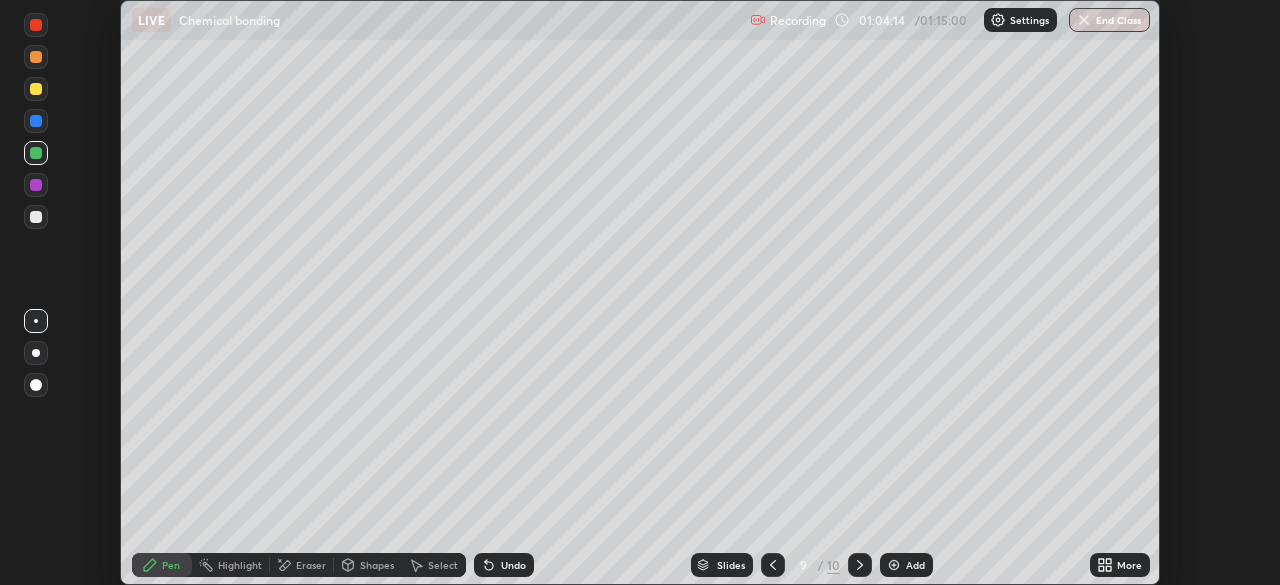 click 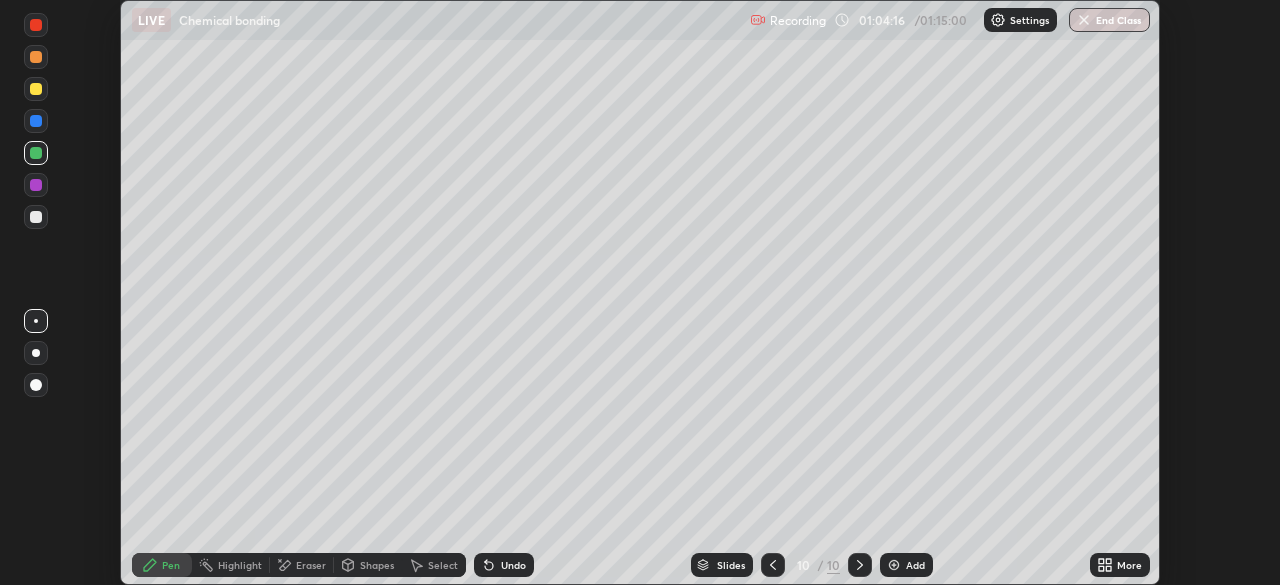 click on "Eraser" at bounding box center [302, 565] 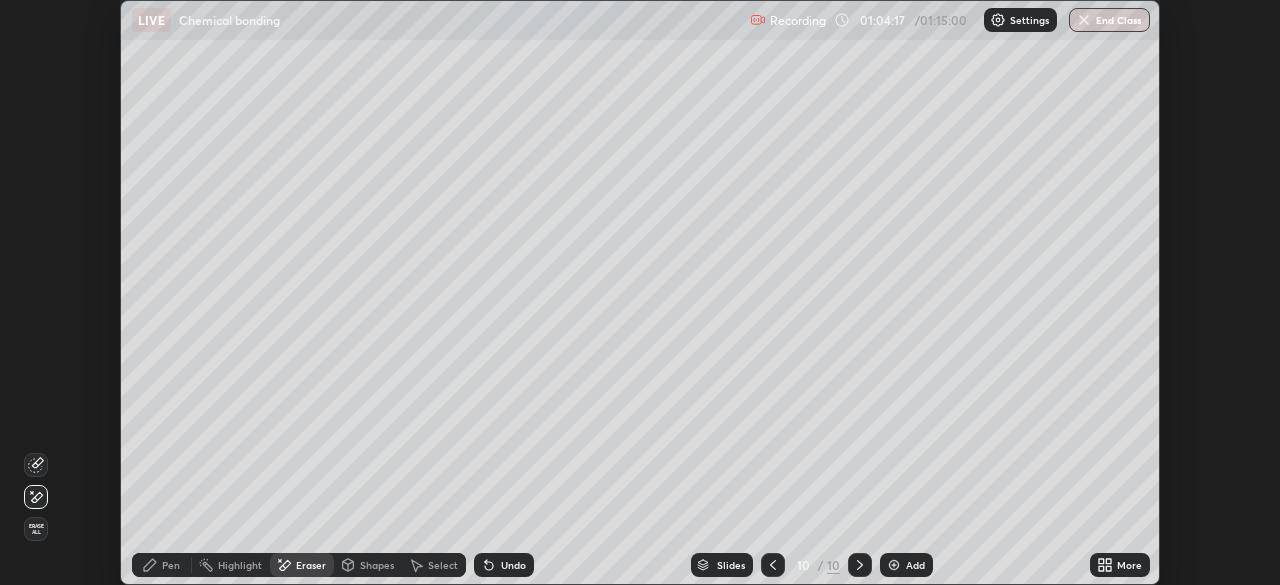 click on "Erase all" at bounding box center (36, 529) 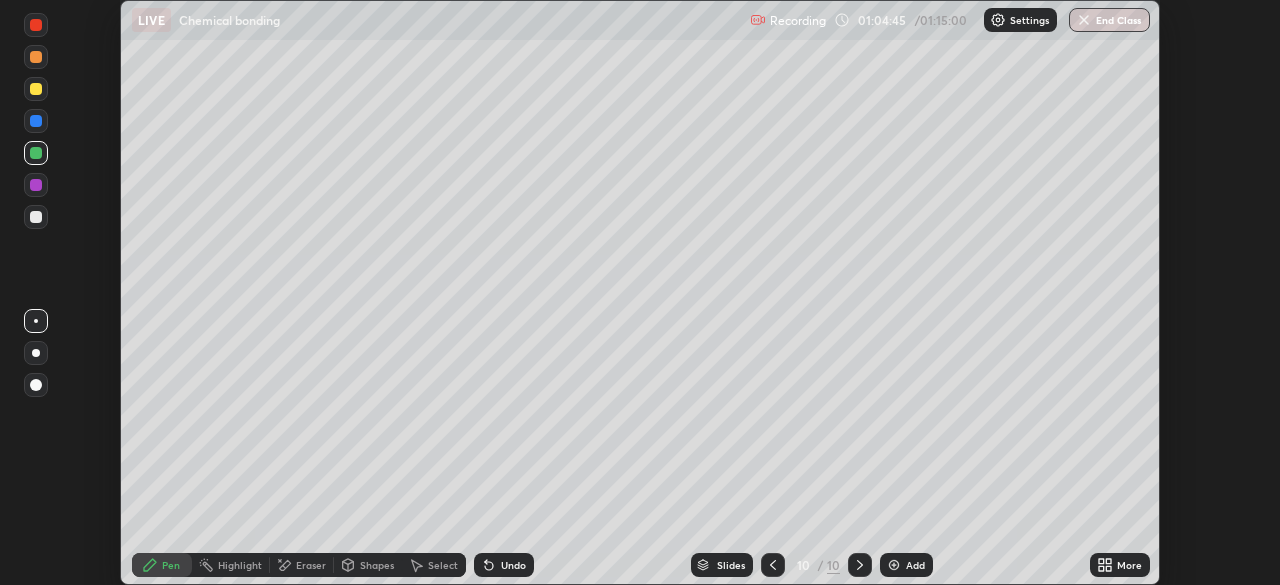 click at bounding box center (36, 185) 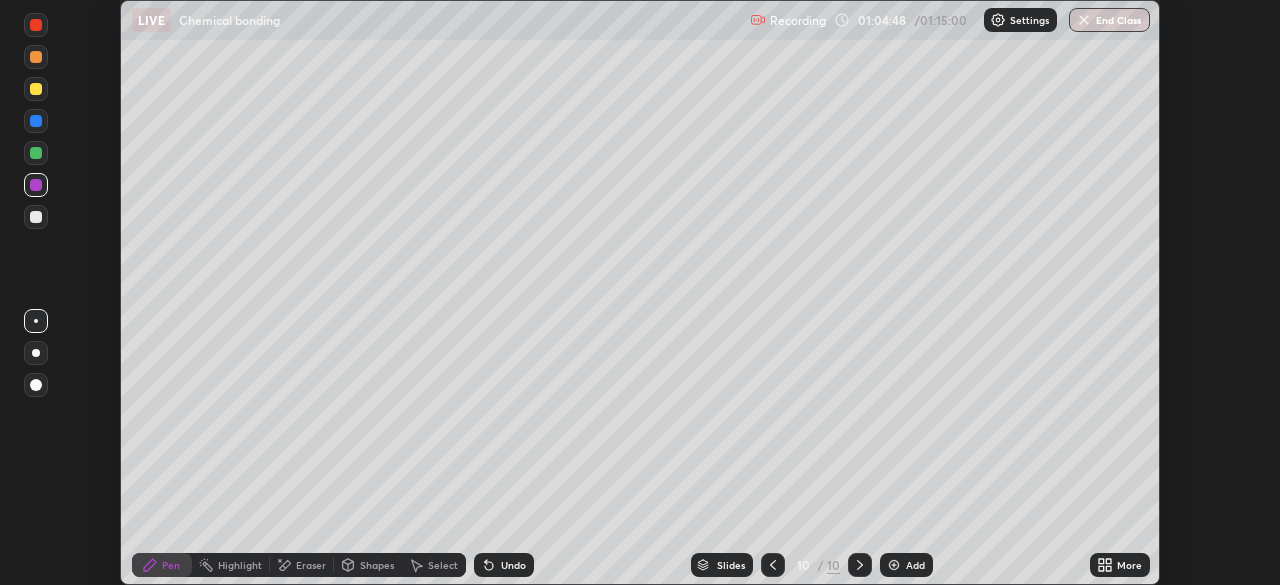 click at bounding box center (36, 89) 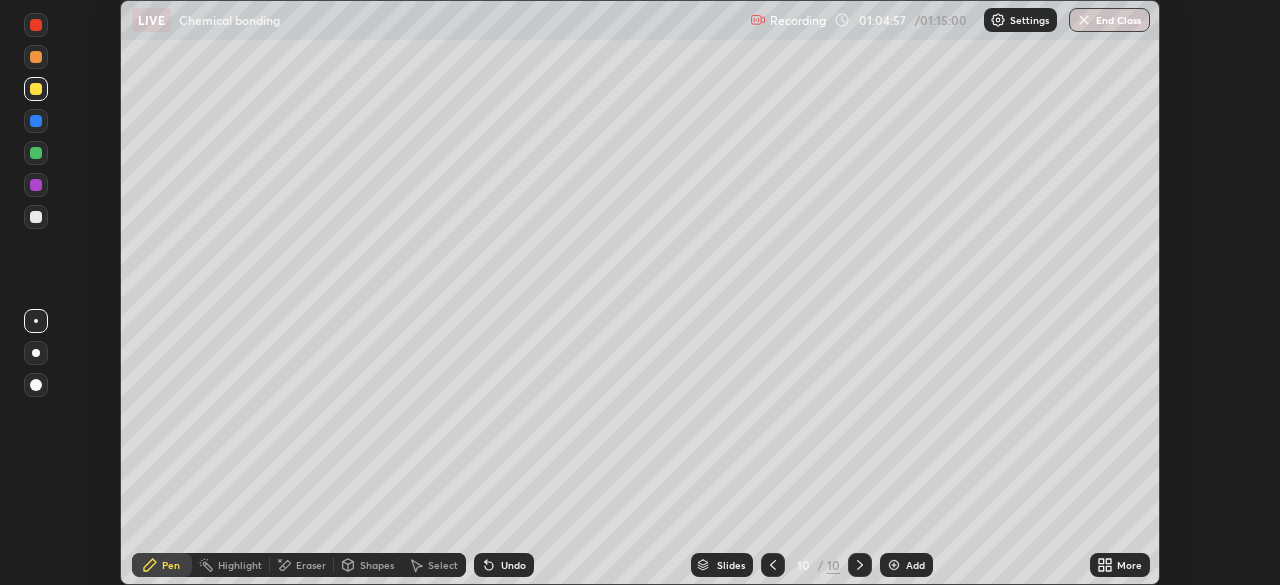 click at bounding box center (36, 217) 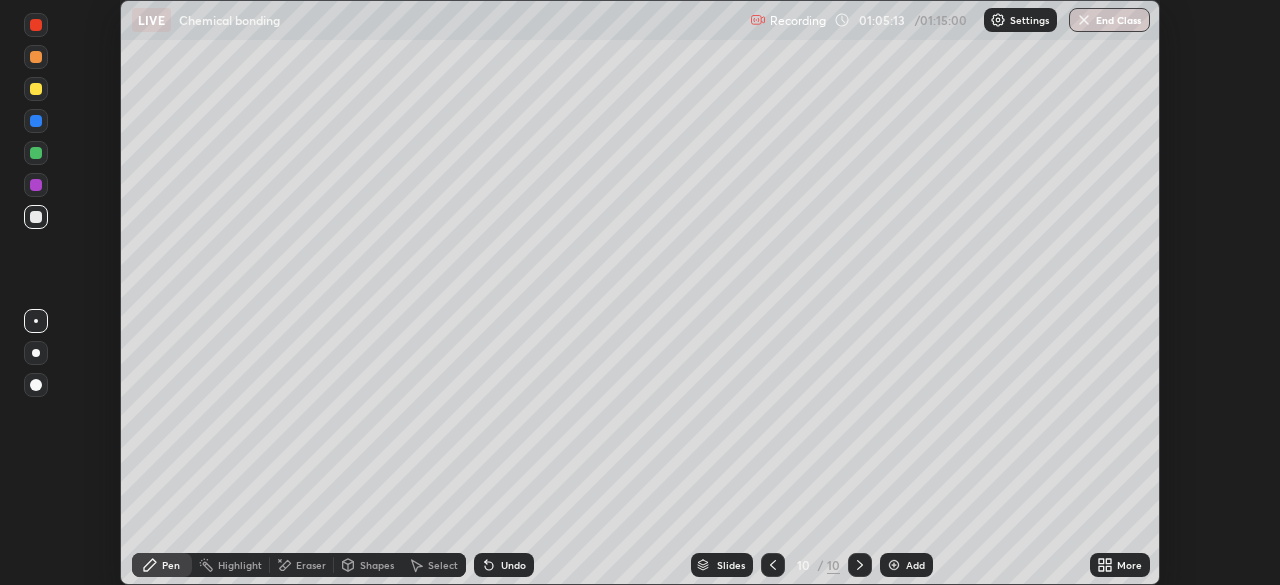 click at bounding box center (36, 89) 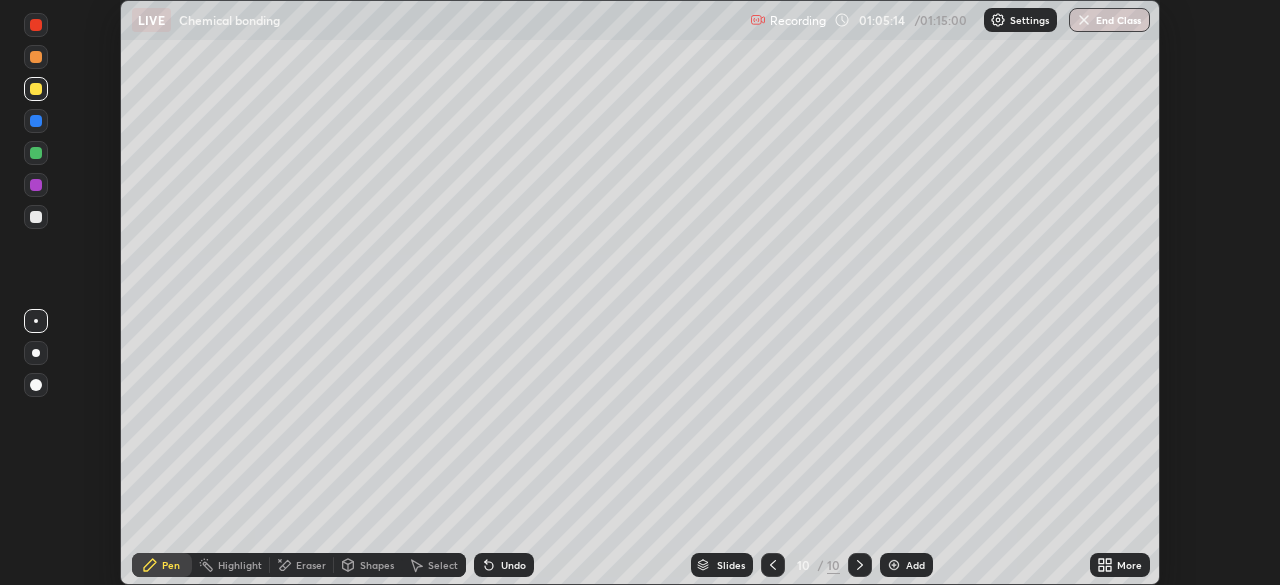 click at bounding box center (36, 217) 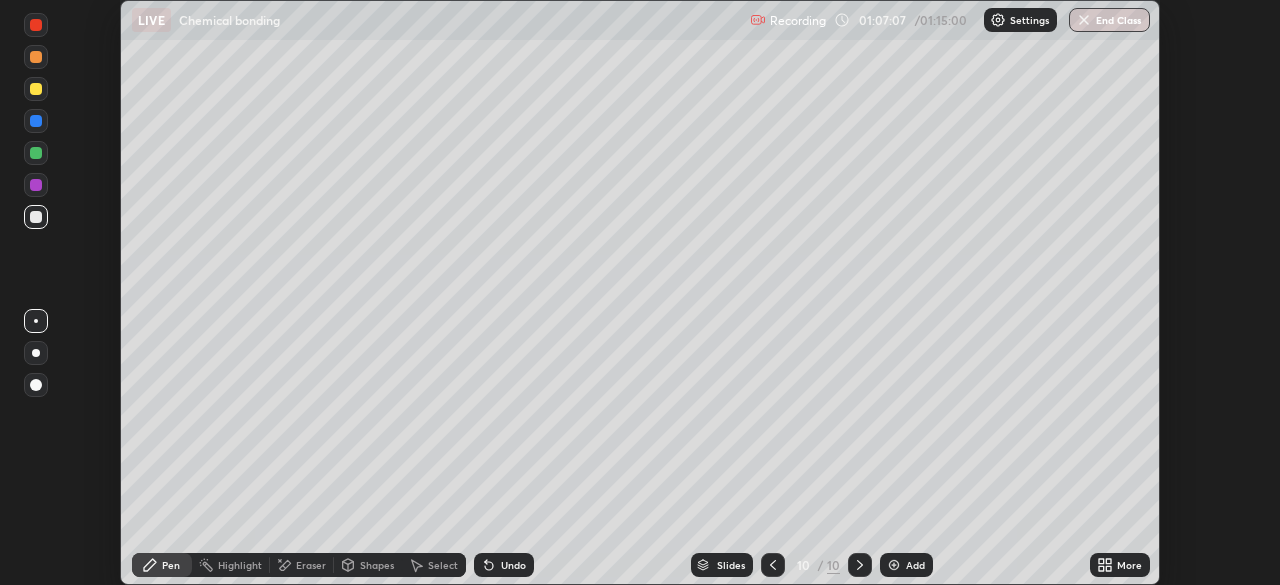 click on "Shapes" at bounding box center [377, 565] 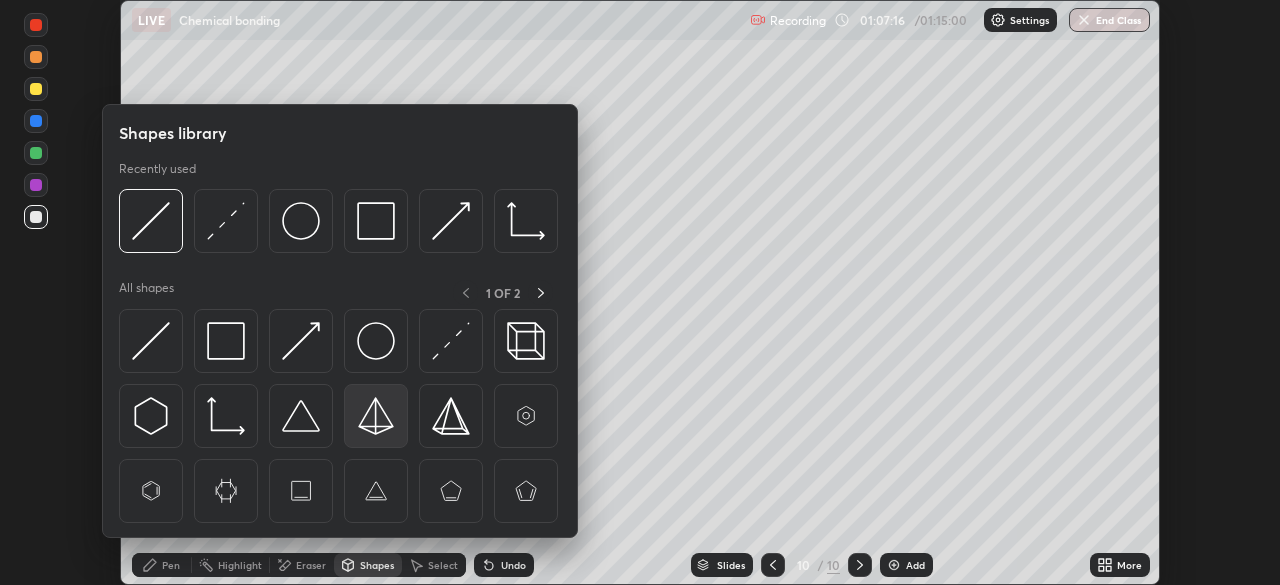 click at bounding box center [376, 416] 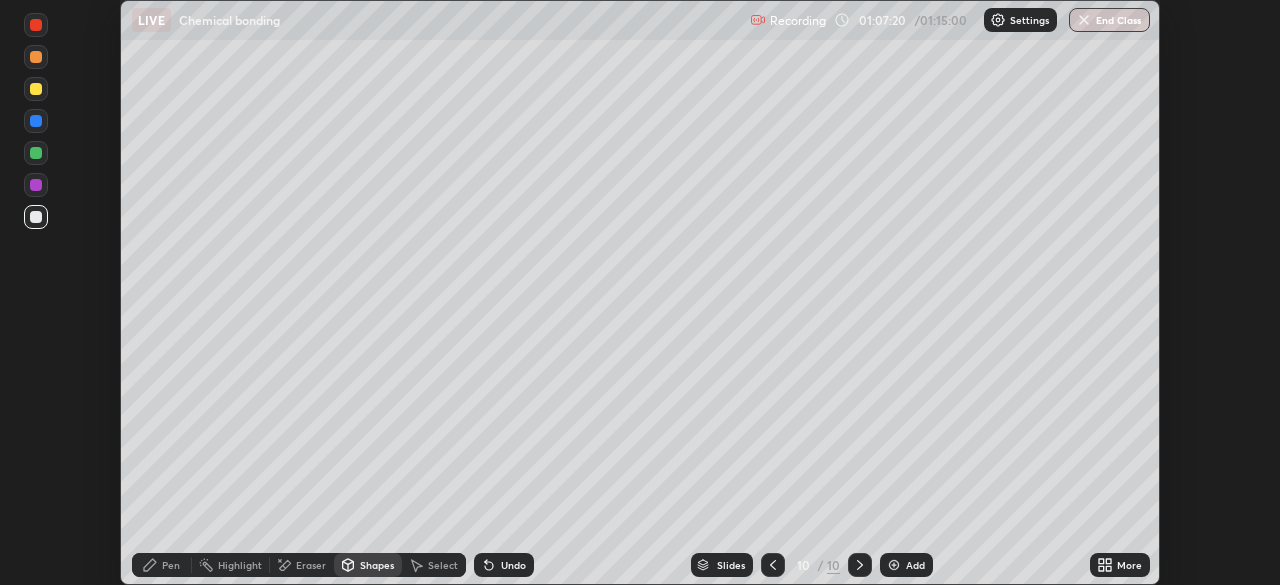click at bounding box center (36, 121) 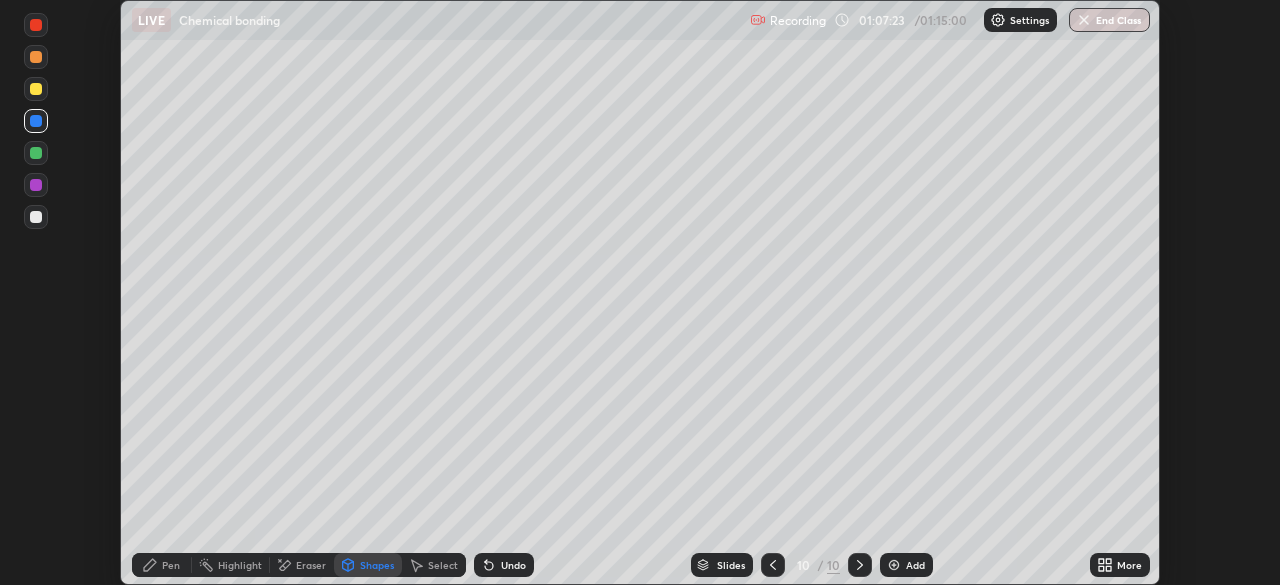 click on "Undo" at bounding box center [513, 565] 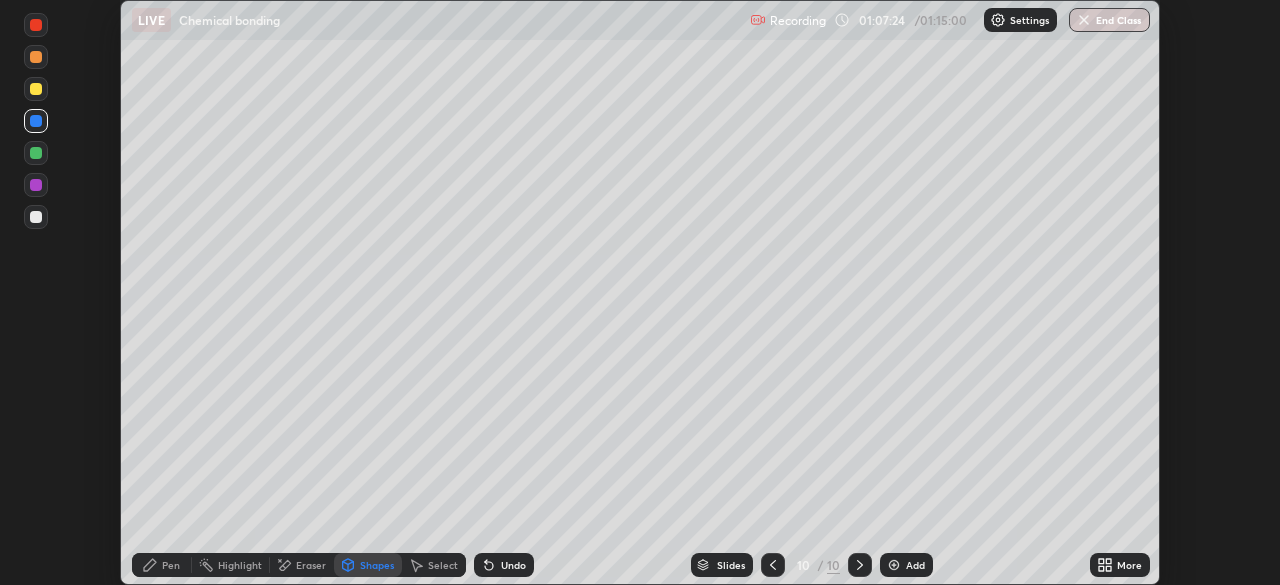 click on "Undo" at bounding box center (513, 565) 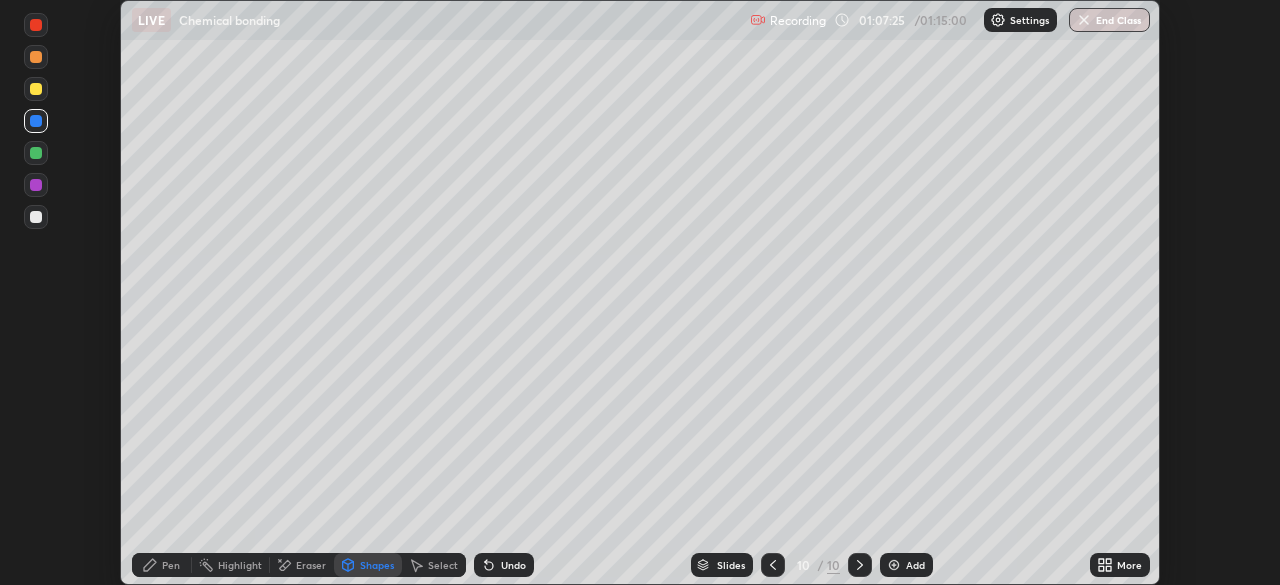 click on "Pen" at bounding box center (171, 565) 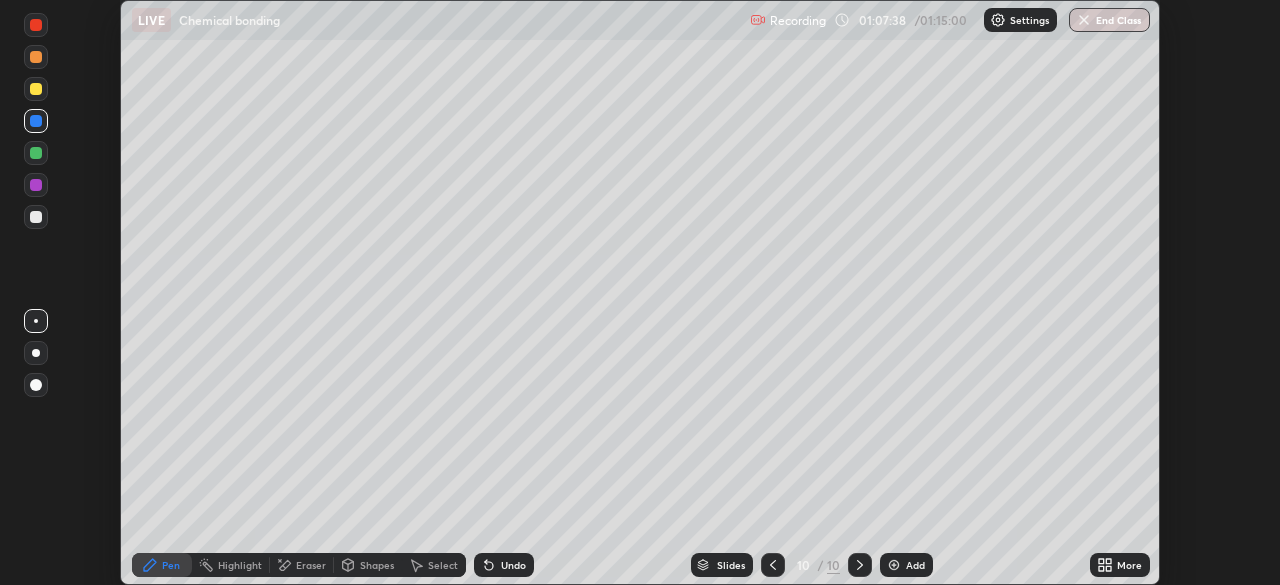 click at bounding box center (36, 89) 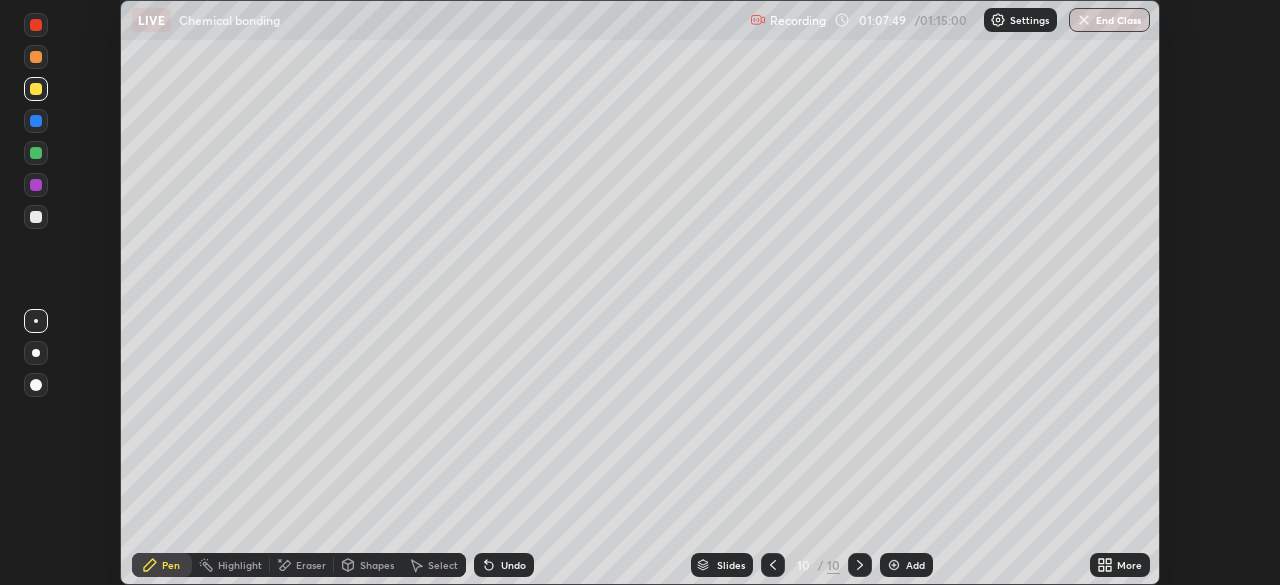 click at bounding box center [36, 153] 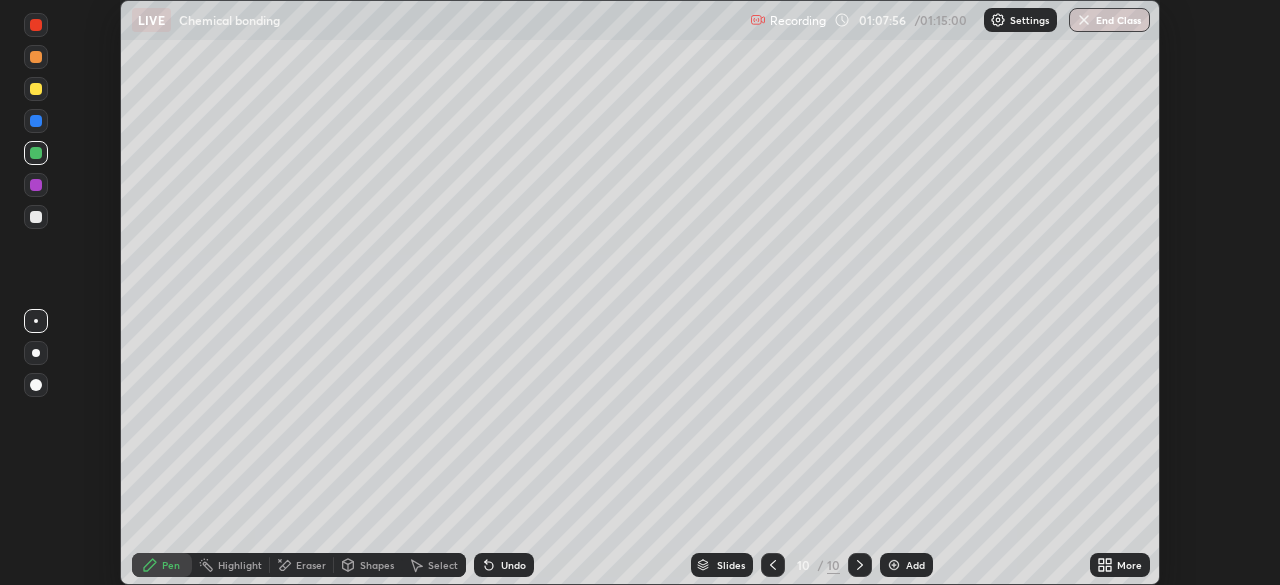 click at bounding box center [36, 185] 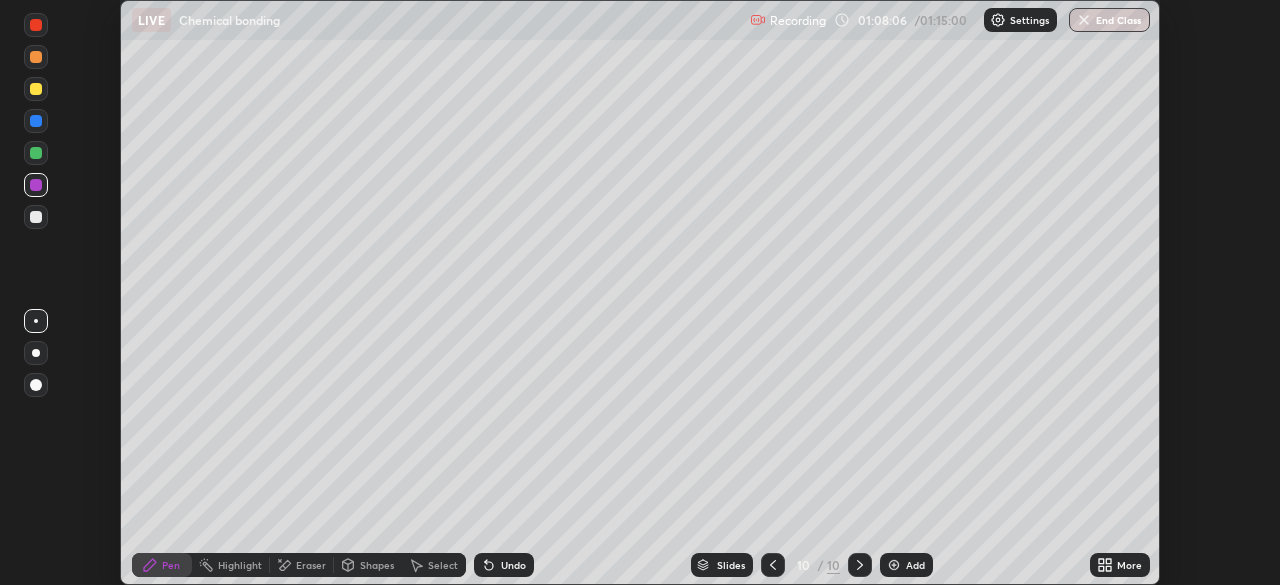 click at bounding box center [36, 185] 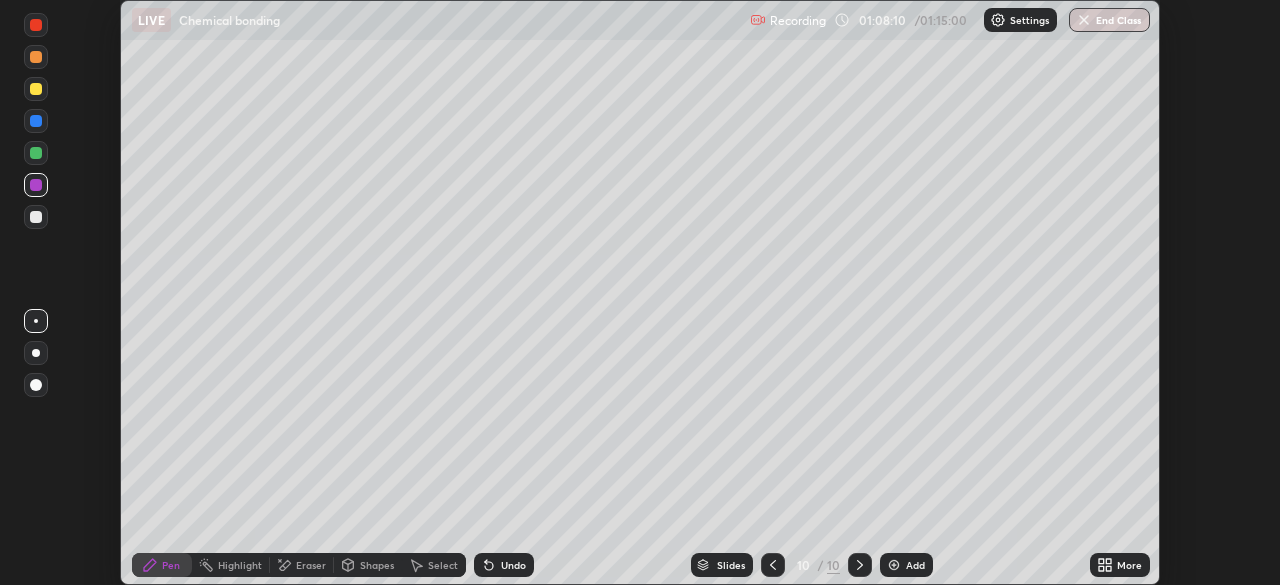 click at bounding box center (36, 89) 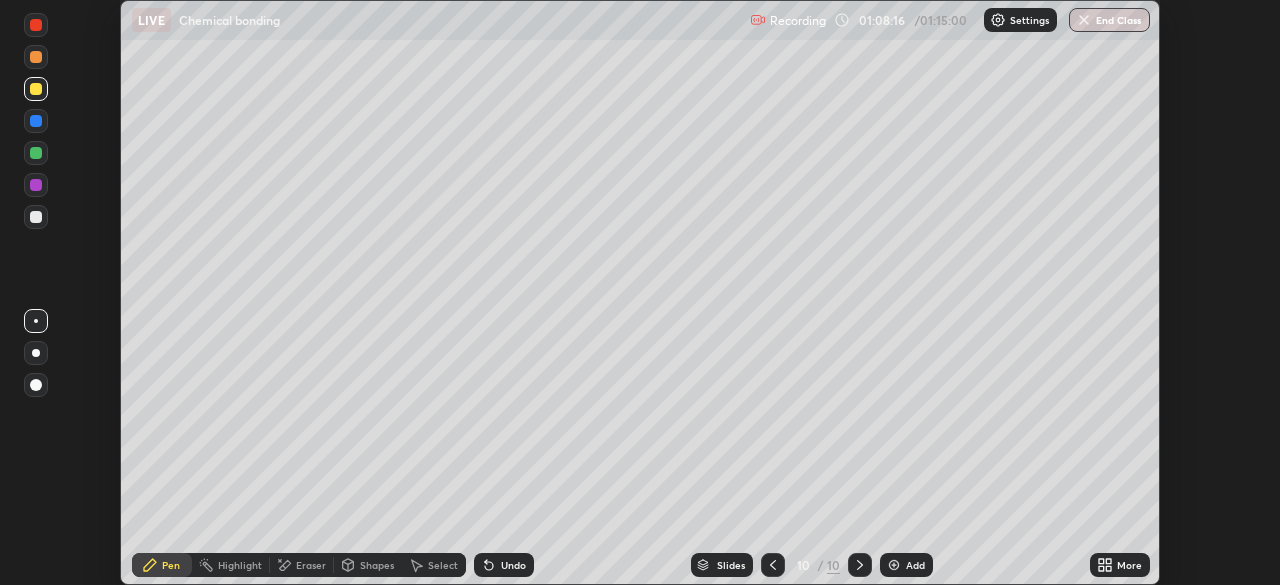 click at bounding box center (36, 217) 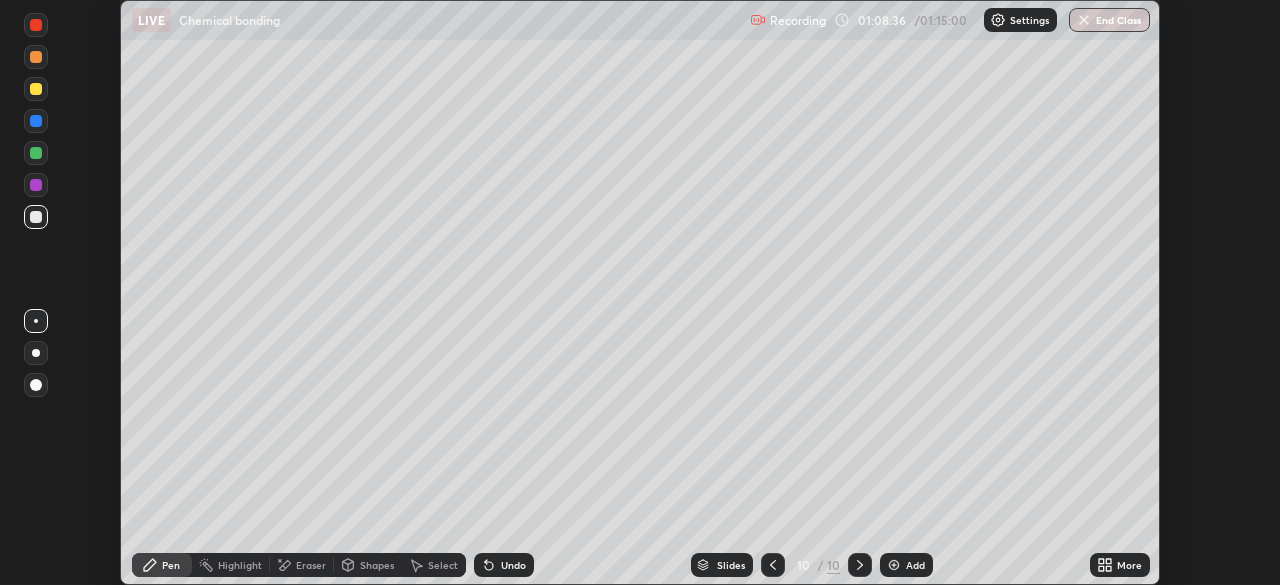 click 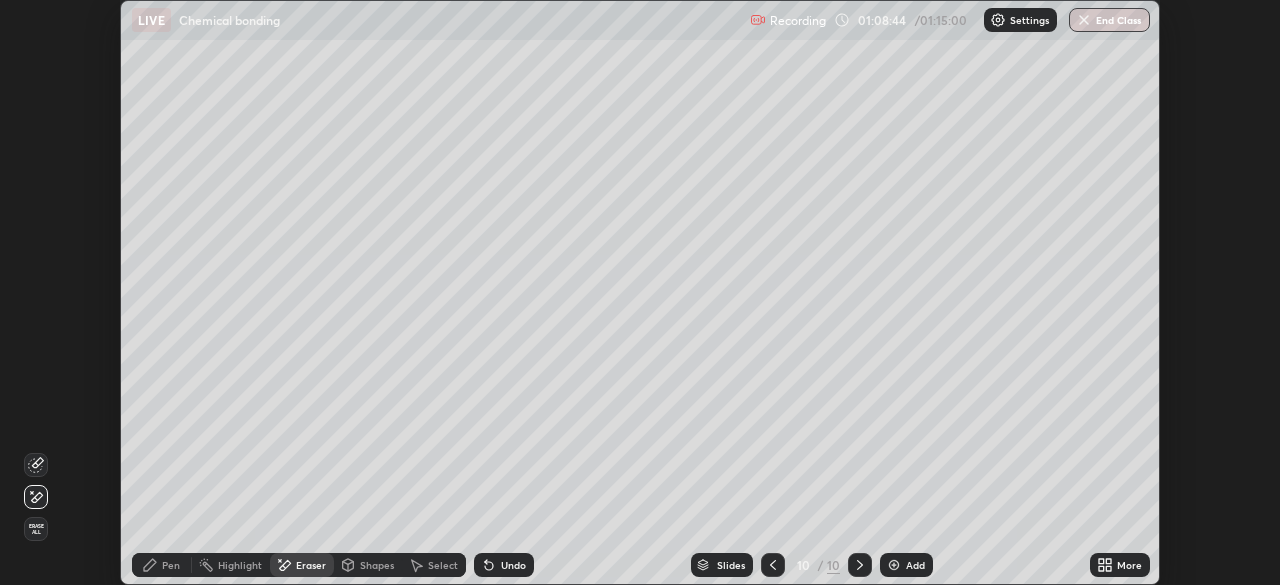 click on "Pen" at bounding box center [162, 565] 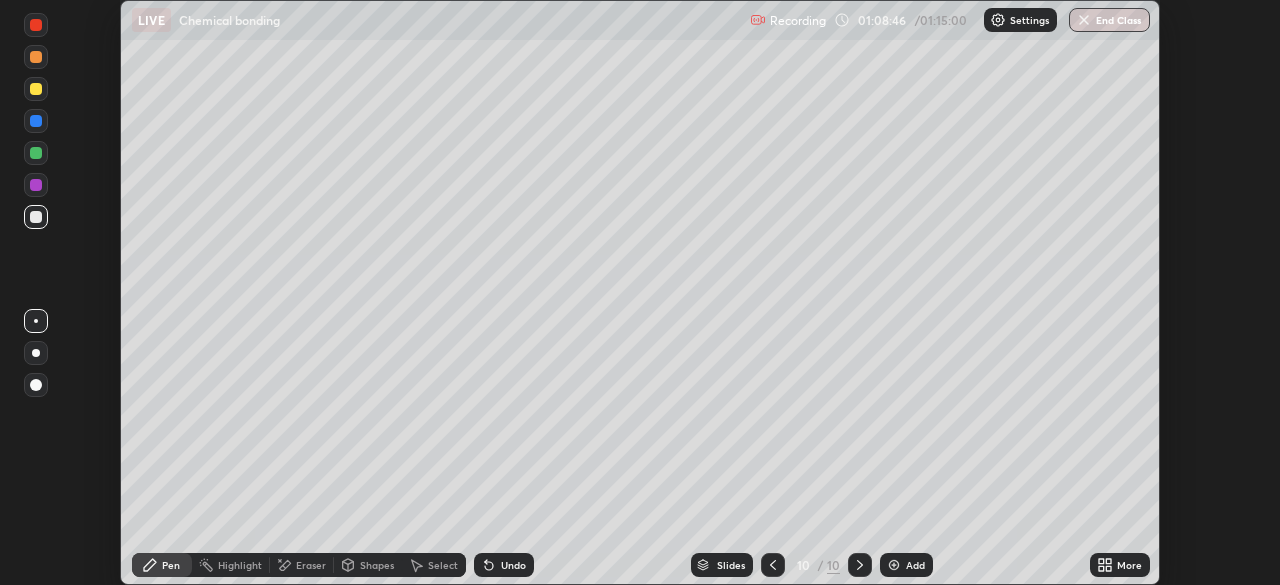 click at bounding box center (36, 153) 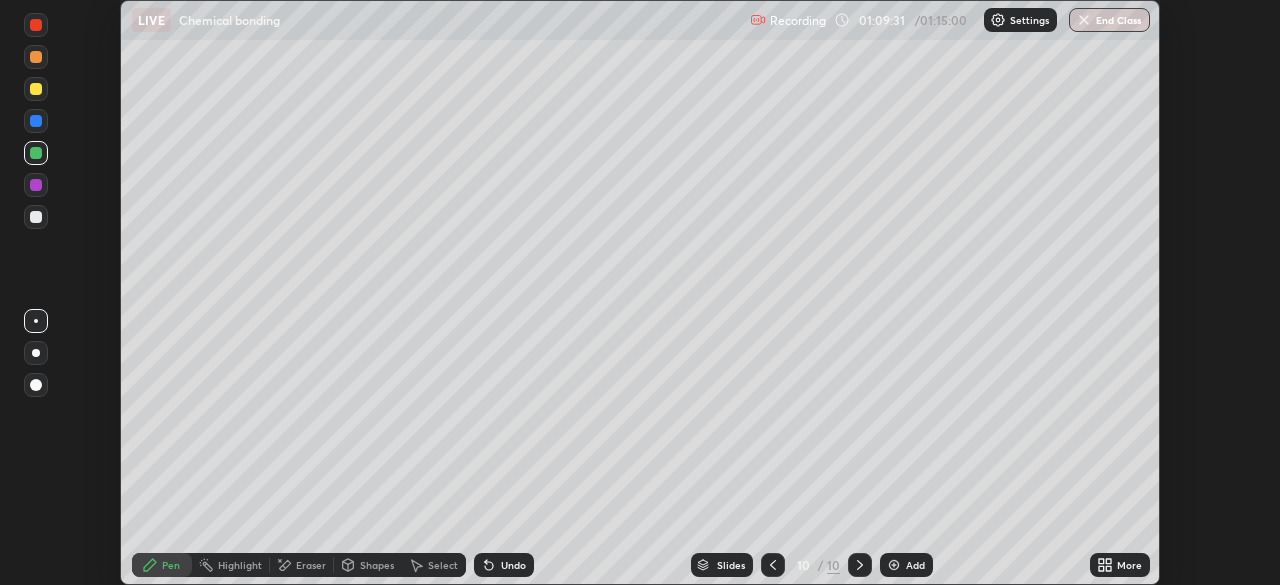 click at bounding box center [36, 217] 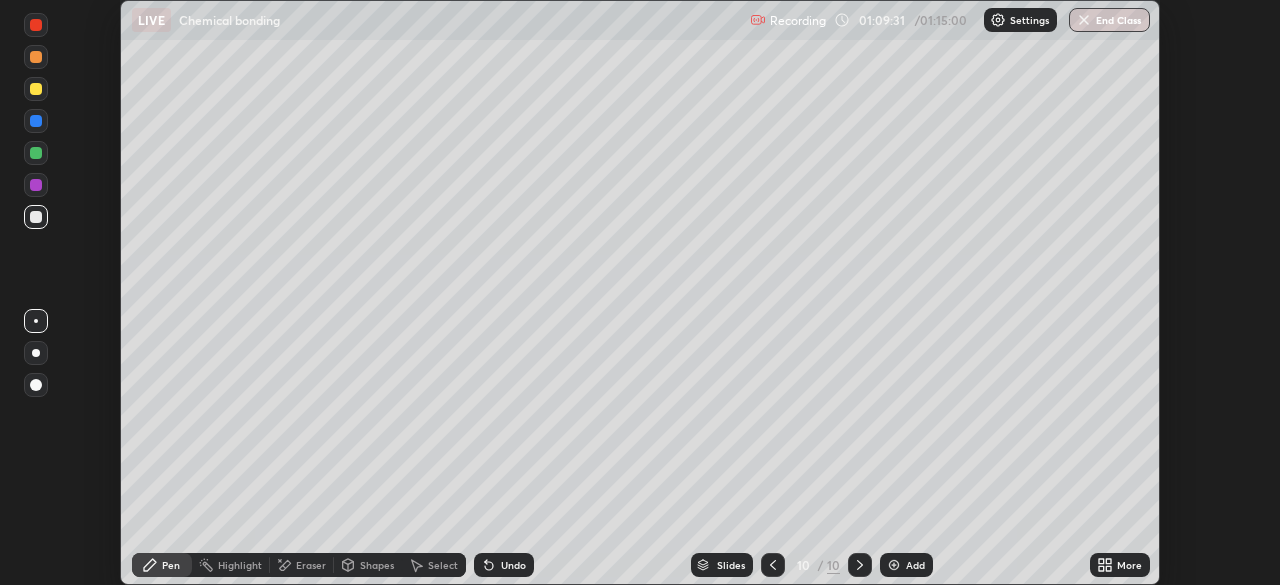 click at bounding box center (36, 185) 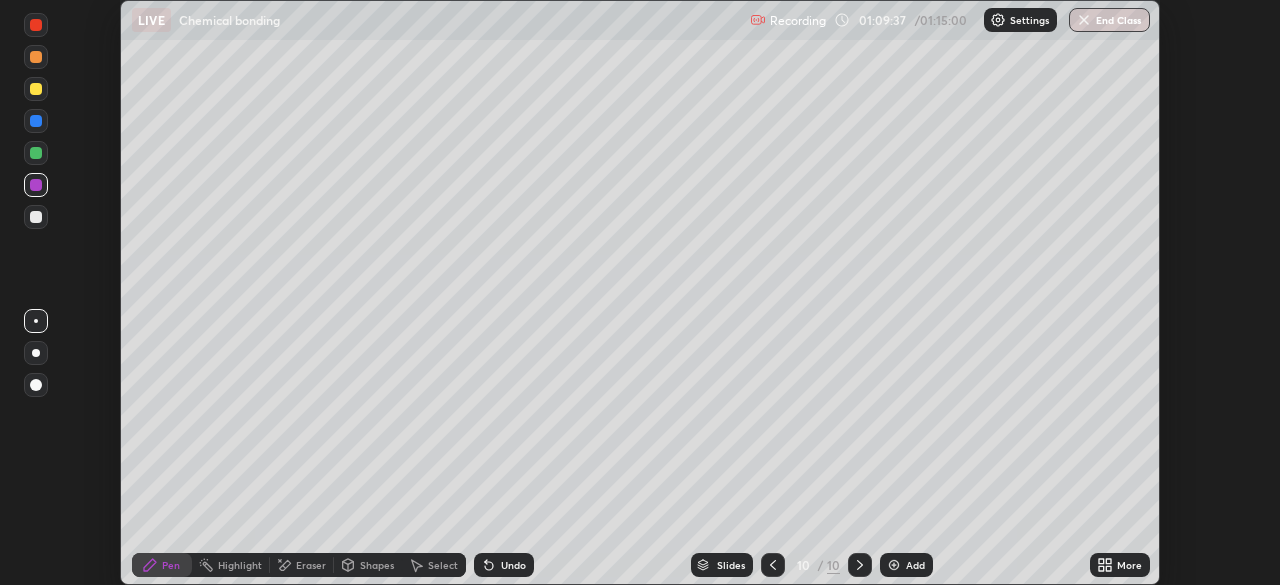 click at bounding box center [36, 385] 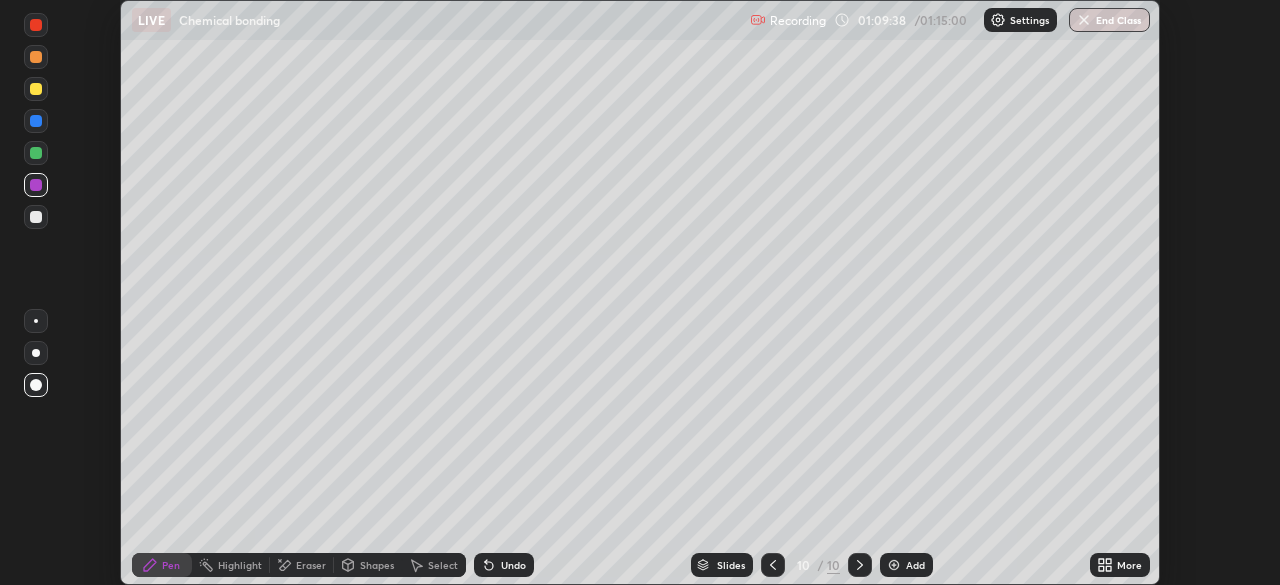 click at bounding box center [36, 89] 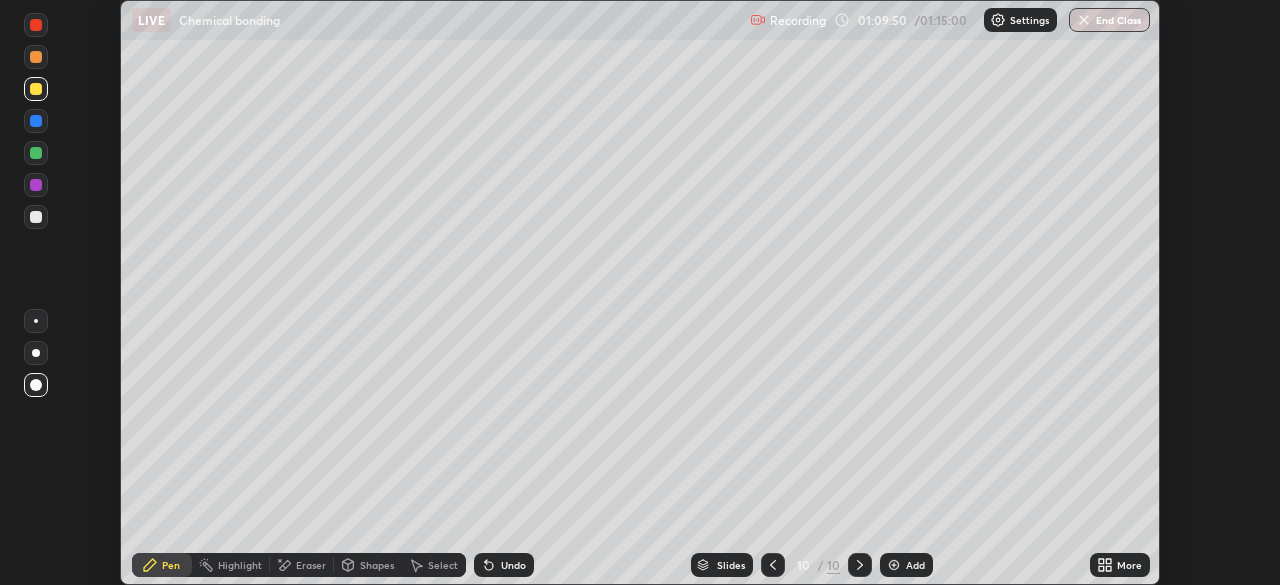 click at bounding box center [36, 217] 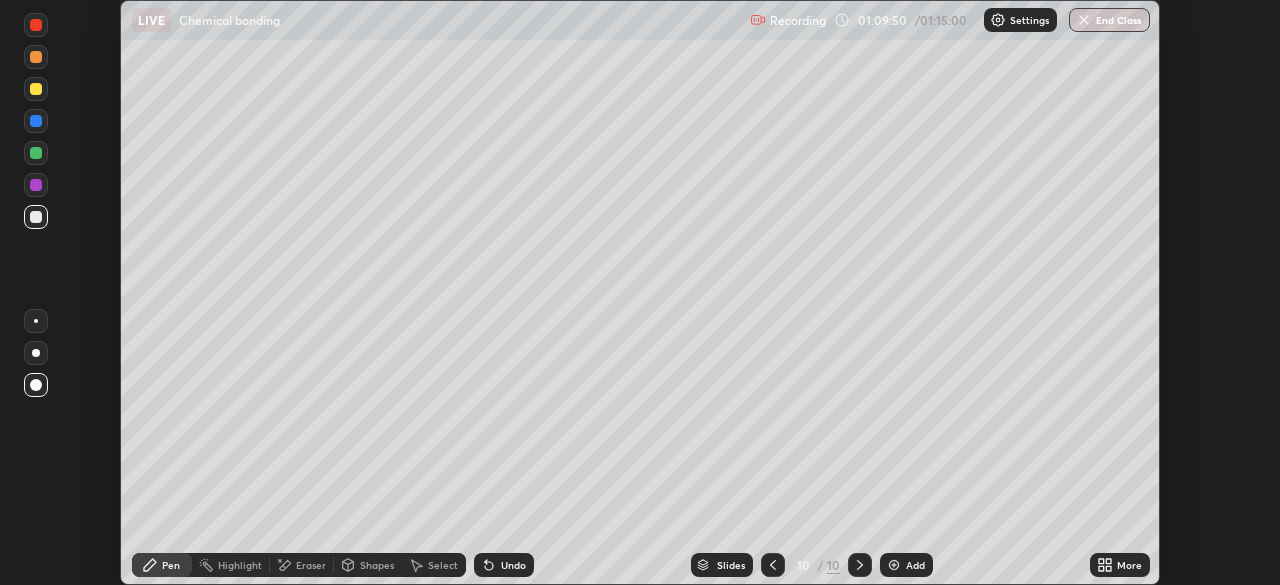 click at bounding box center [36, 321] 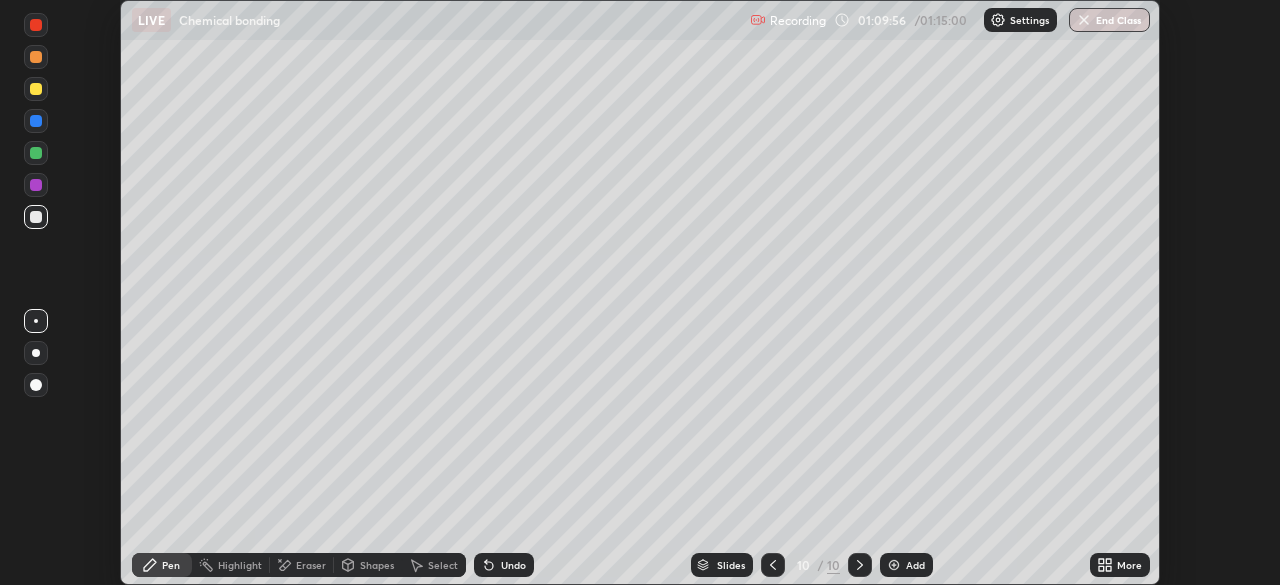 click on "Shapes" at bounding box center (377, 565) 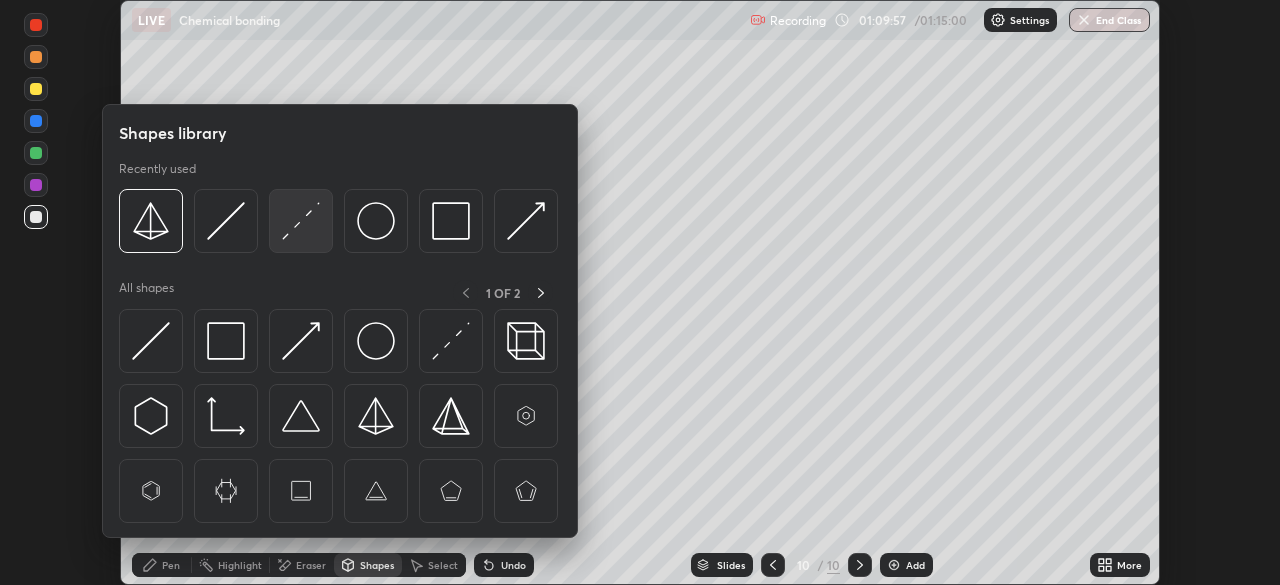 click at bounding box center [301, 221] 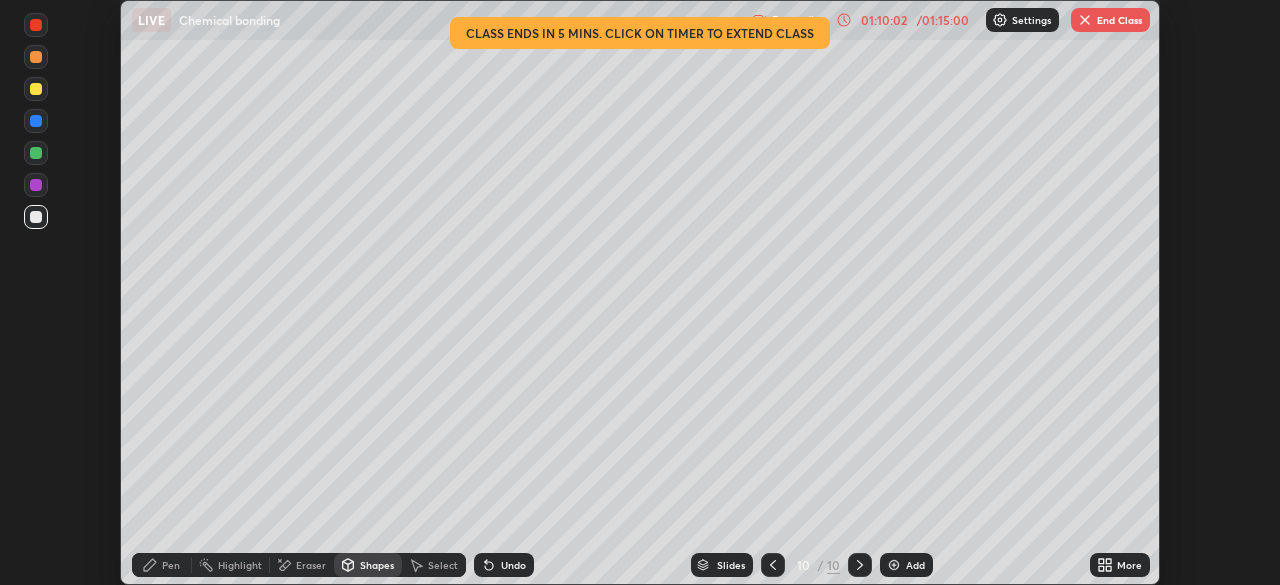 click at bounding box center [36, 217] 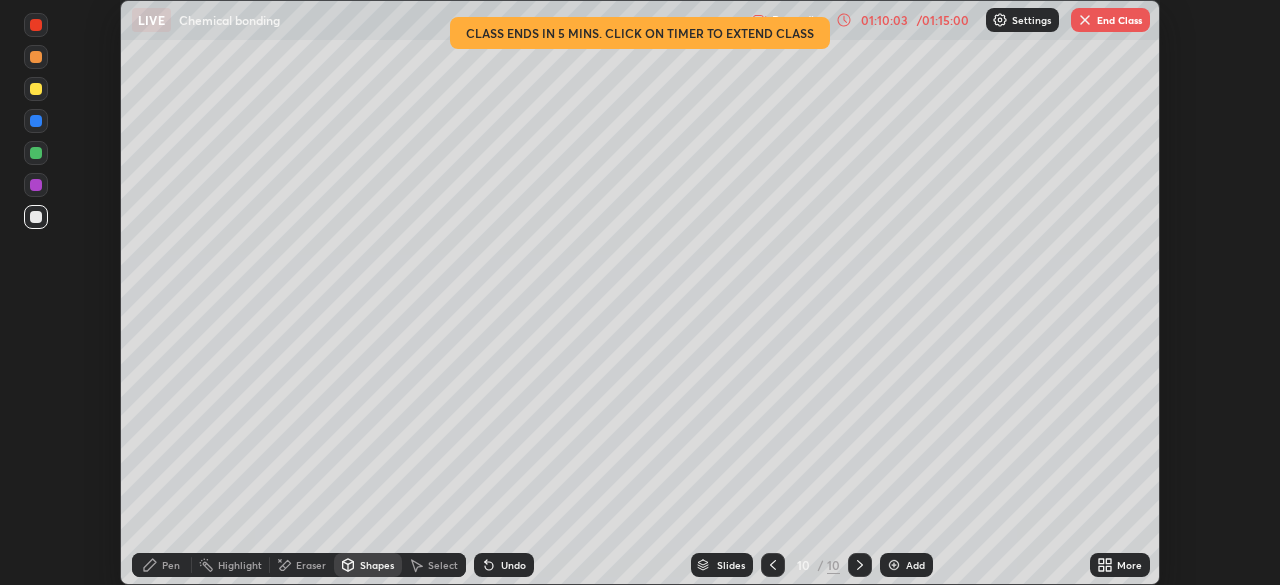 click on "Pen" at bounding box center (171, 565) 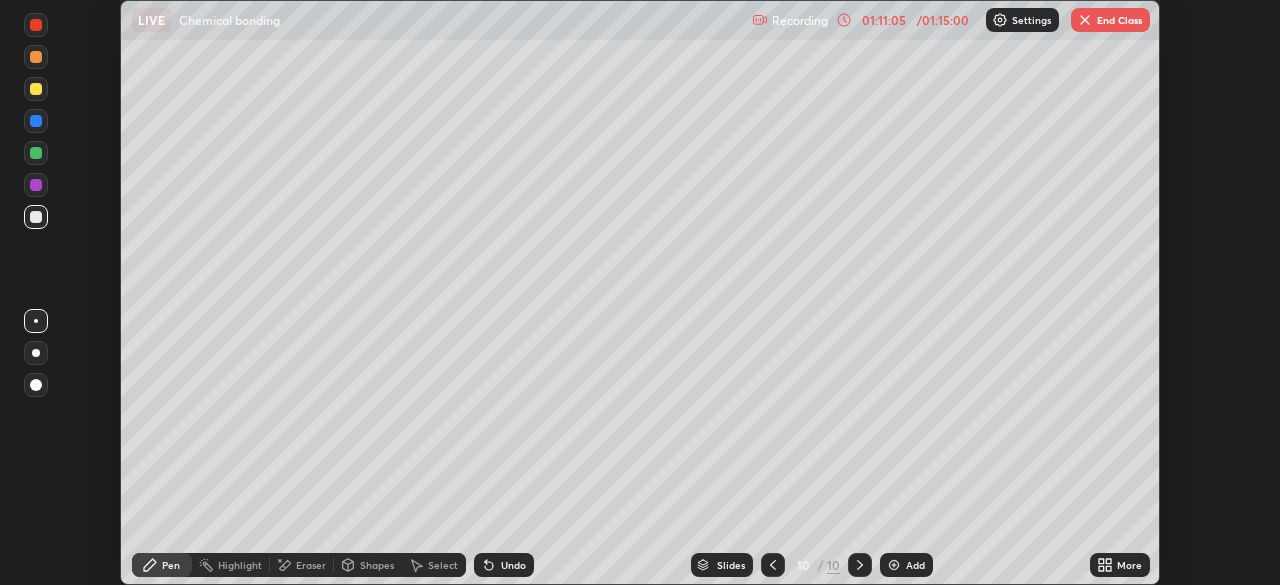 click on "Setting up your live class" at bounding box center [640, 292] 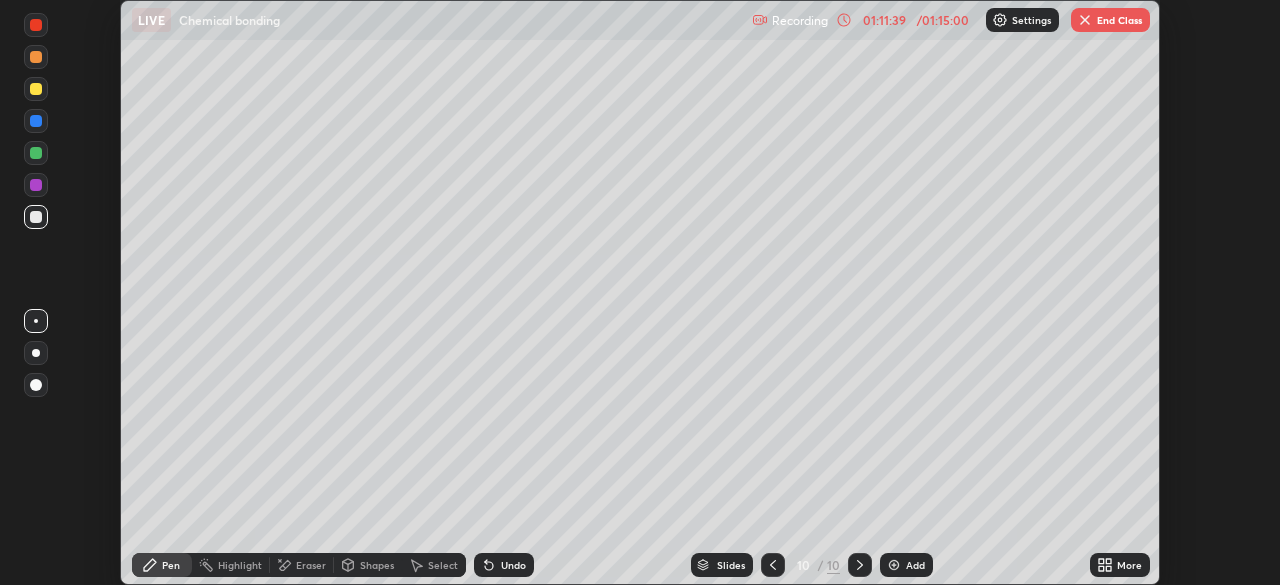 click on "Undo" at bounding box center [513, 565] 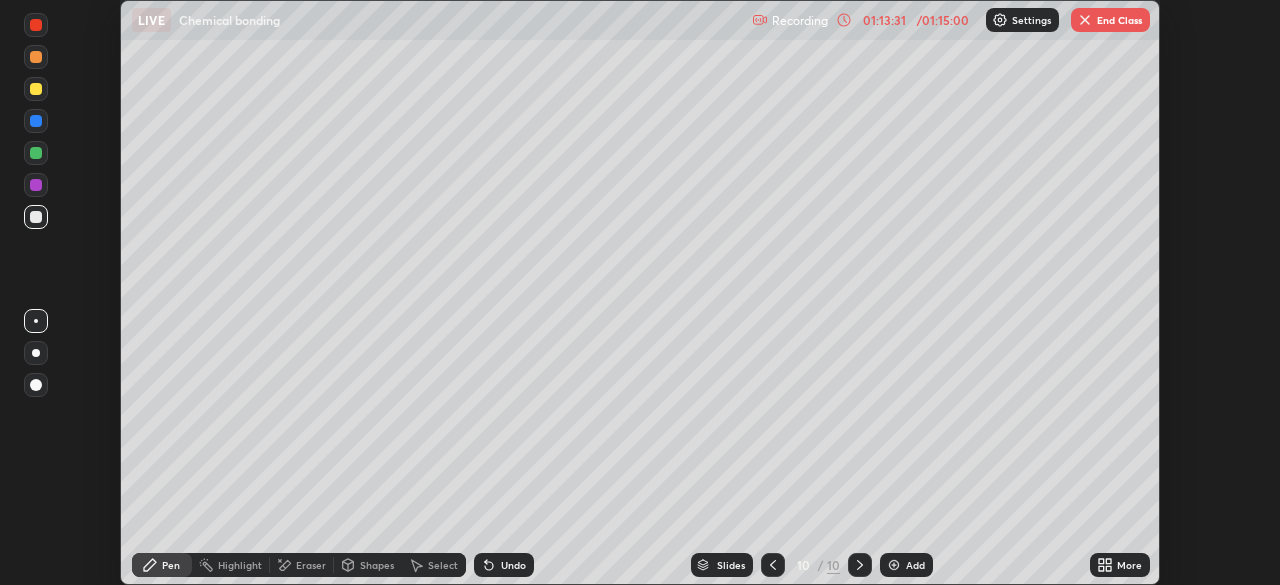 click 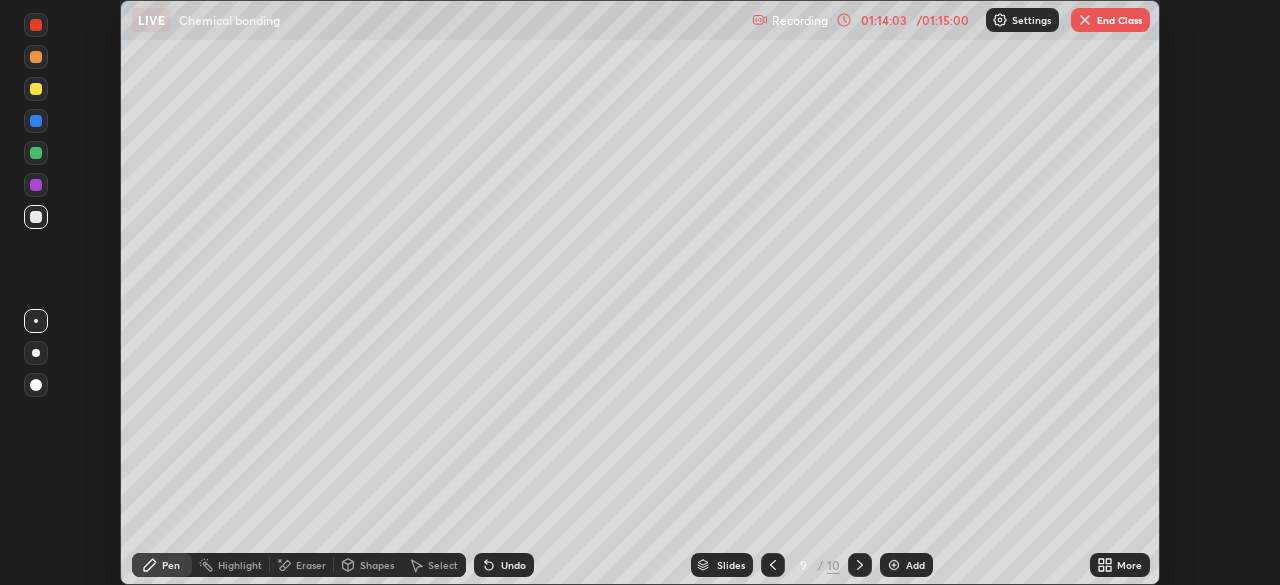 click at bounding box center (860, 565) 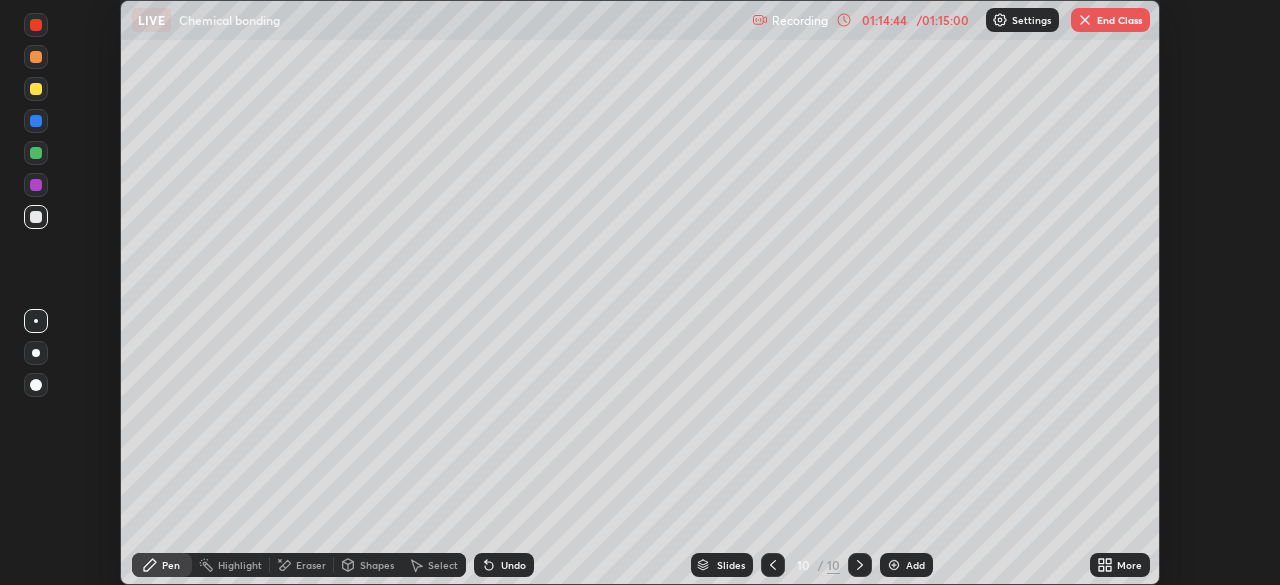 click on "End Class" at bounding box center (1110, 20) 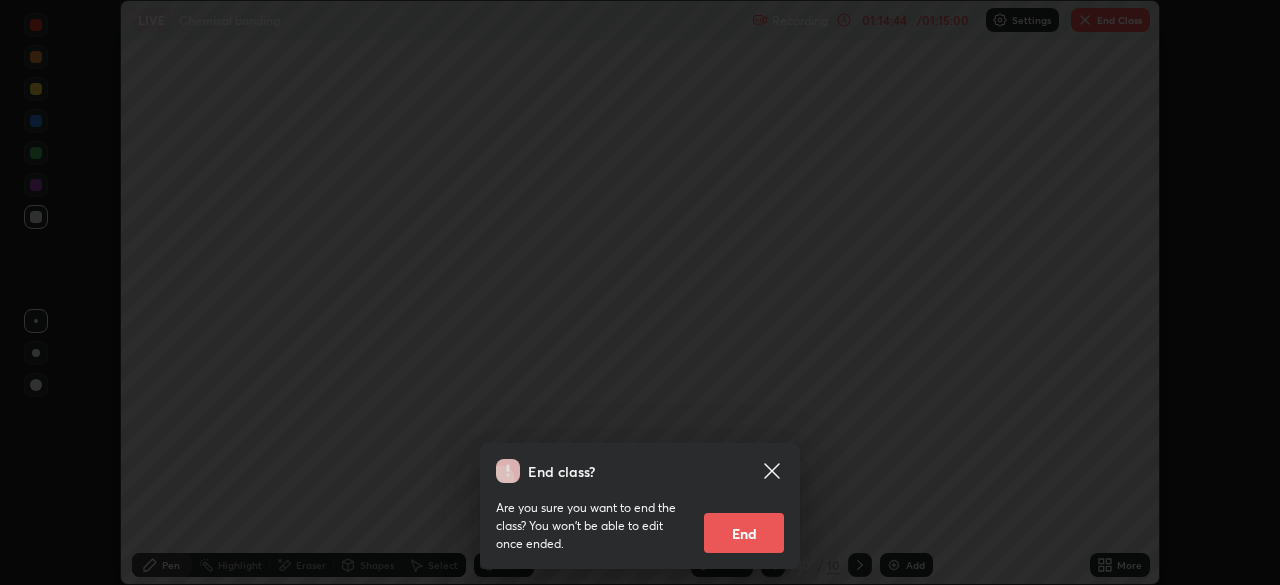 click on "End" at bounding box center (744, 533) 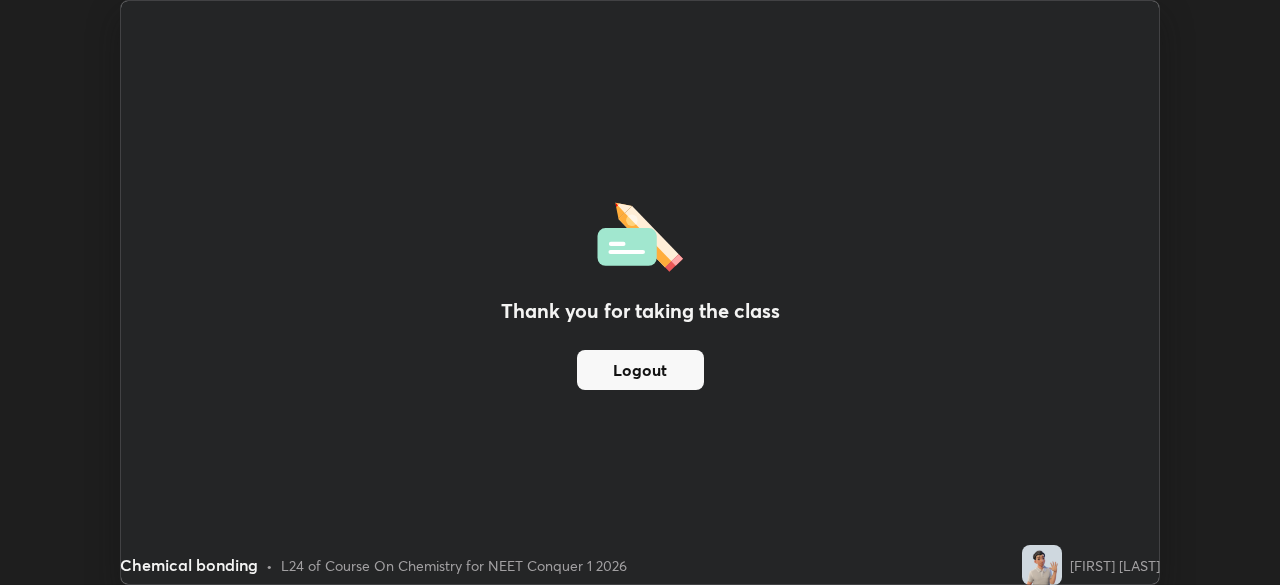 click on "Logout" at bounding box center [640, 370] 